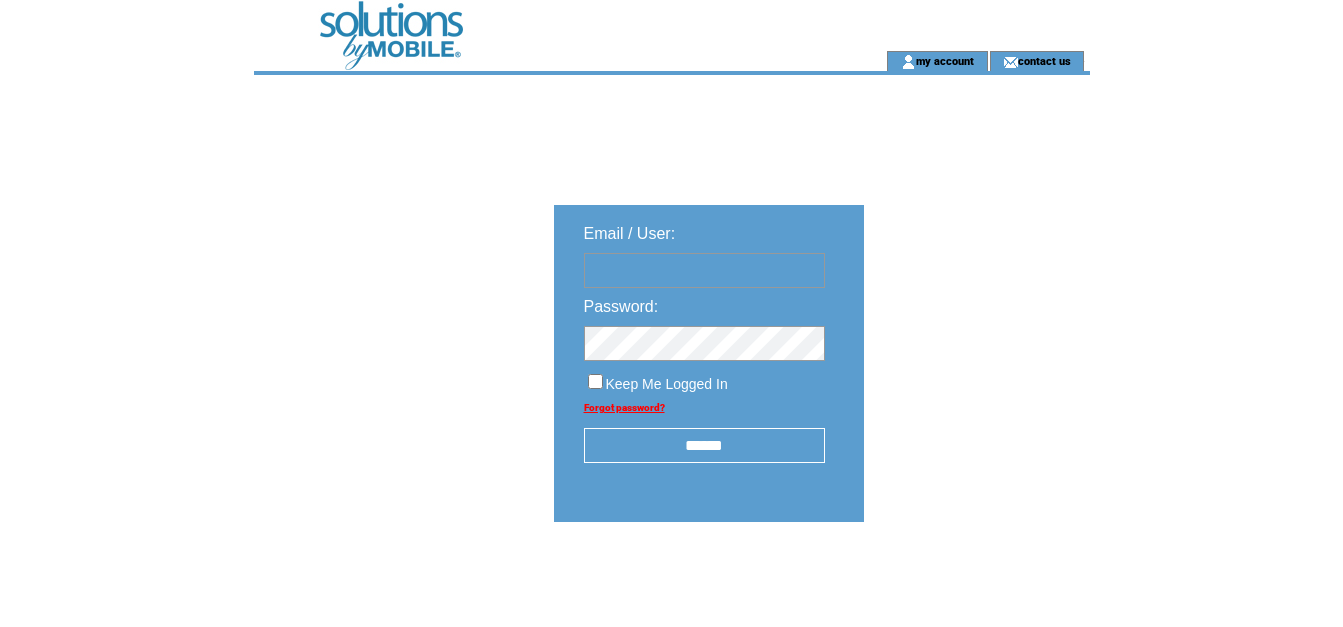 scroll, scrollTop: 0, scrollLeft: 0, axis: both 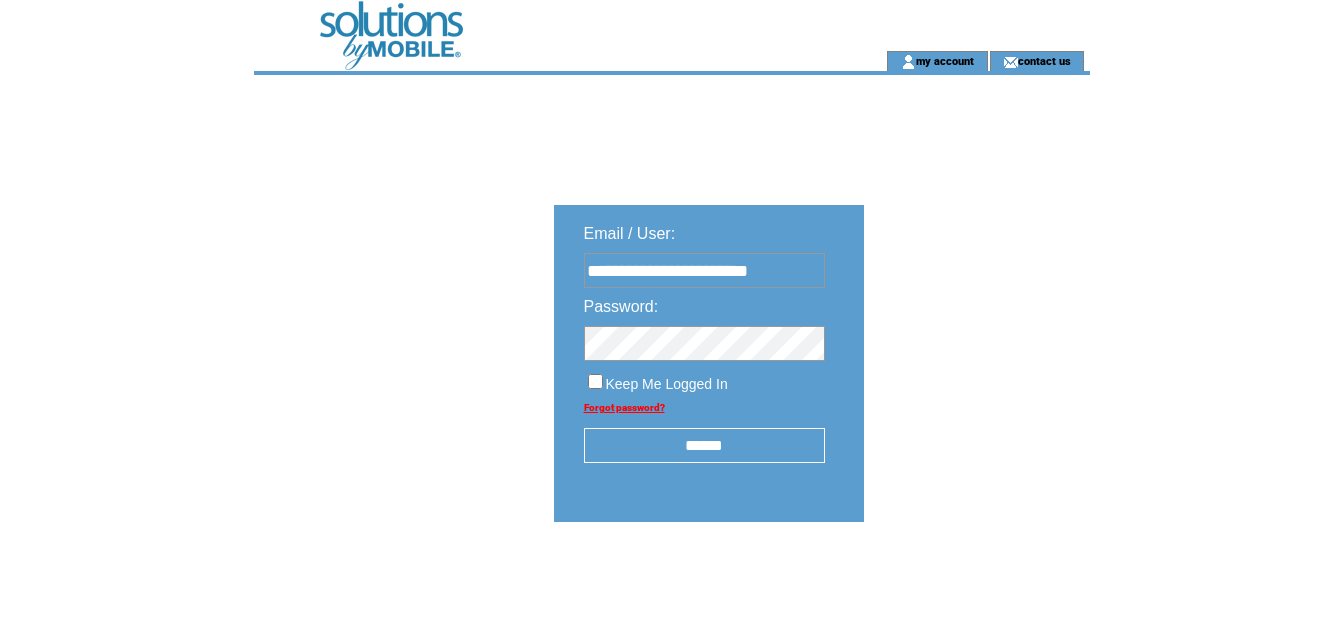 click on "Keep Me Logged In" at bounding box center [704, 376] 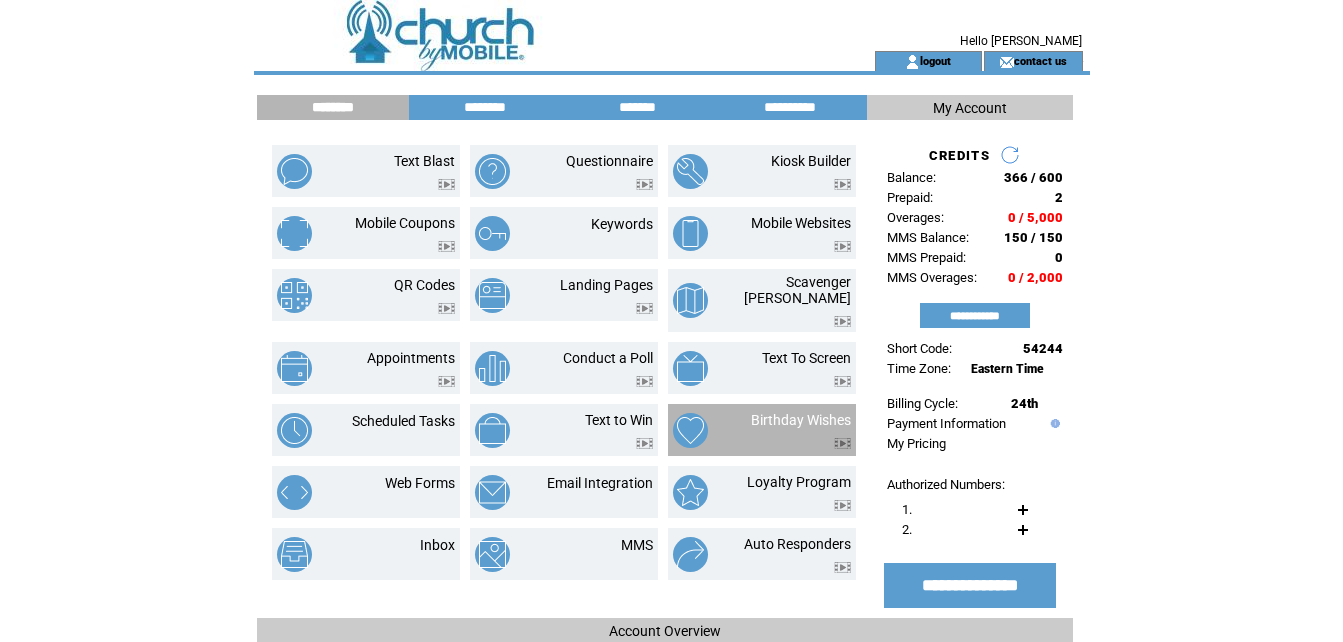 scroll, scrollTop: 0, scrollLeft: 0, axis: both 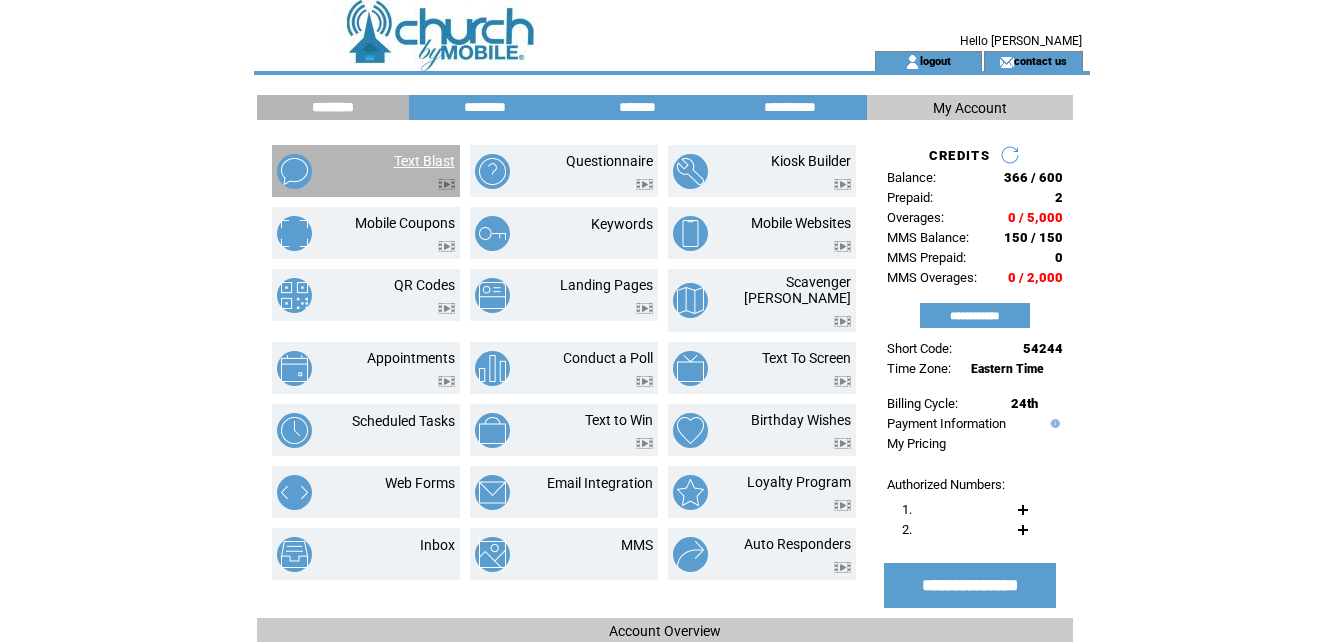 click on "Text Blast" at bounding box center [424, 161] 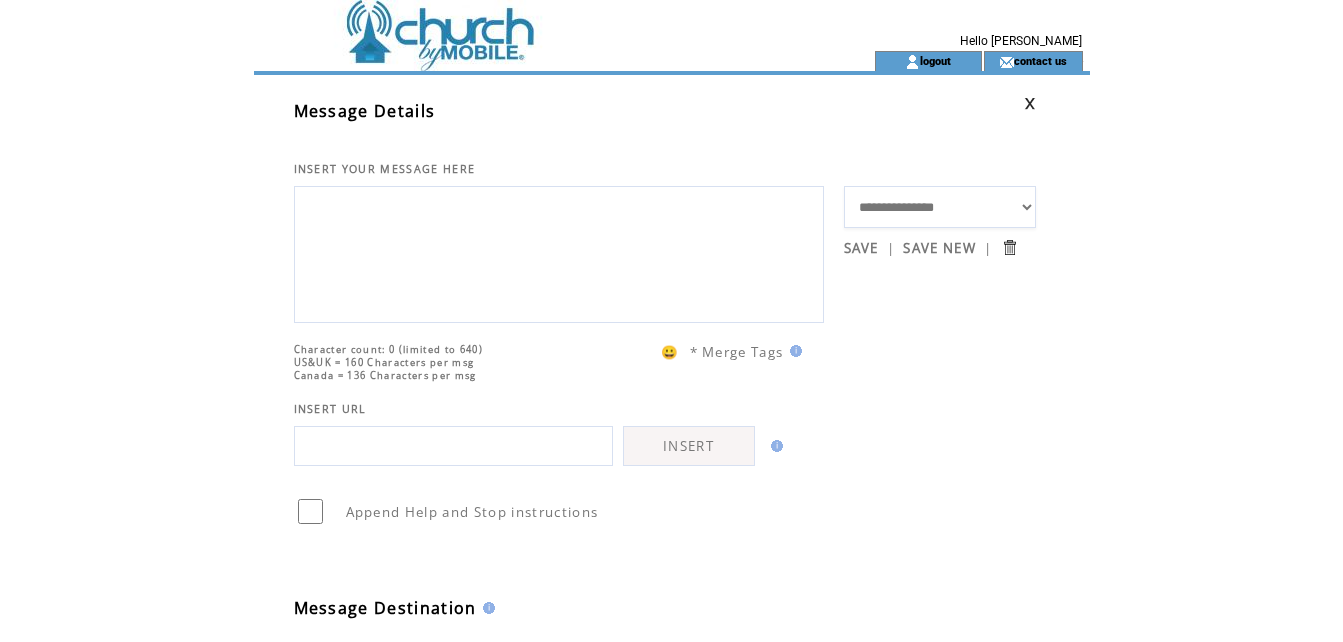 scroll, scrollTop: 0, scrollLeft: 0, axis: both 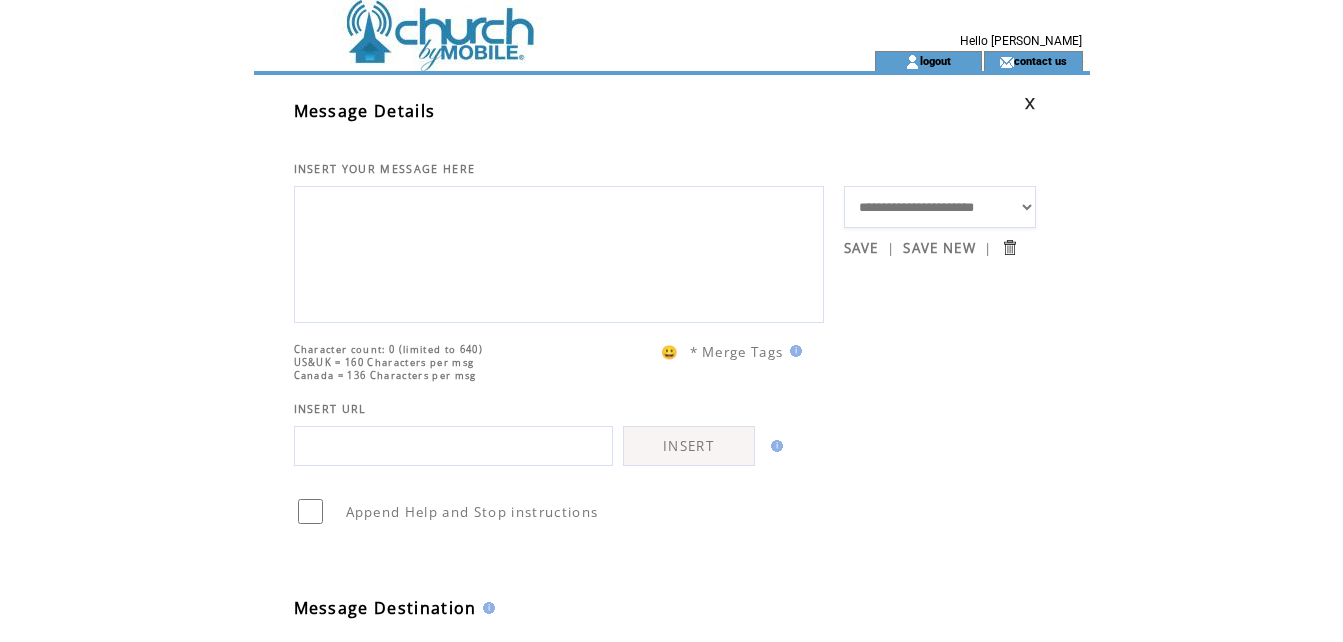click on "**********" at bounding box center [940, 207] 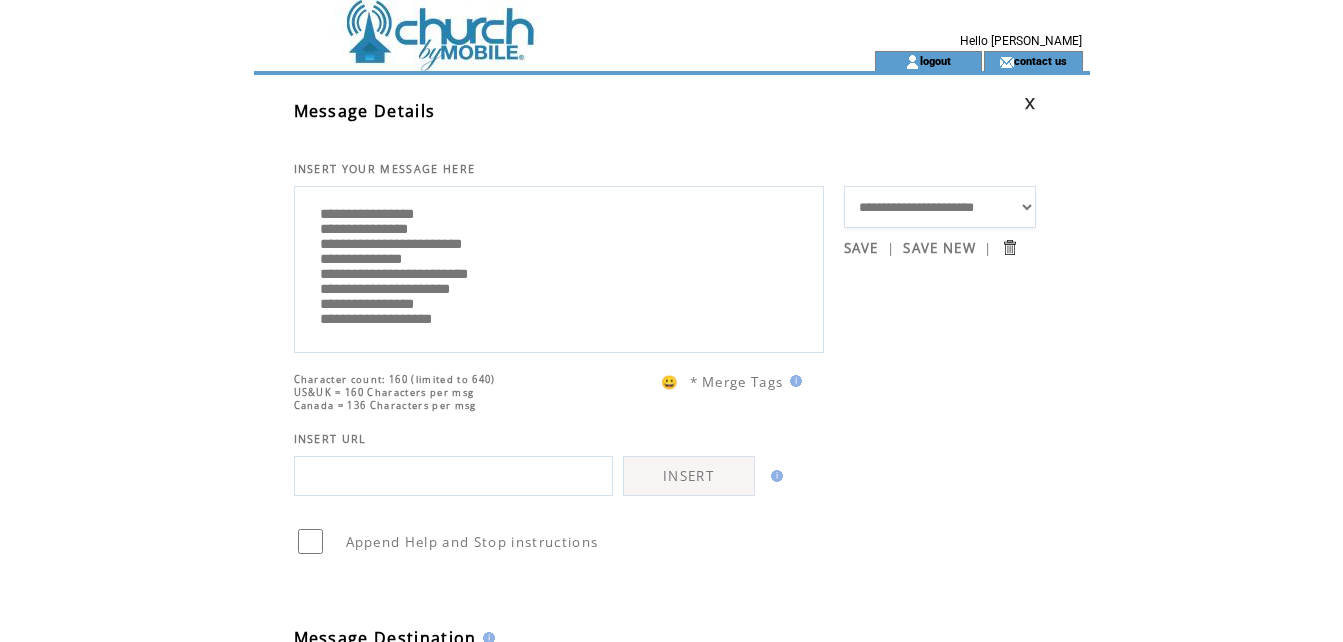 click on "**********" at bounding box center (940, 207) 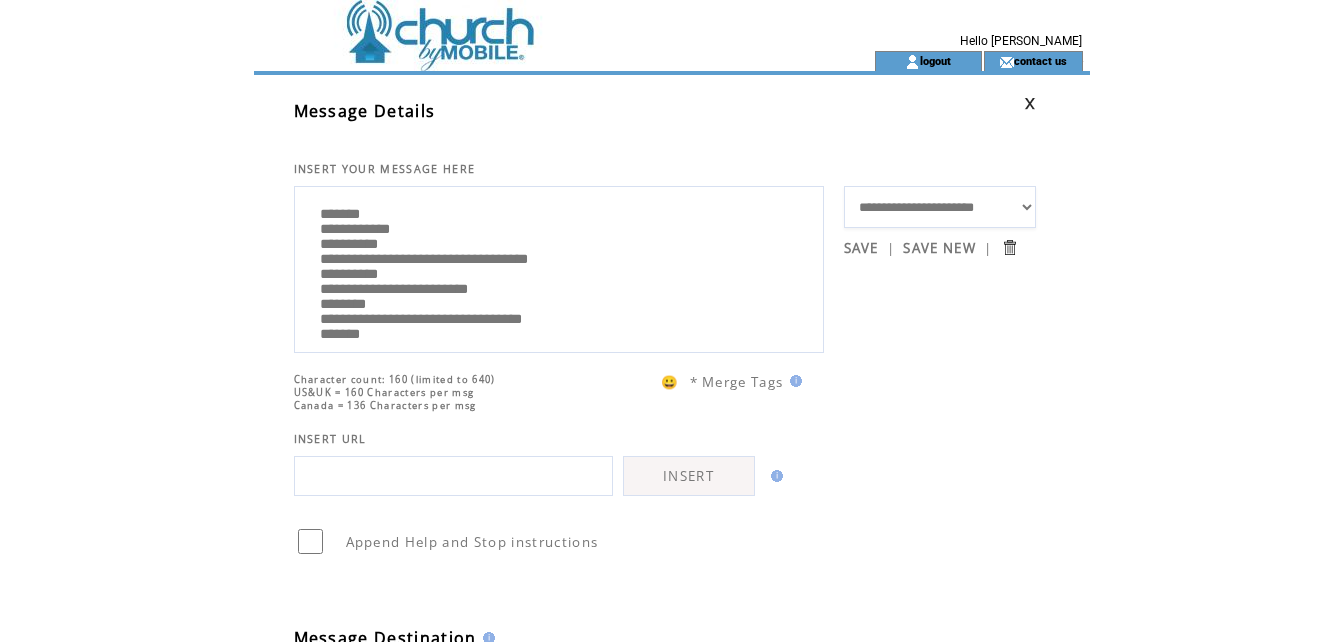 drag, startPoint x: 491, startPoint y: 277, endPoint x: 673, endPoint y: 281, distance: 182.04395 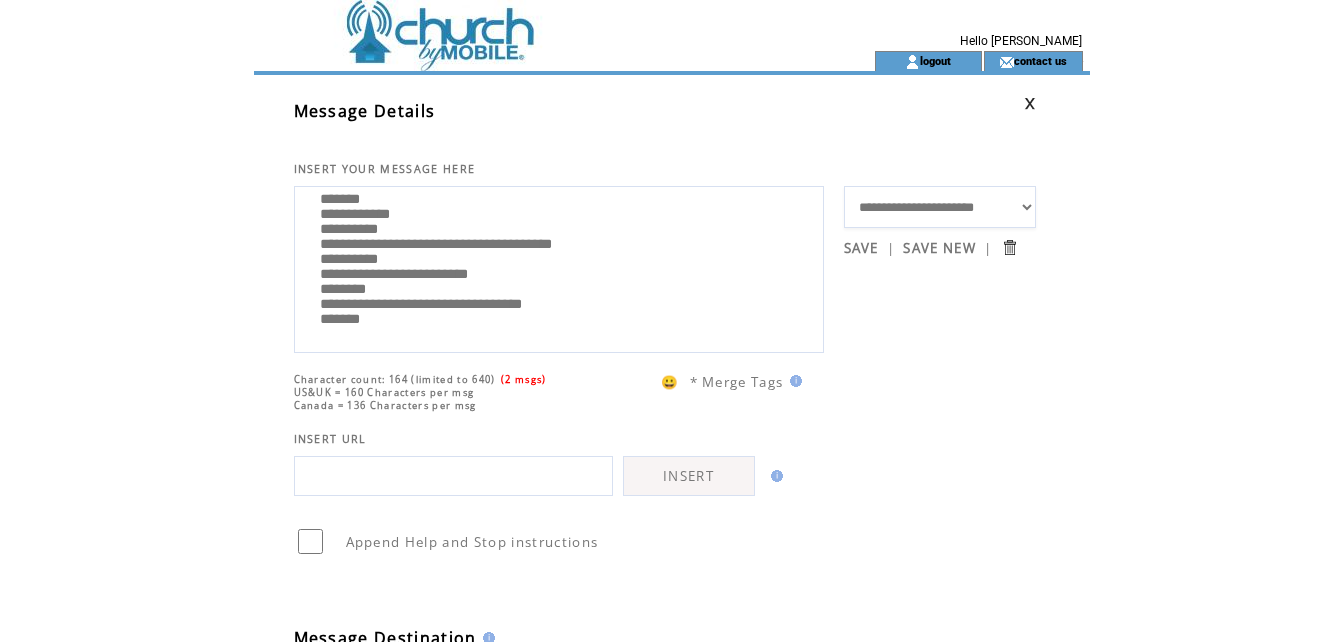 scroll, scrollTop: 60, scrollLeft: 0, axis: vertical 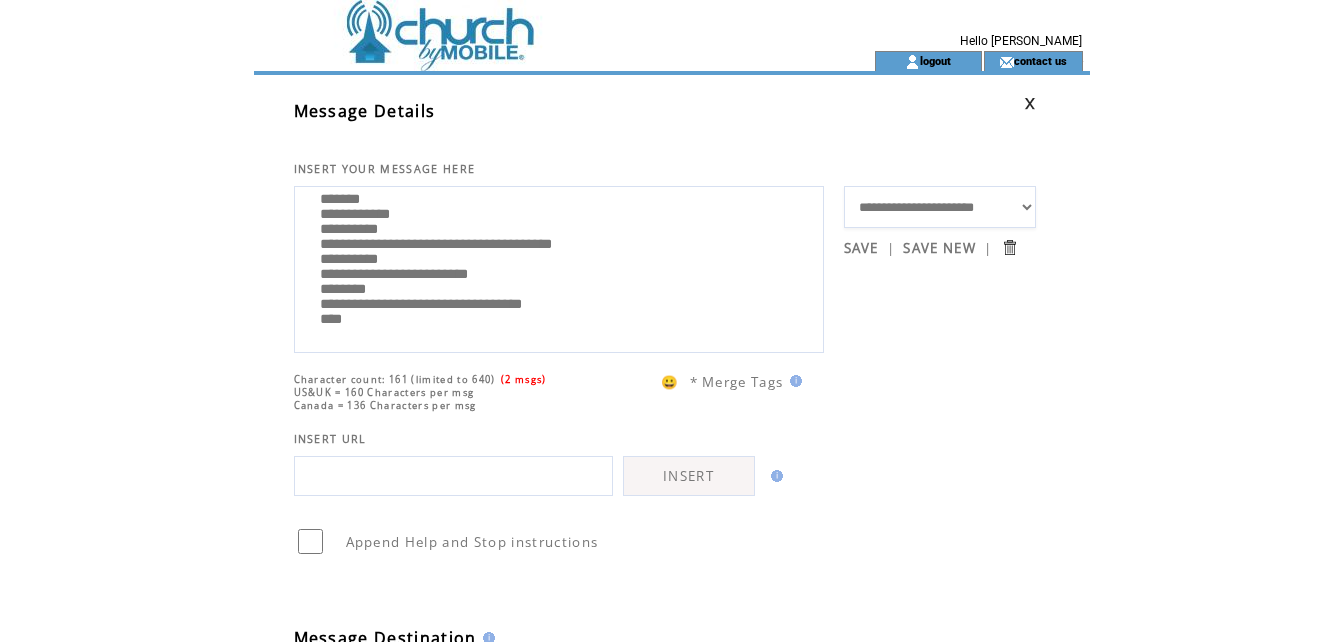 click on "**********" at bounding box center [559, 267] 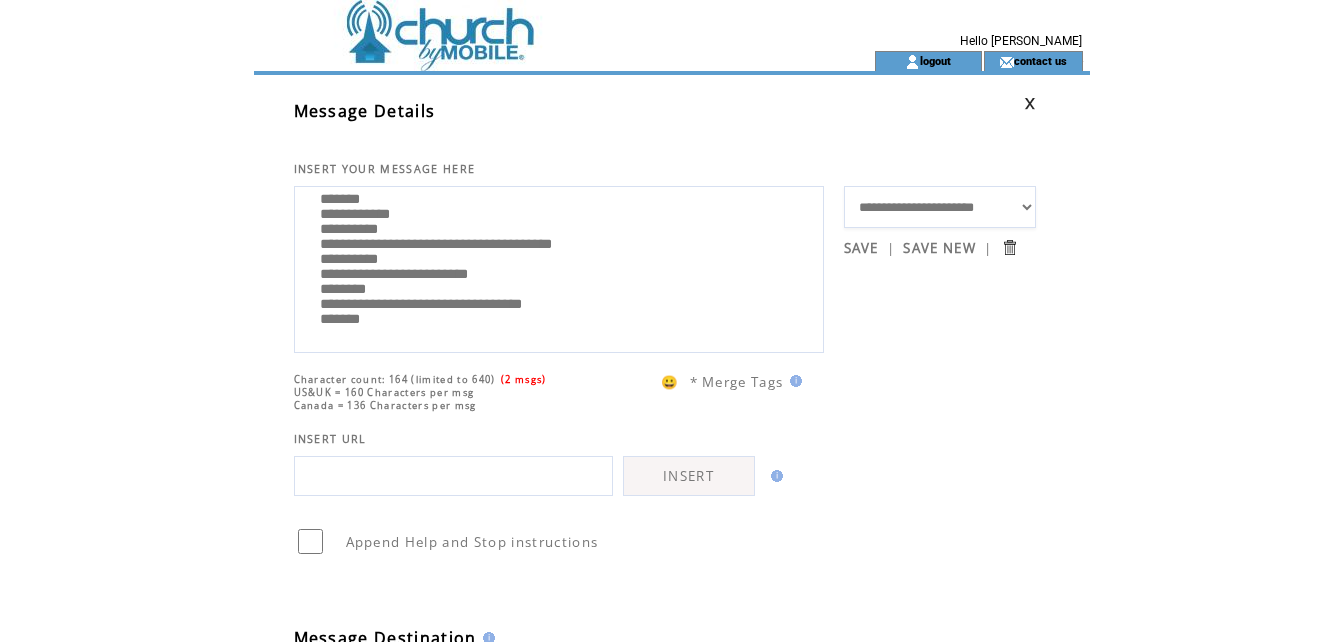 scroll, scrollTop: 0, scrollLeft: 0, axis: both 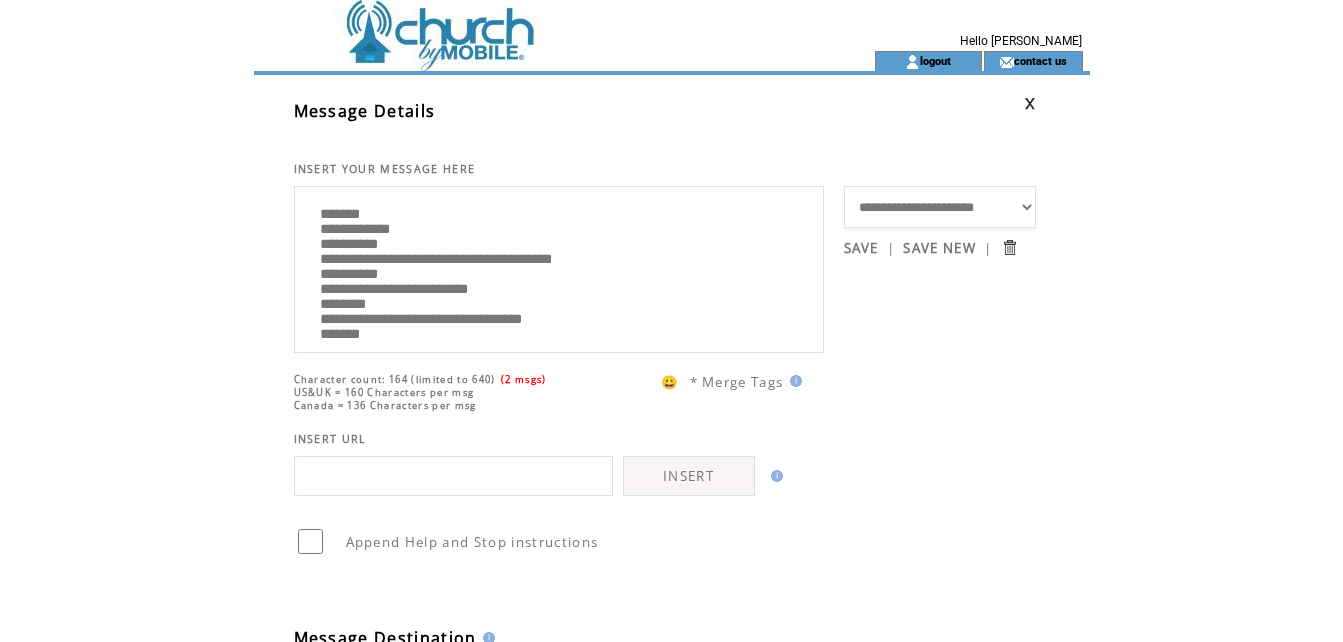 drag, startPoint x: 320, startPoint y: 256, endPoint x: 414, endPoint y: 258, distance: 94.02127 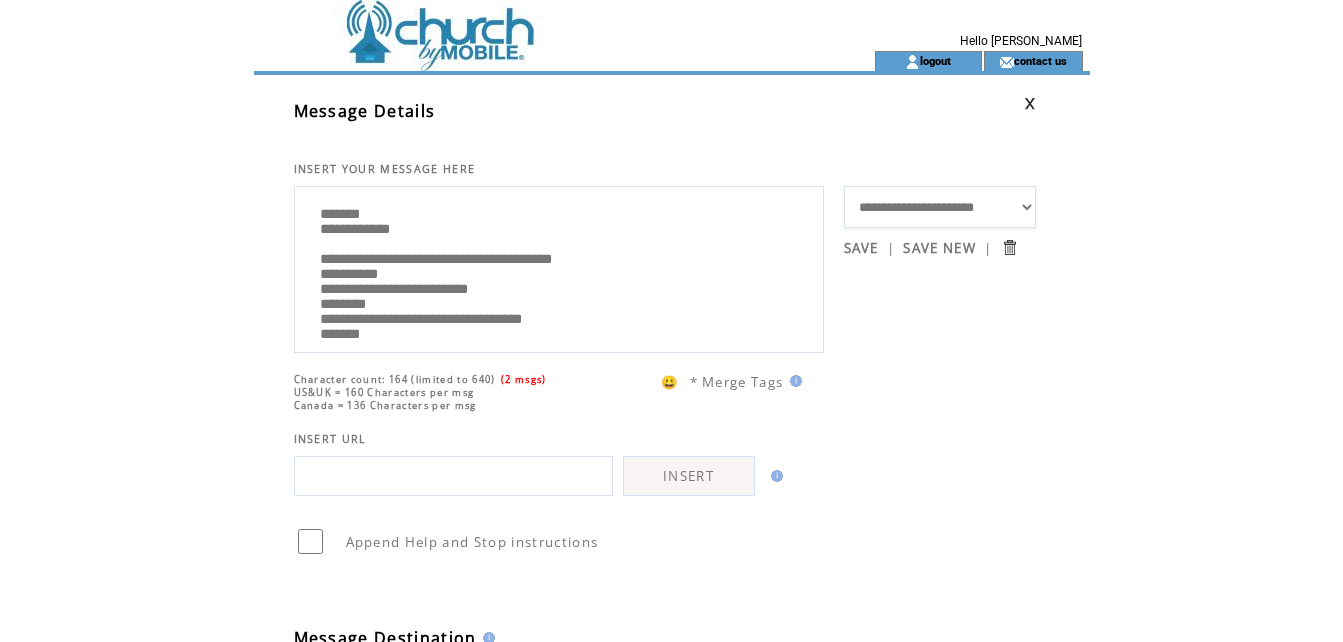 click on "**********" at bounding box center [559, 267] 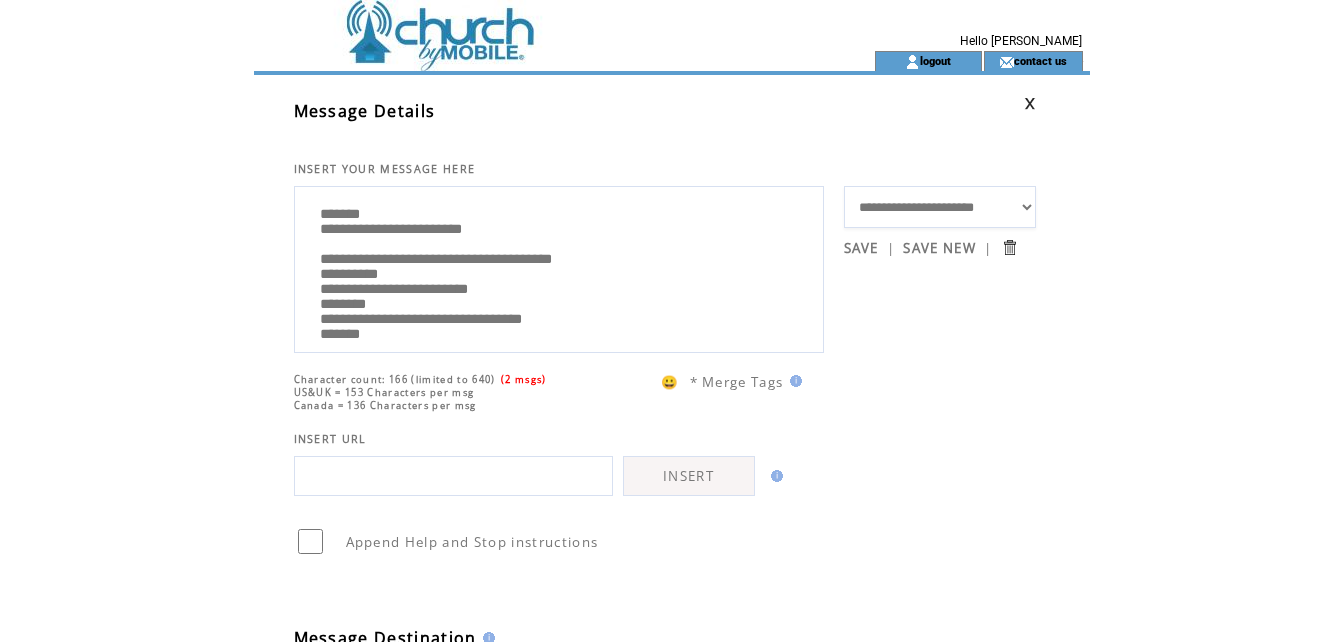click on "**********" at bounding box center (559, 267) 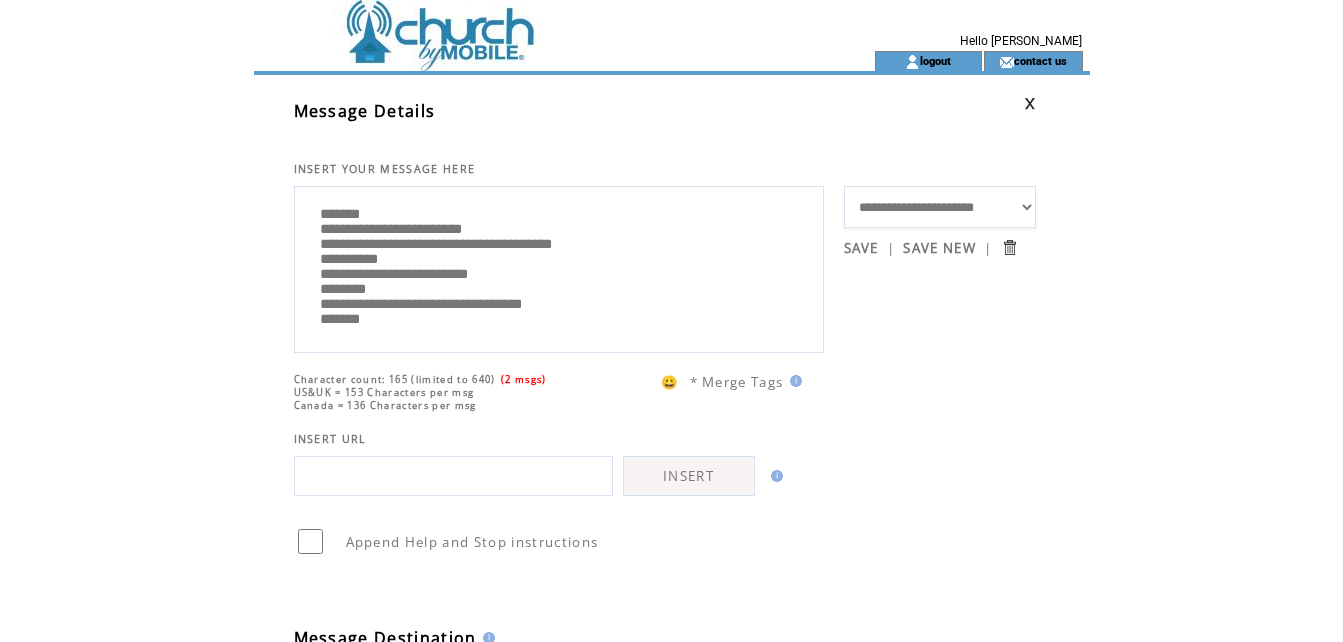 drag, startPoint x: 322, startPoint y: 319, endPoint x: 403, endPoint y: 319, distance: 81 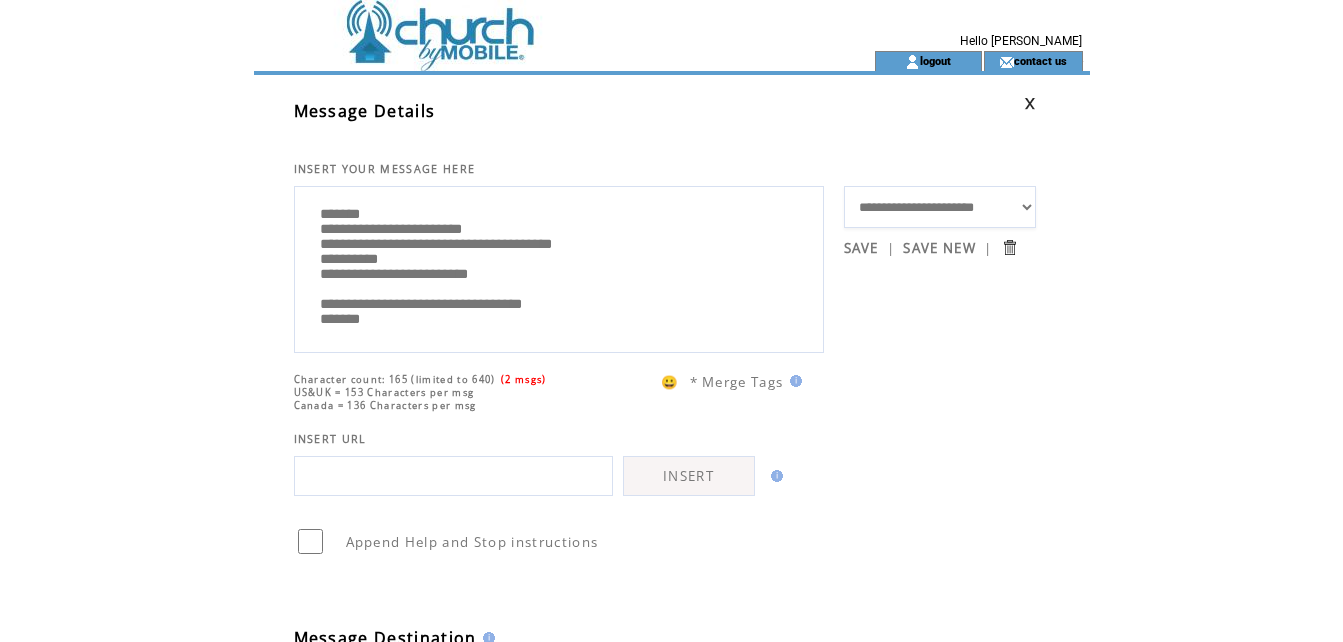 click on "**********" at bounding box center (559, 267) 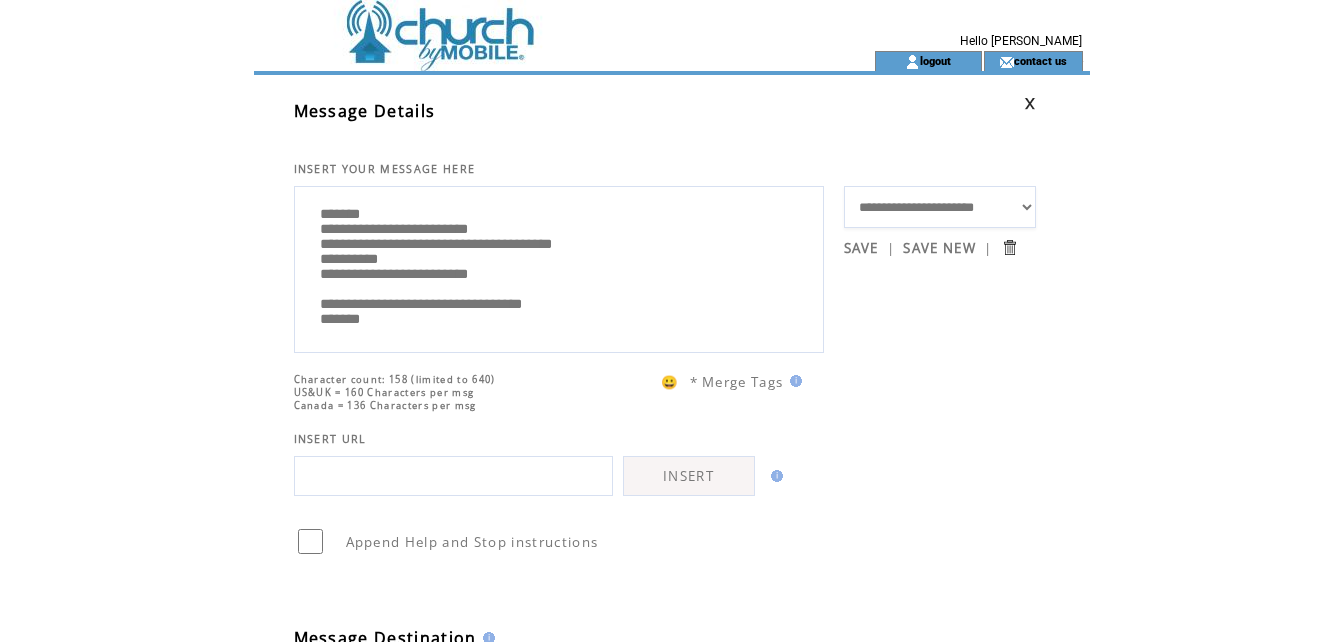 scroll, scrollTop: 40, scrollLeft: 0, axis: vertical 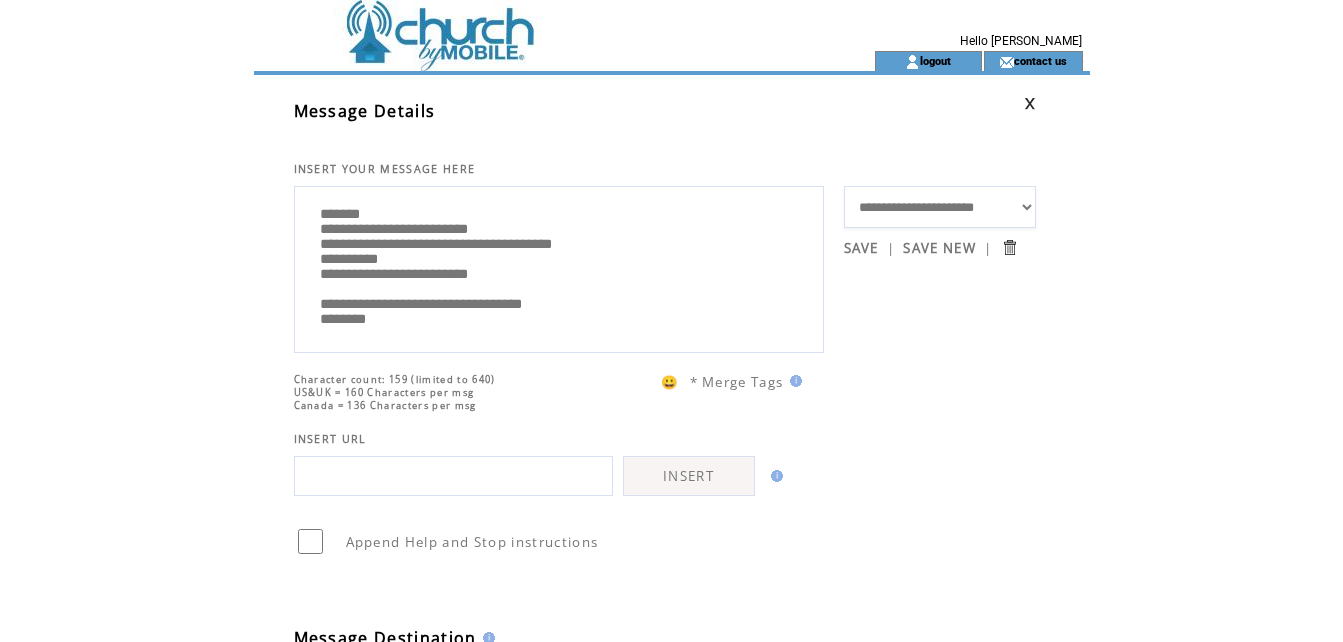 drag, startPoint x: 321, startPoint y: 299, endPoint x: 689, endPoint y: 292, distance: 368.06656 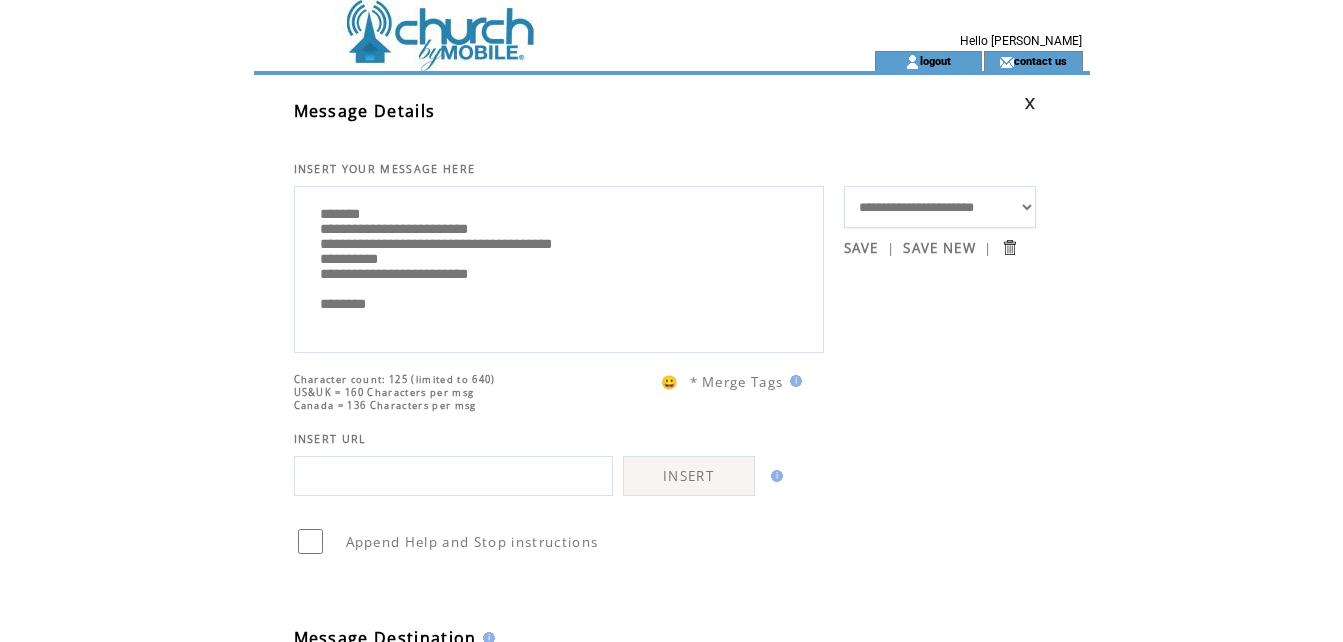 scroll, scrollTop: 20, scrollLeft: 0, axis: vertical 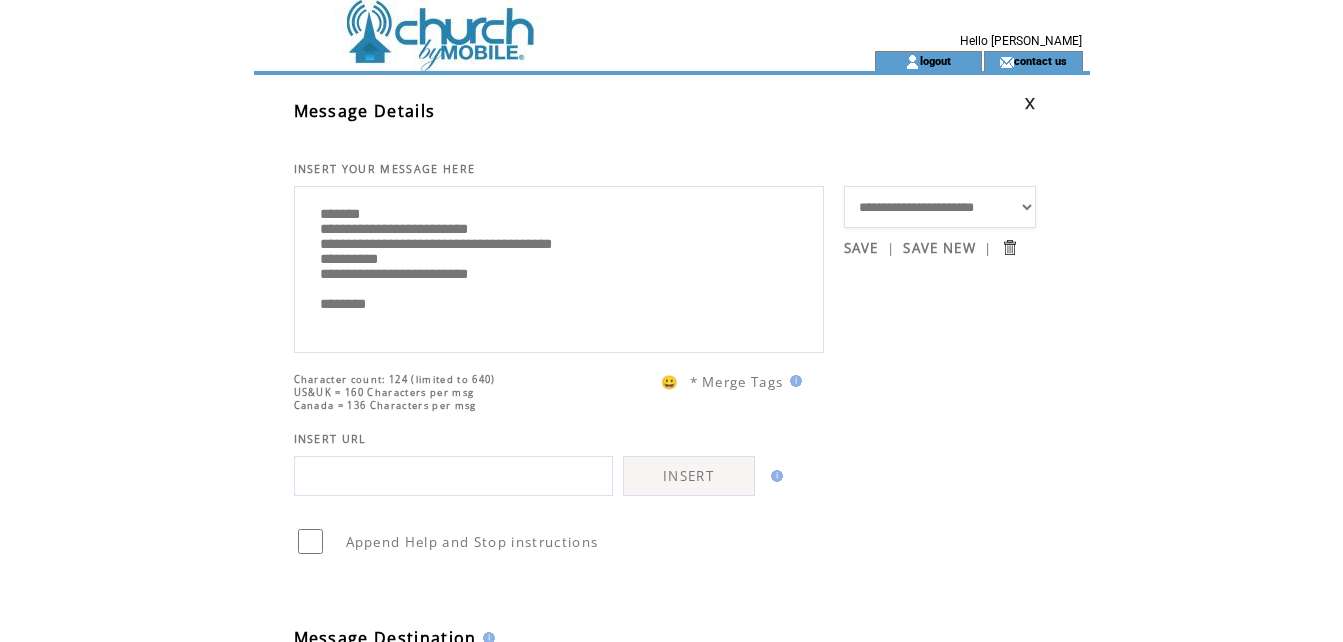 click on "**********" at bounding box center [559, 267] 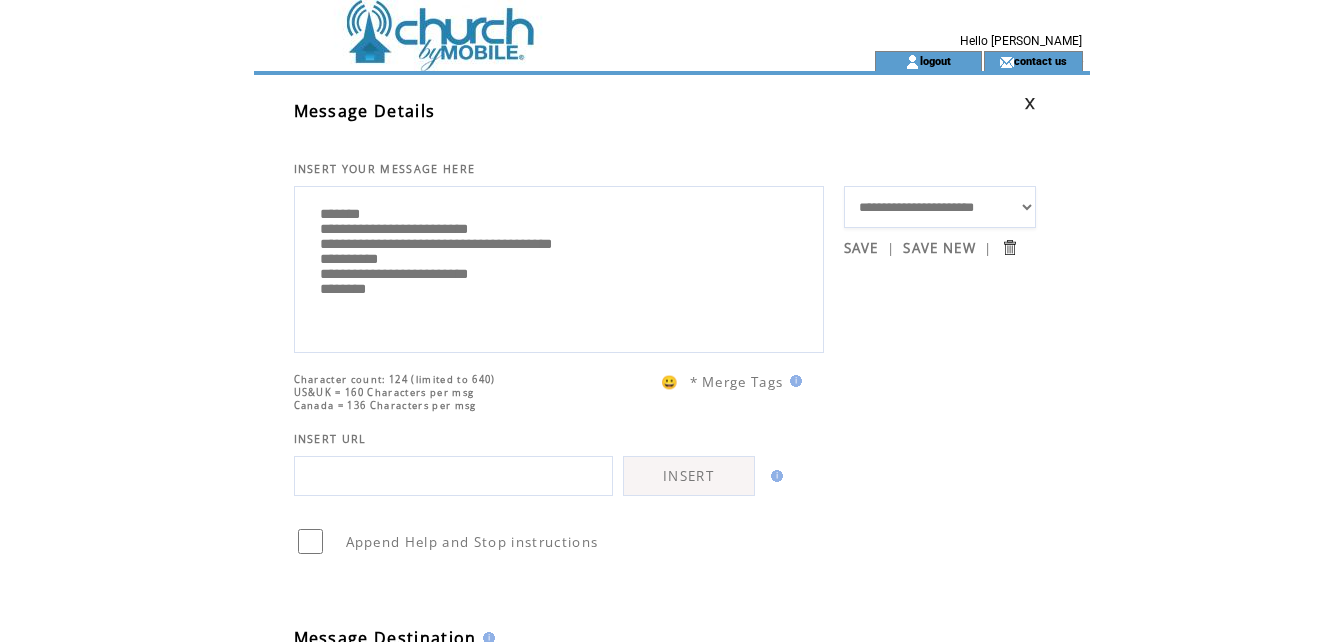 scroll, scrollTop: 0, scrollLeft: 0, axis: both 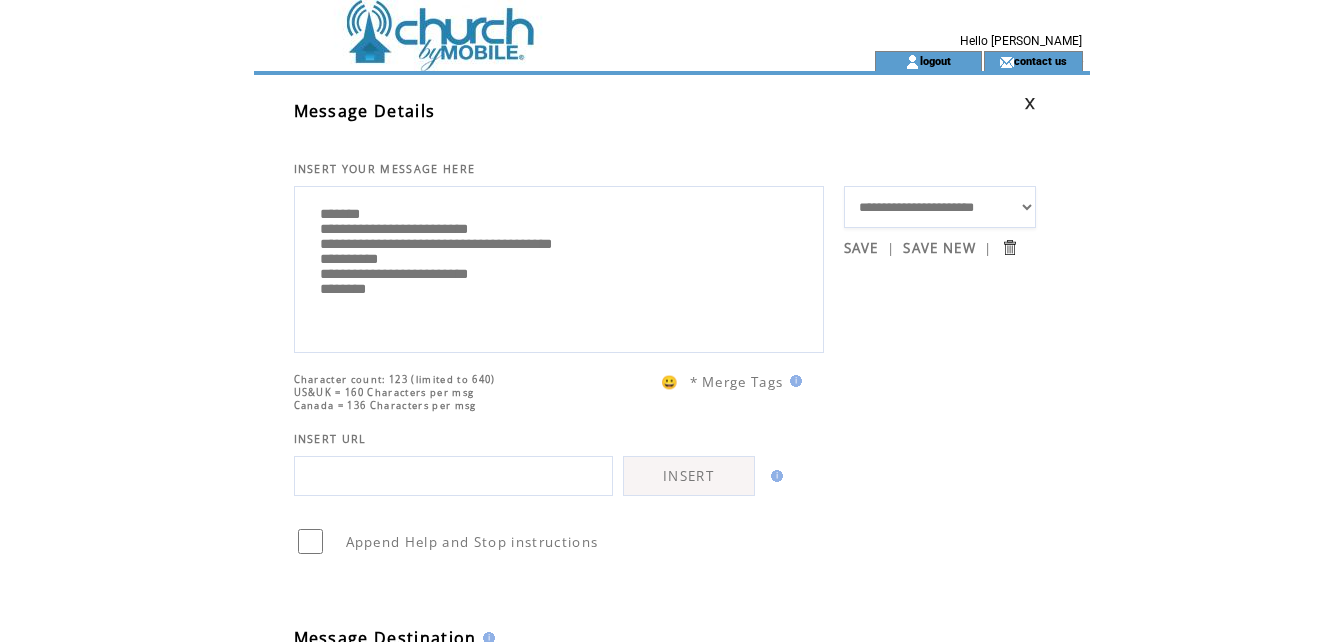 drag, startPoint x: 319, startPoint y: 299, endPoint x: 579, endPoint y: 286, distance: 260.3248 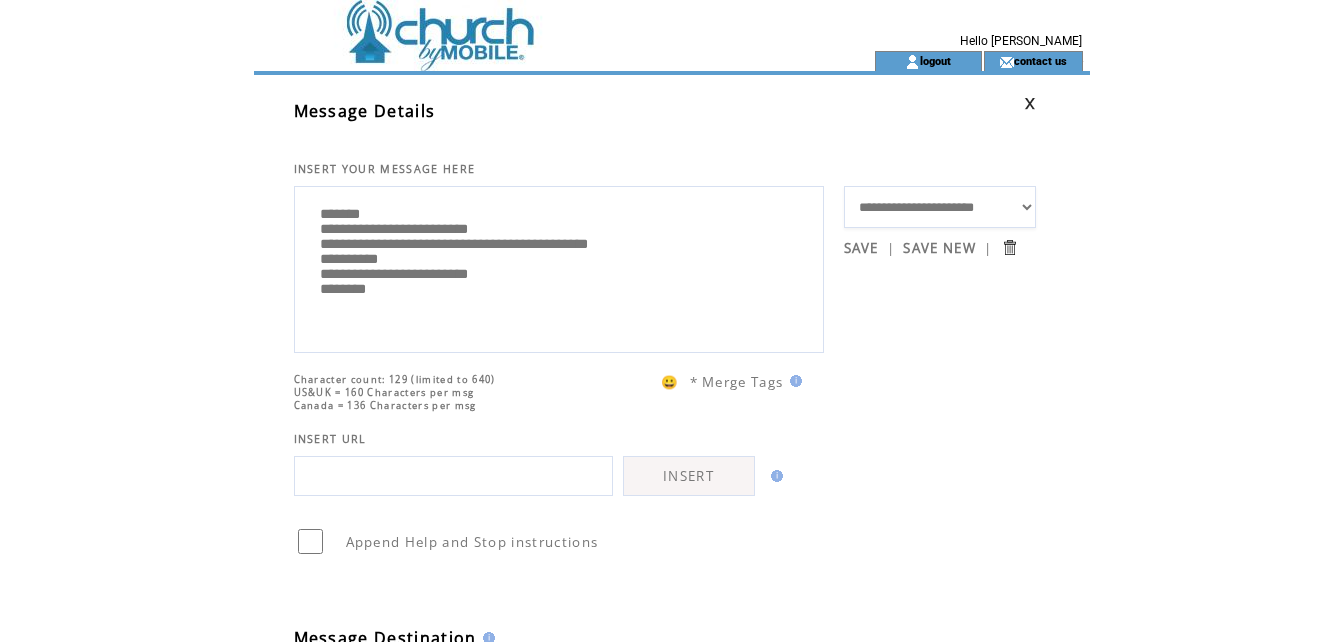 click on "**********" at bounding box center [559, 267] 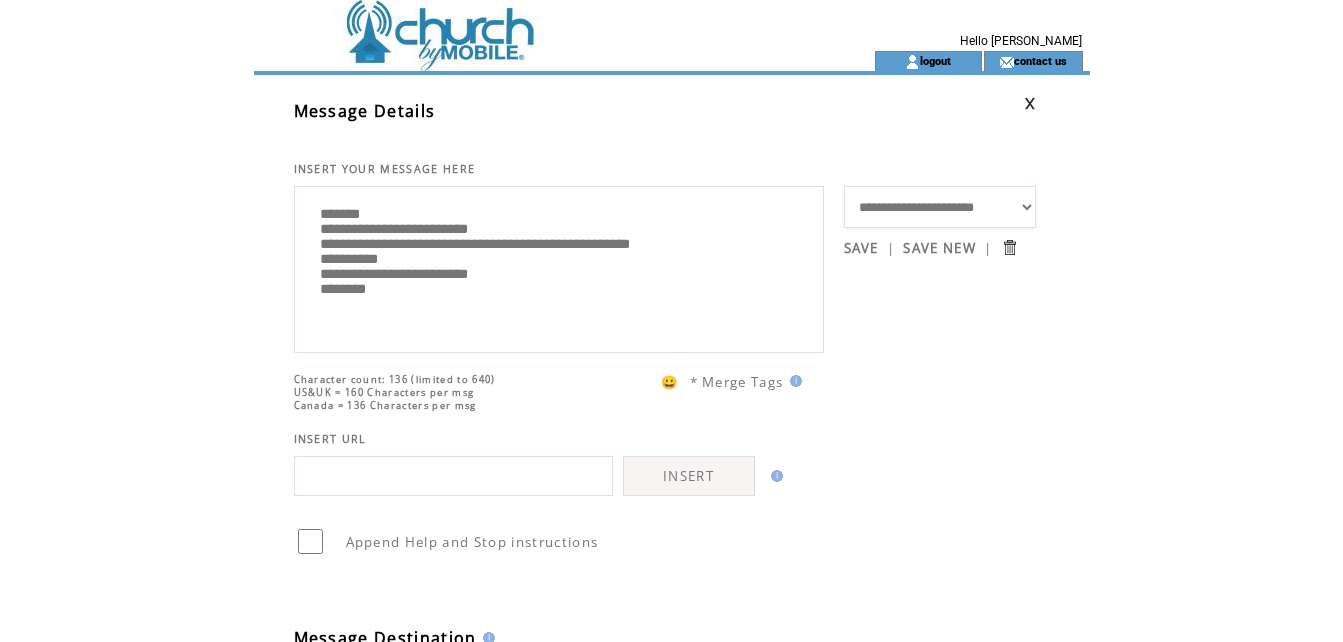 drag, startPoint x: 596, startPoint y: 254, endPoint x: 780, endPoint y: 247, distance: 184.1331 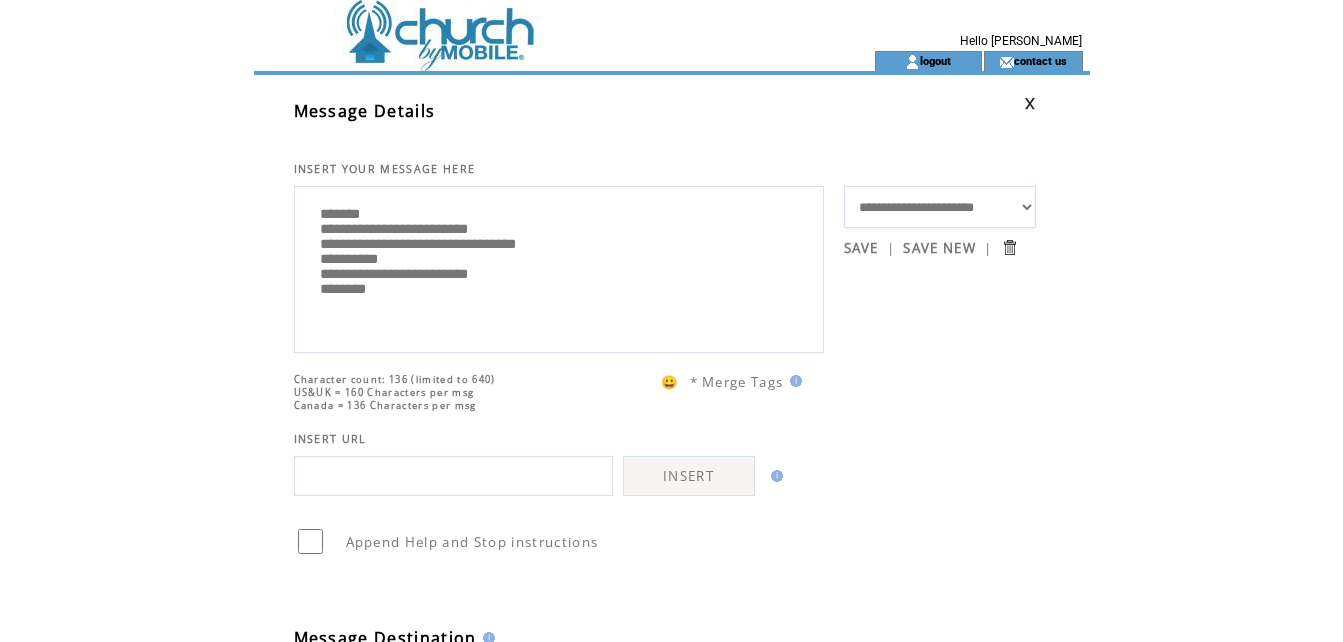 click on "**********" at bounding box center (559, 267) 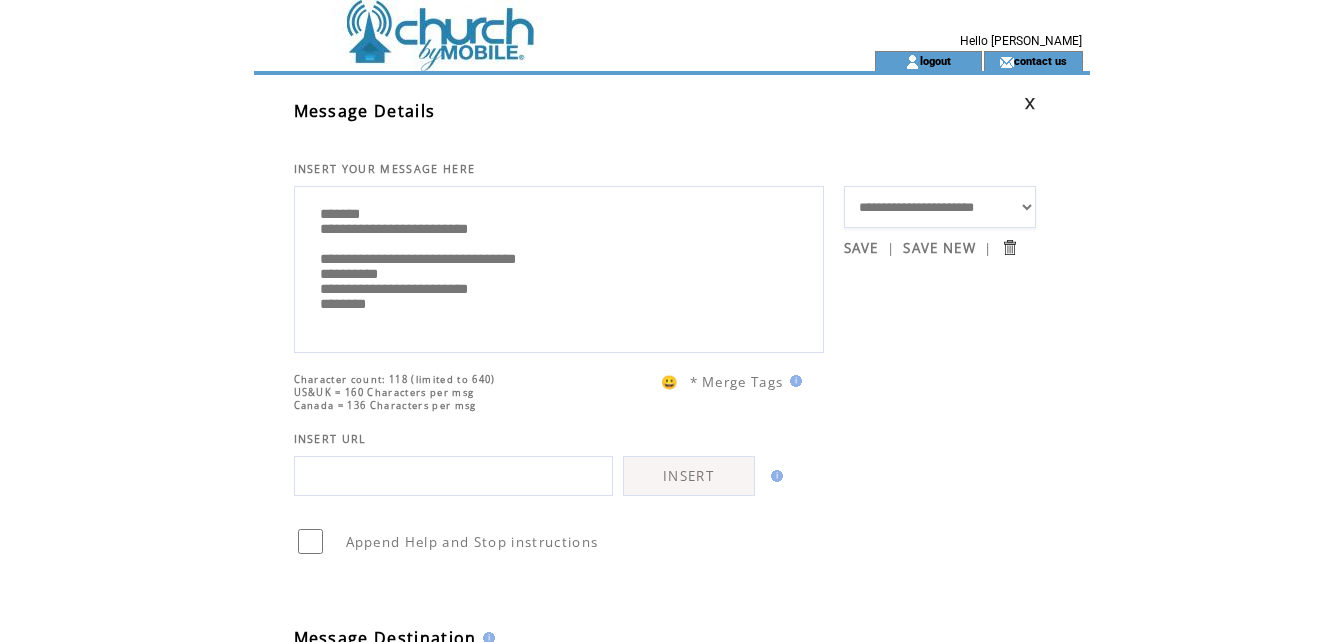 paste on "**********" 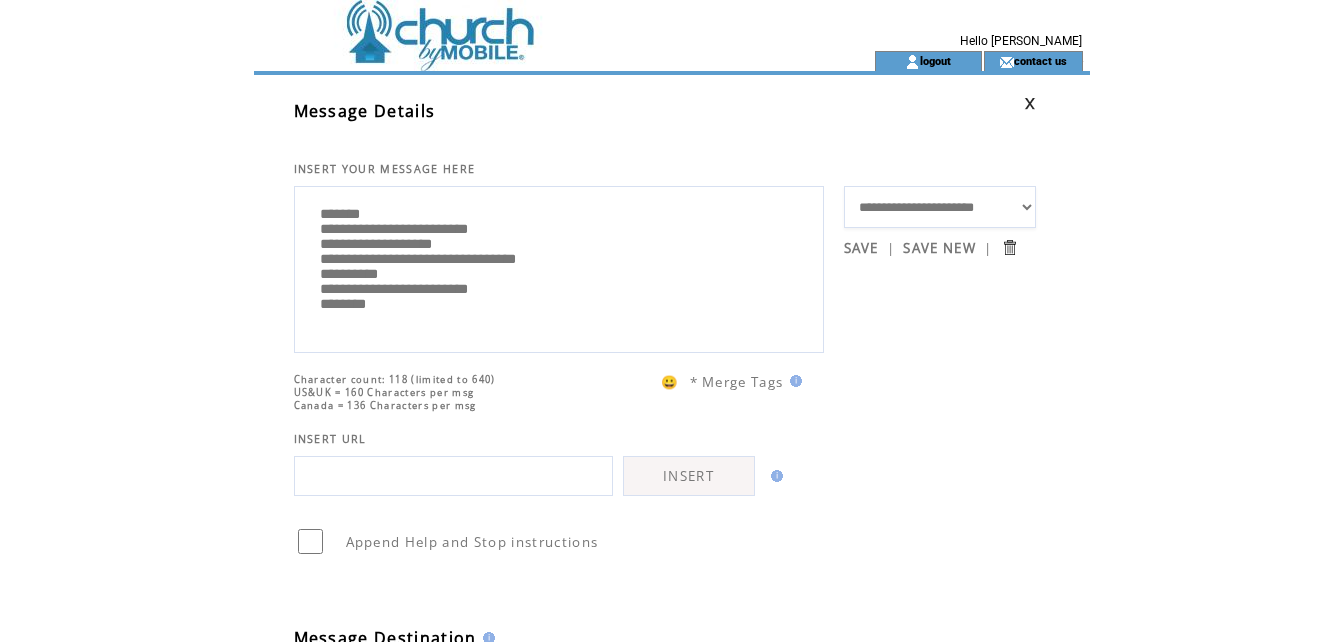 scroll, scrollTop: 20, scrollLeft: 0, axis: vertical 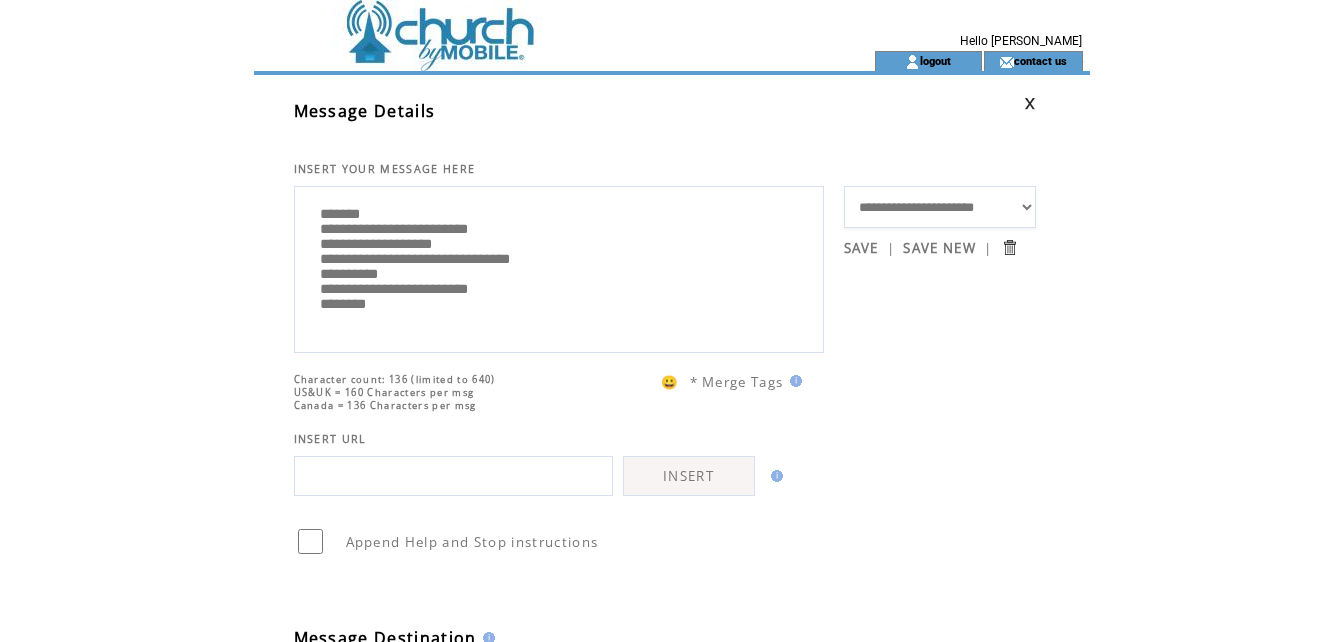 click on "**********" at bounding box center [559, 267] 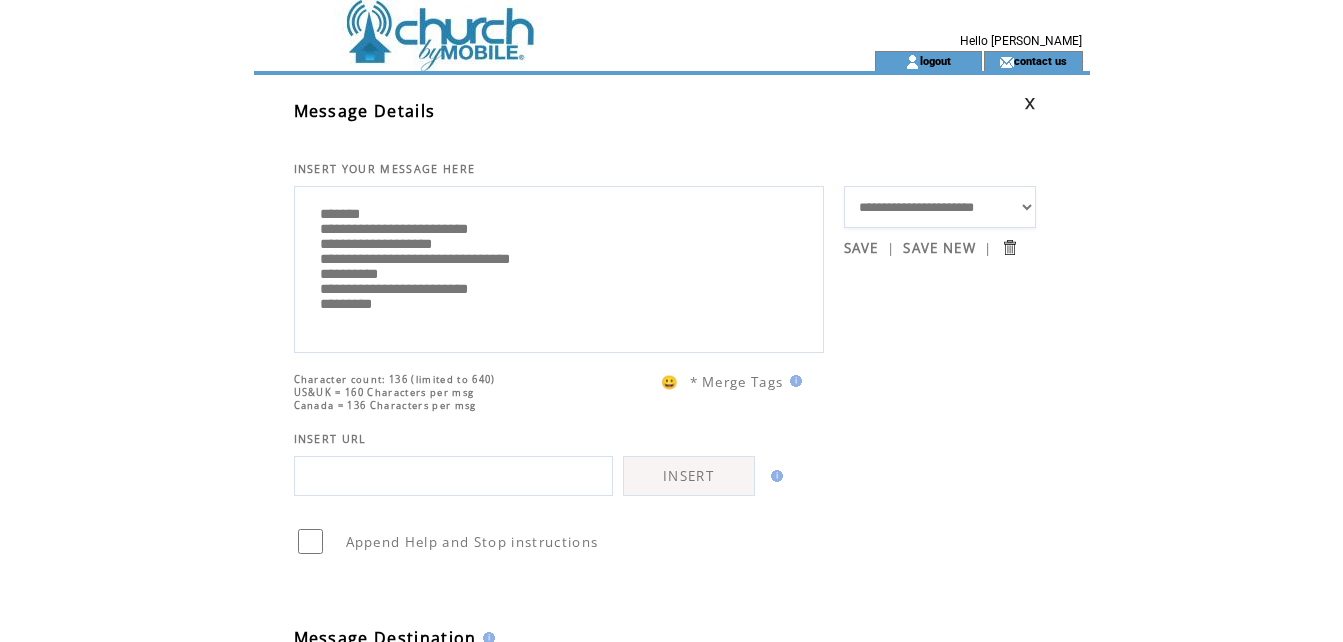 scroll, scrollTop: 25, scrollLeft: 0, axis: vertical 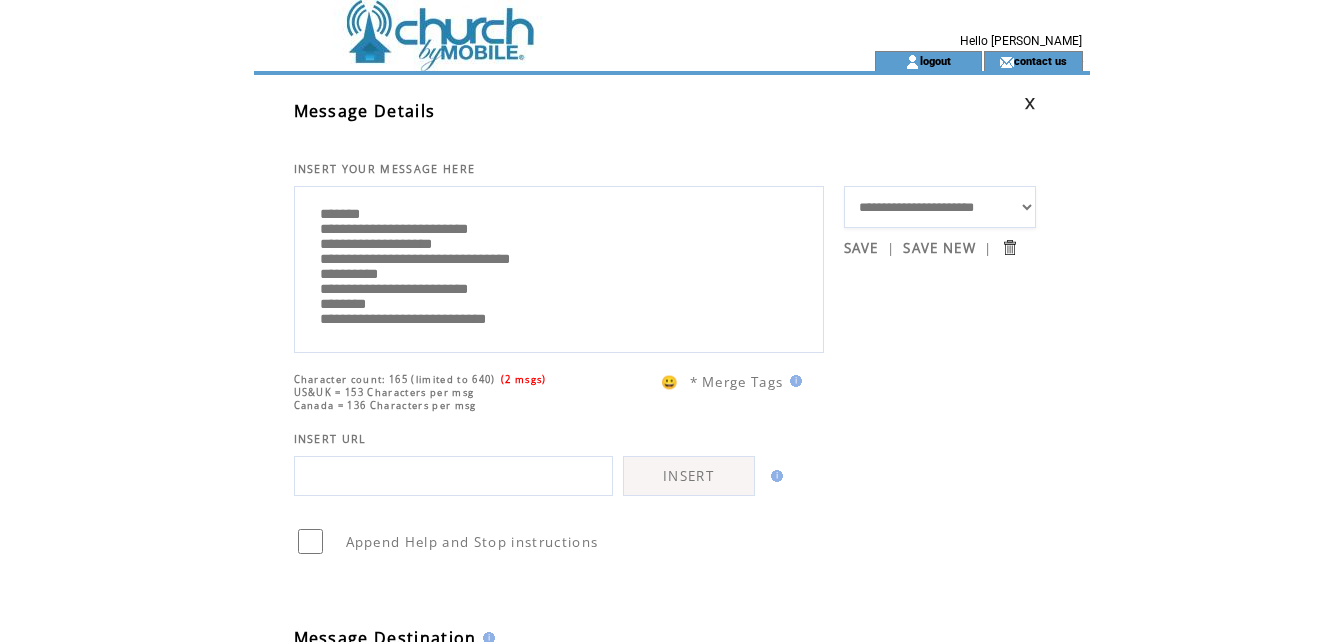 click on "**********" at bounding box center (559, 267) 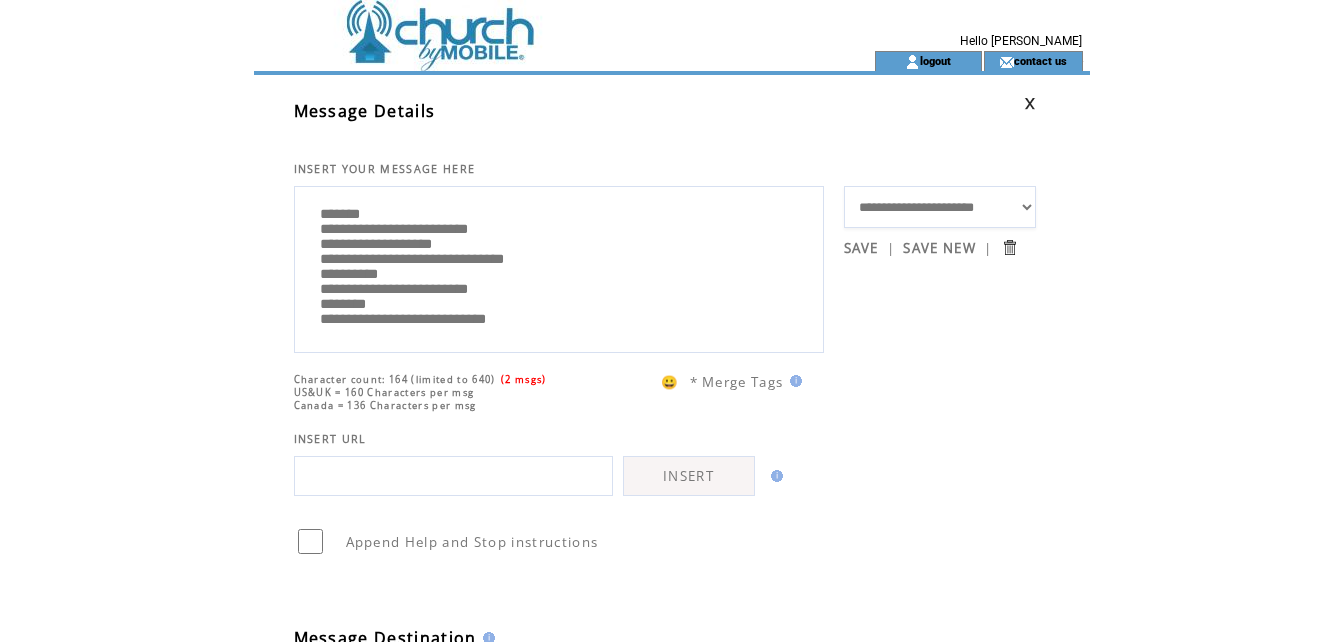 click on "**********" at bounding box center [559, 267] 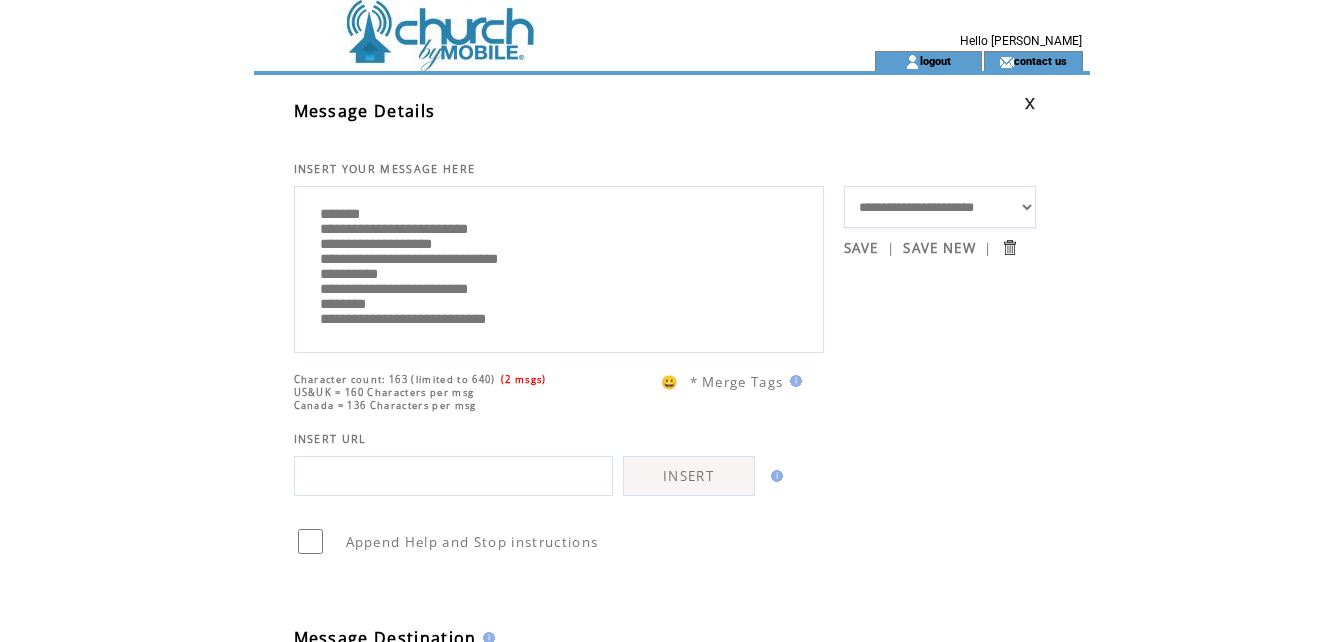click on "INSERT YOUR MESSAGE HERE" at bounding box center [569, 149] 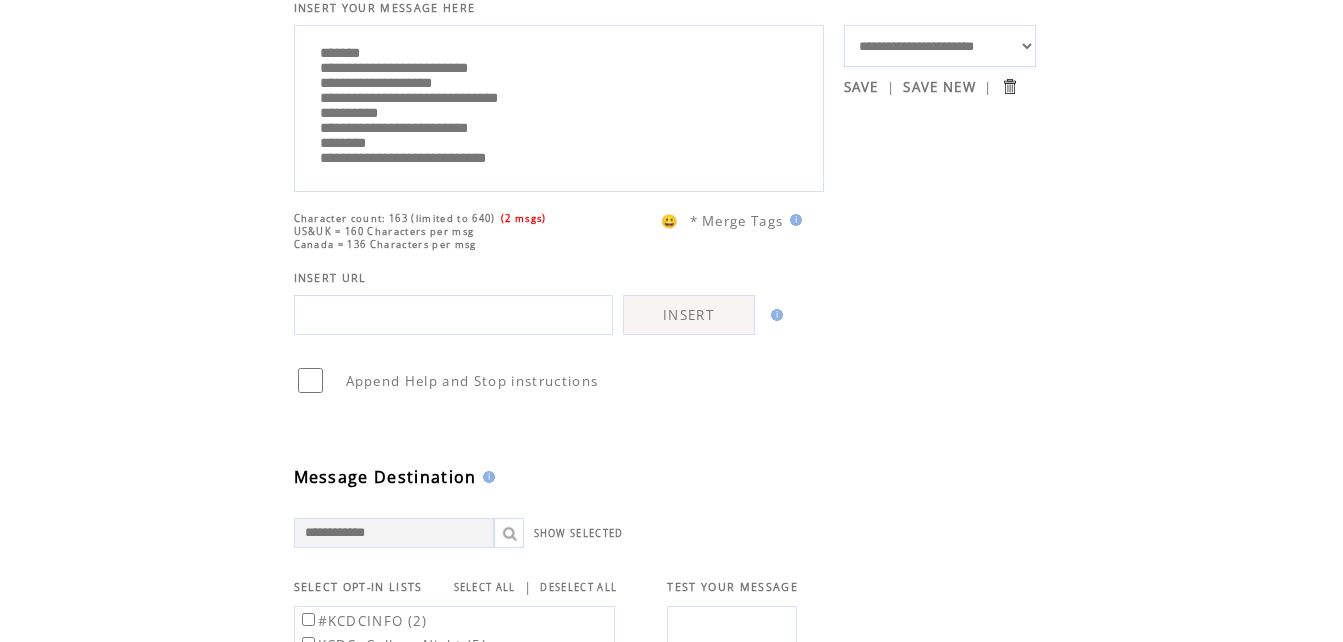 scroll, scrollTop: 61, scrollLeft: 0, axis: vertical 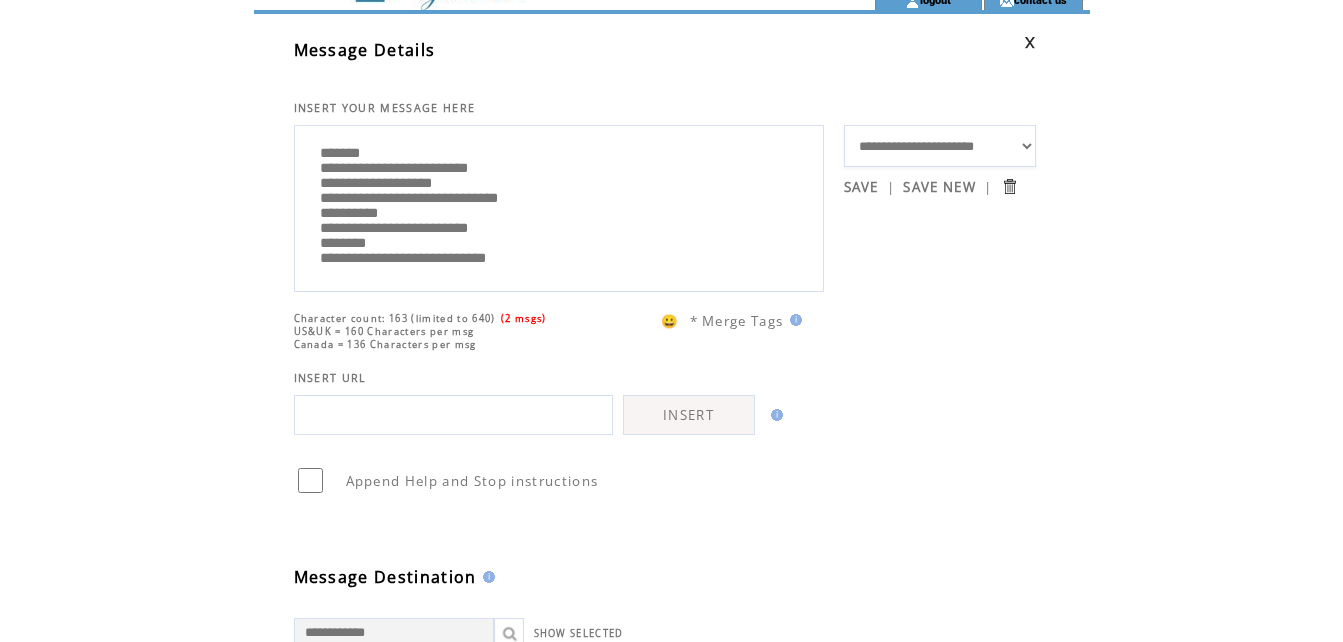 click on "**********" at bounding box center [559, 206] 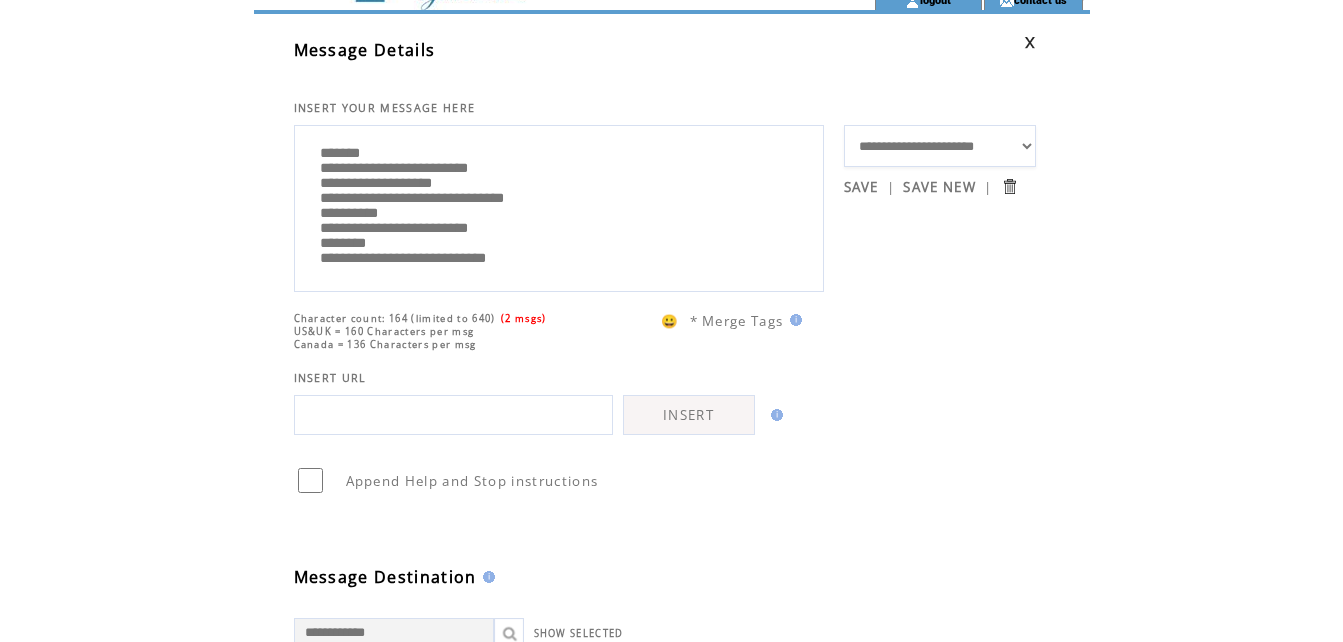 click on "**********" at bounding box center (559, 206) 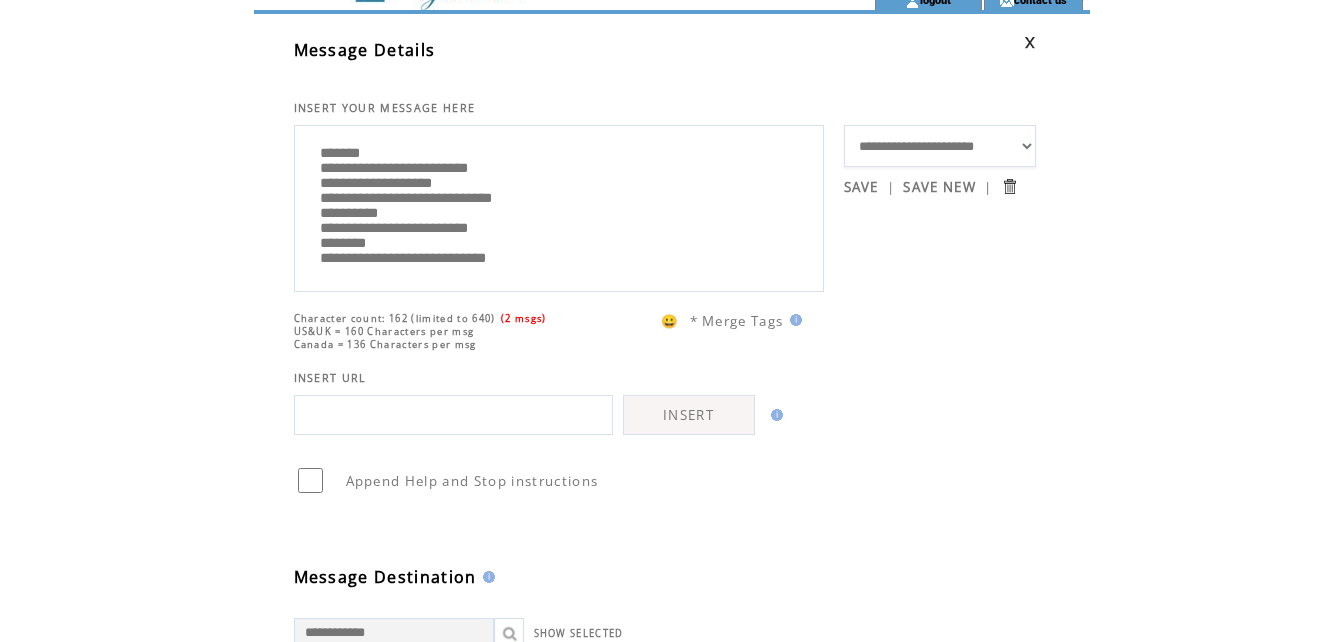 click on "**********" at bounding box center [559, 206] 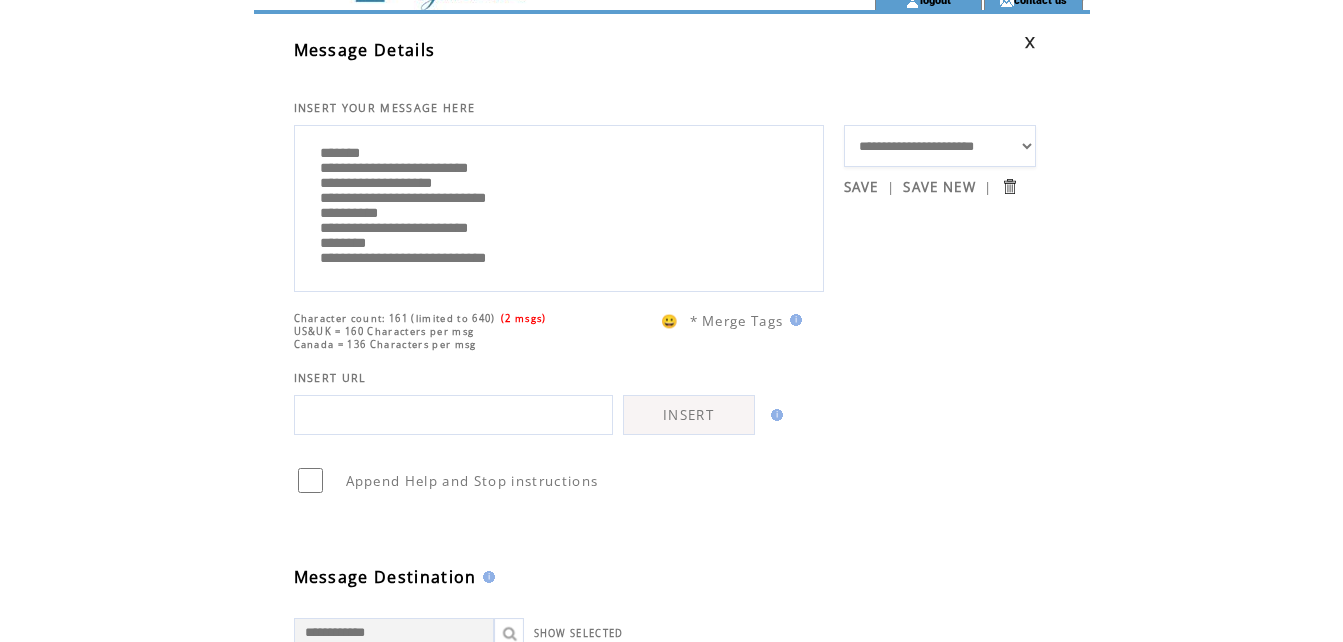 scroll, scrollTop: 0, scrollLeft: 0, axis: both 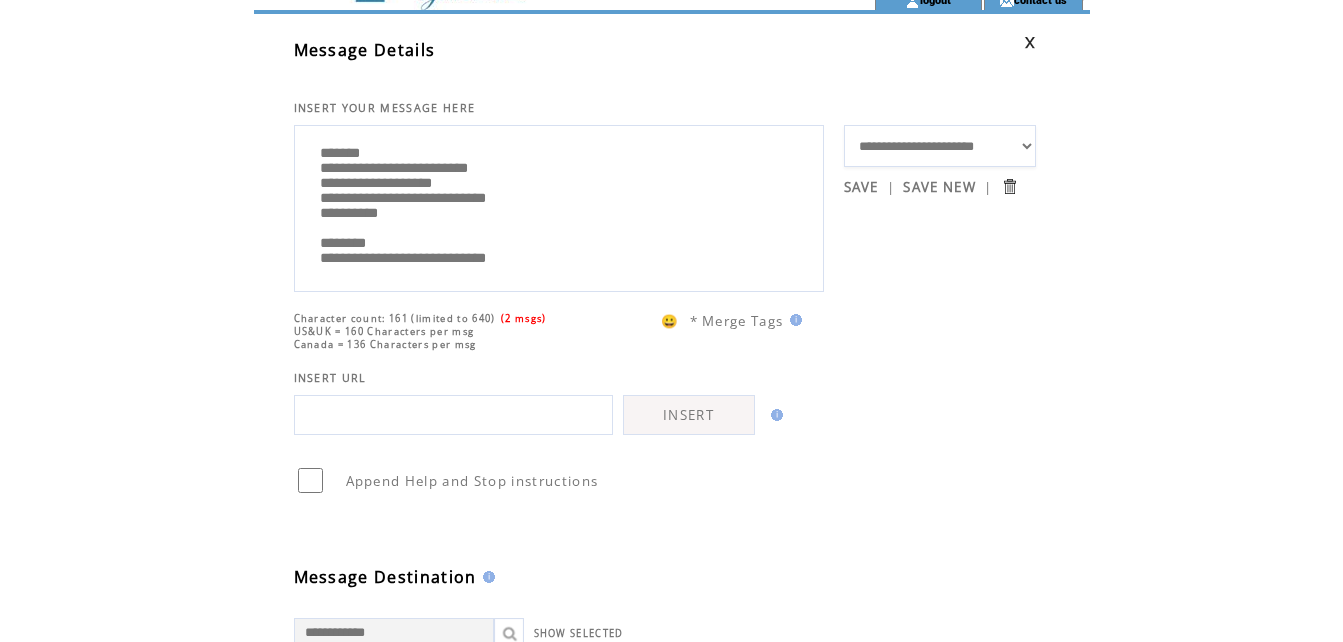 click on "**********" at bounding box center (559, 206) 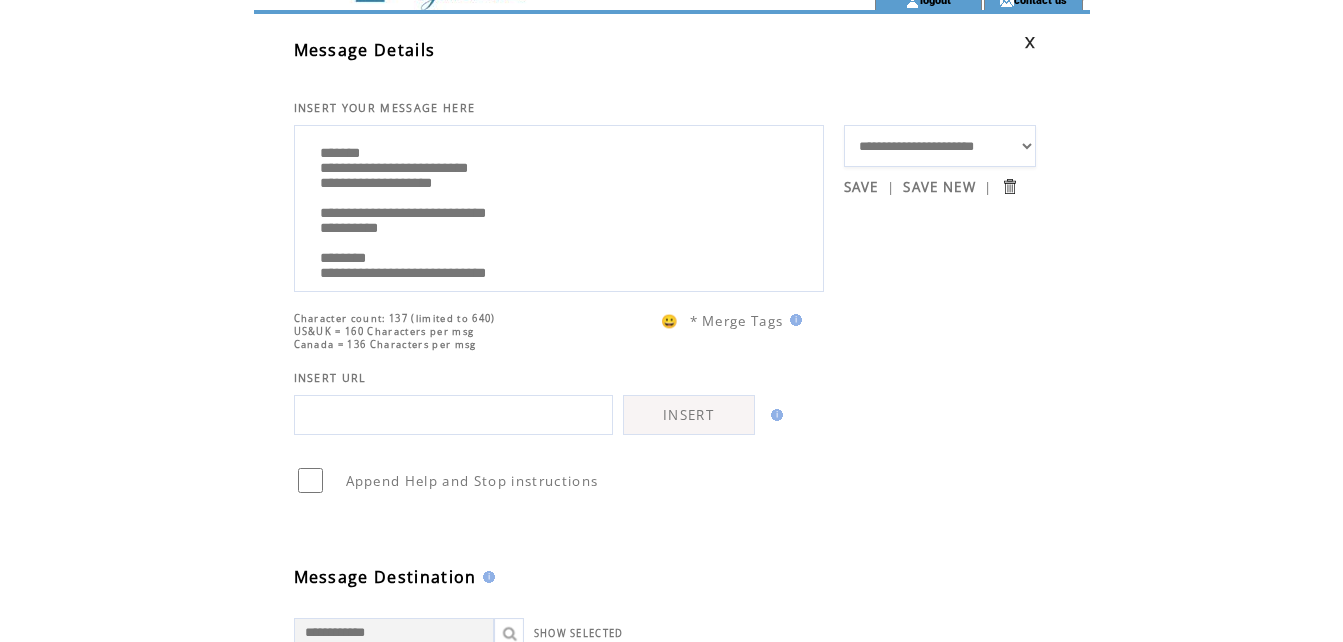 paste on "**********" 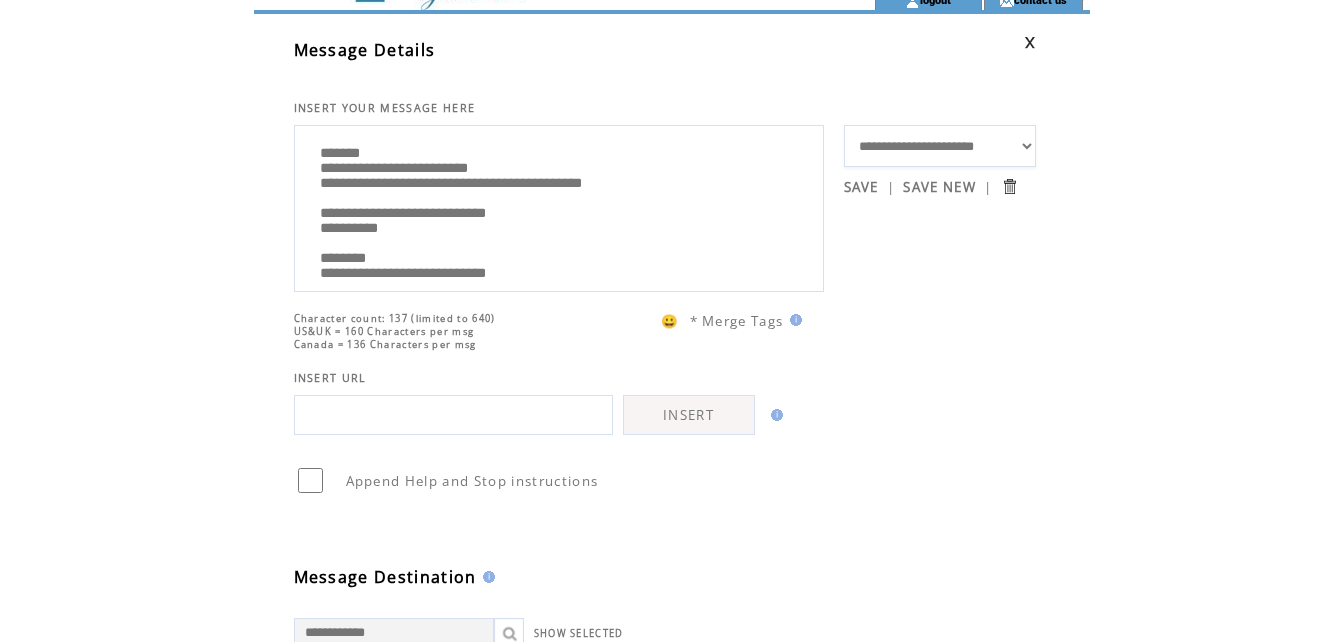 click on "**********" at bounding box center (559, 206) 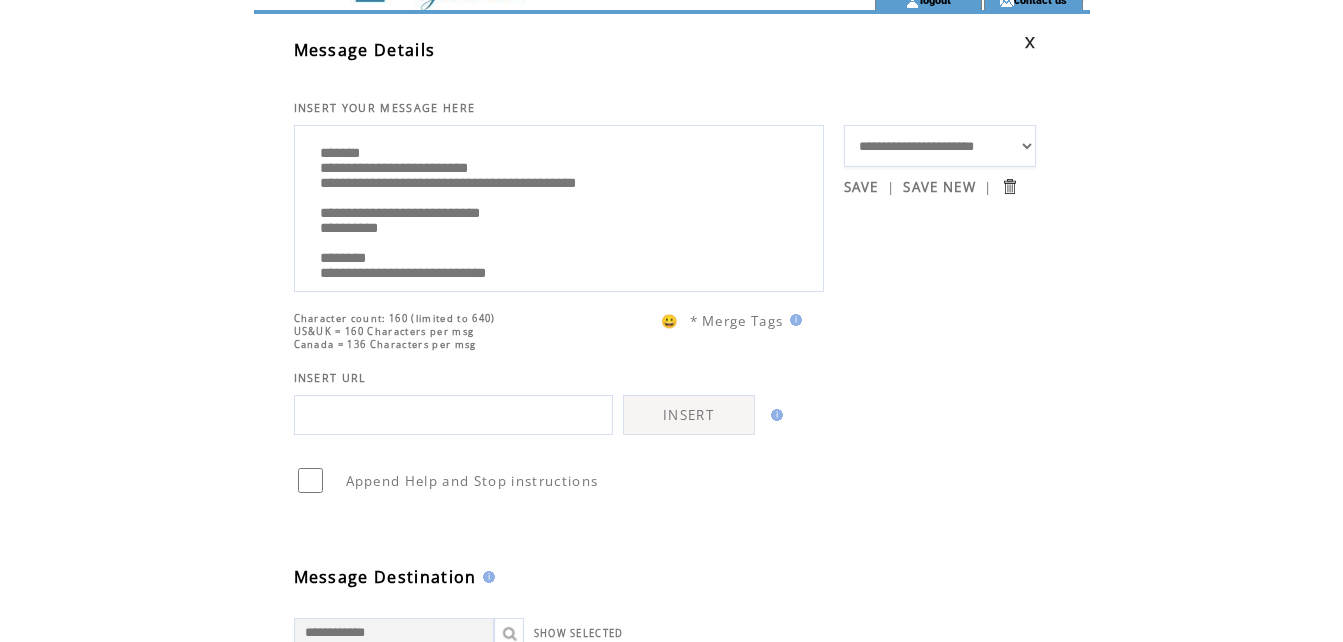click on "**********" at bounding box center (559, 206) 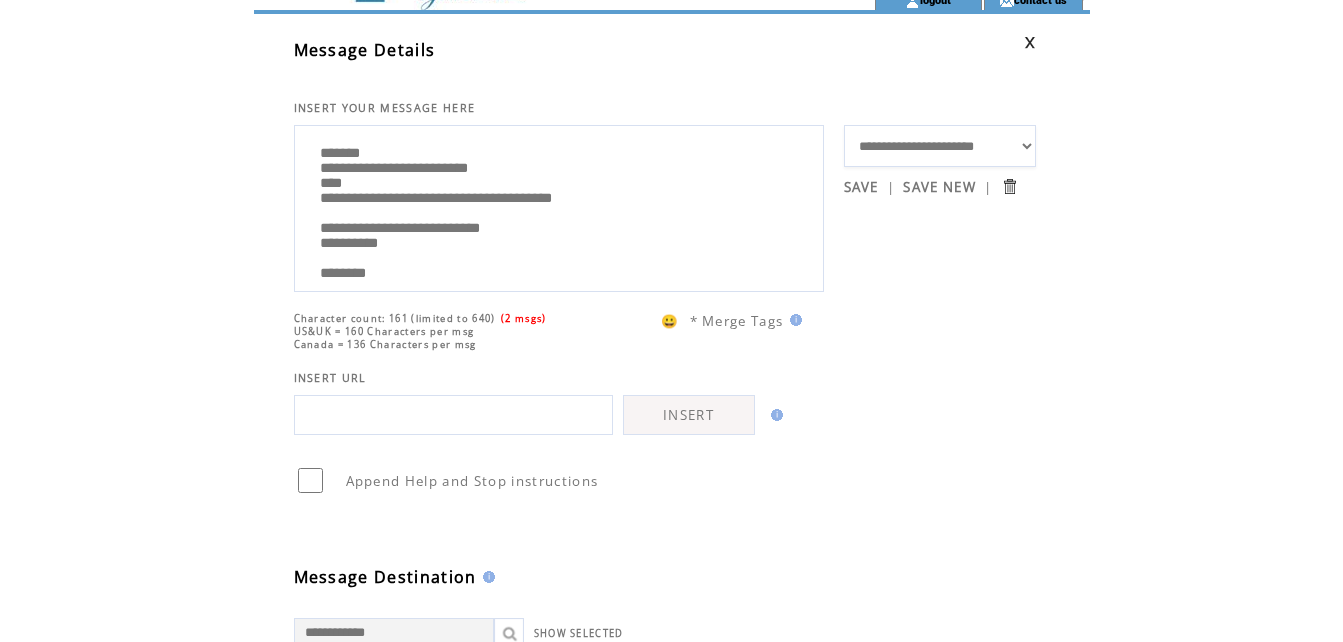drag, startPoint x: 541, startPoint y: 213, endPoint x: 692, endPoint y: 216, distance: 151.0298 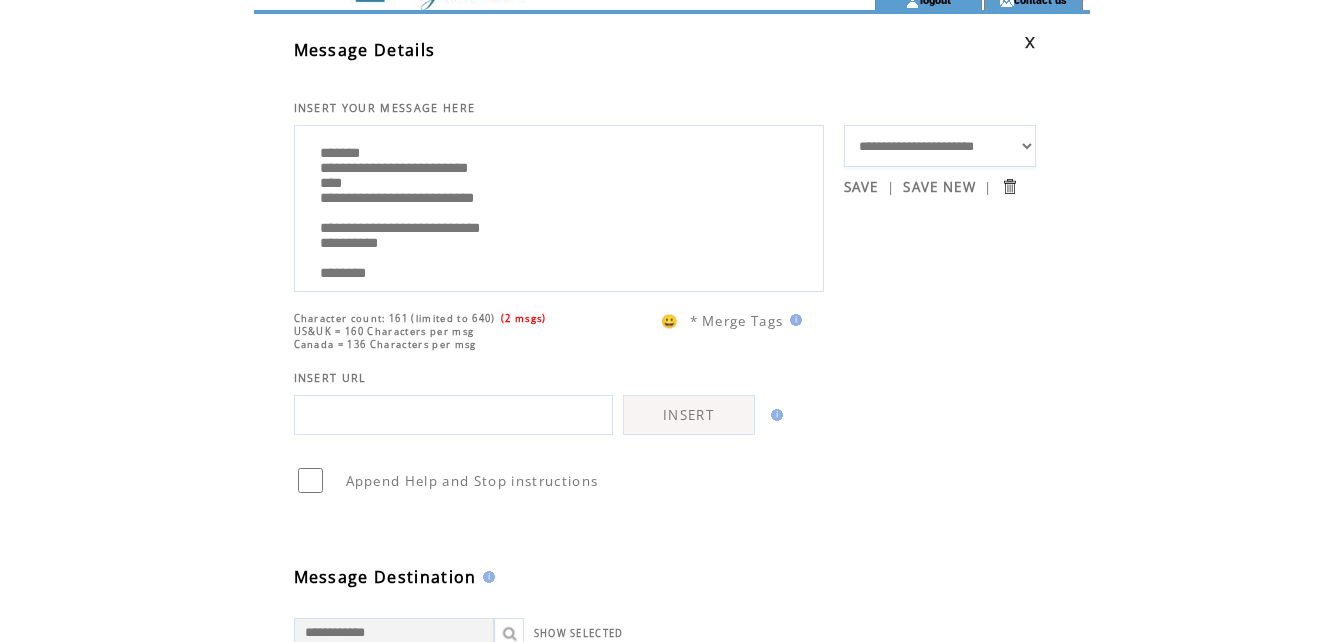 click on "**********" at bounding box center [559, 206] 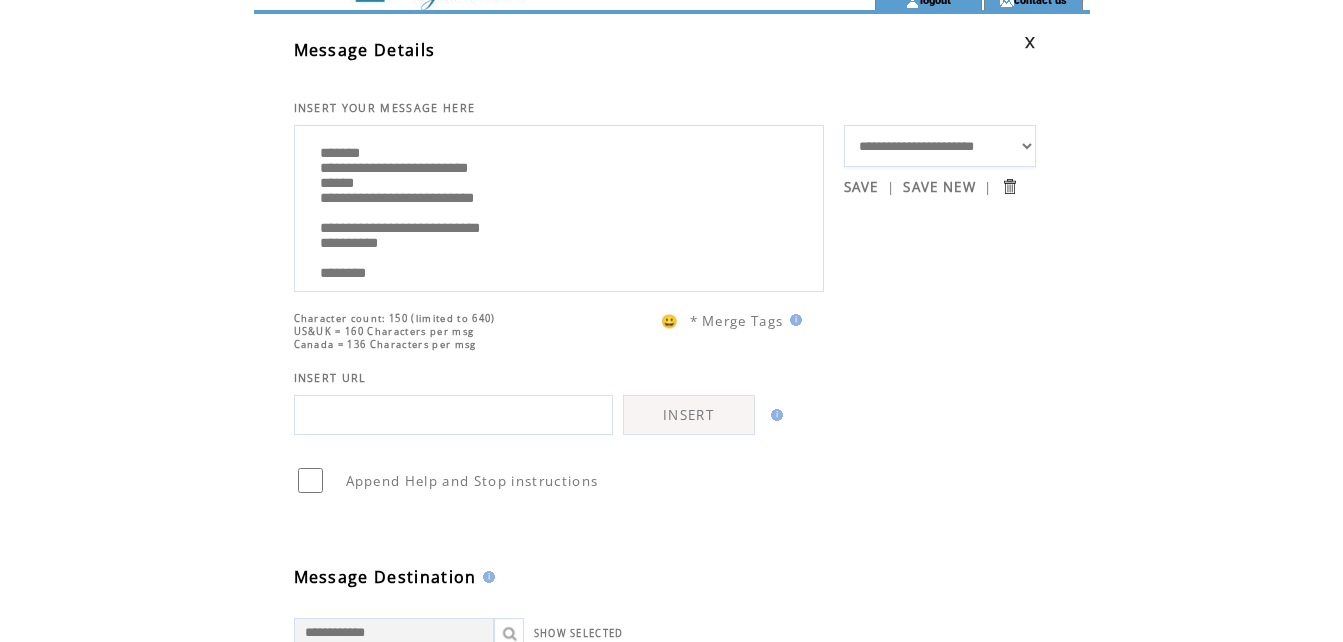 paste on "**********" 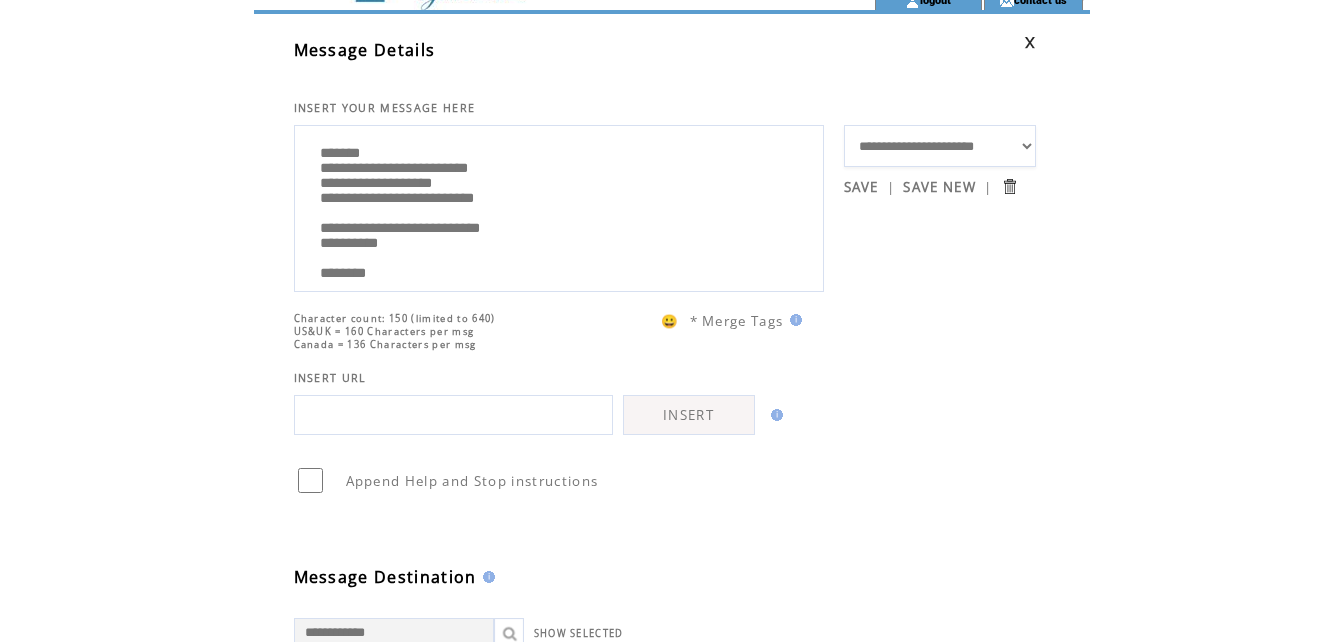 click on "**********" at bounding box center (559, 206) 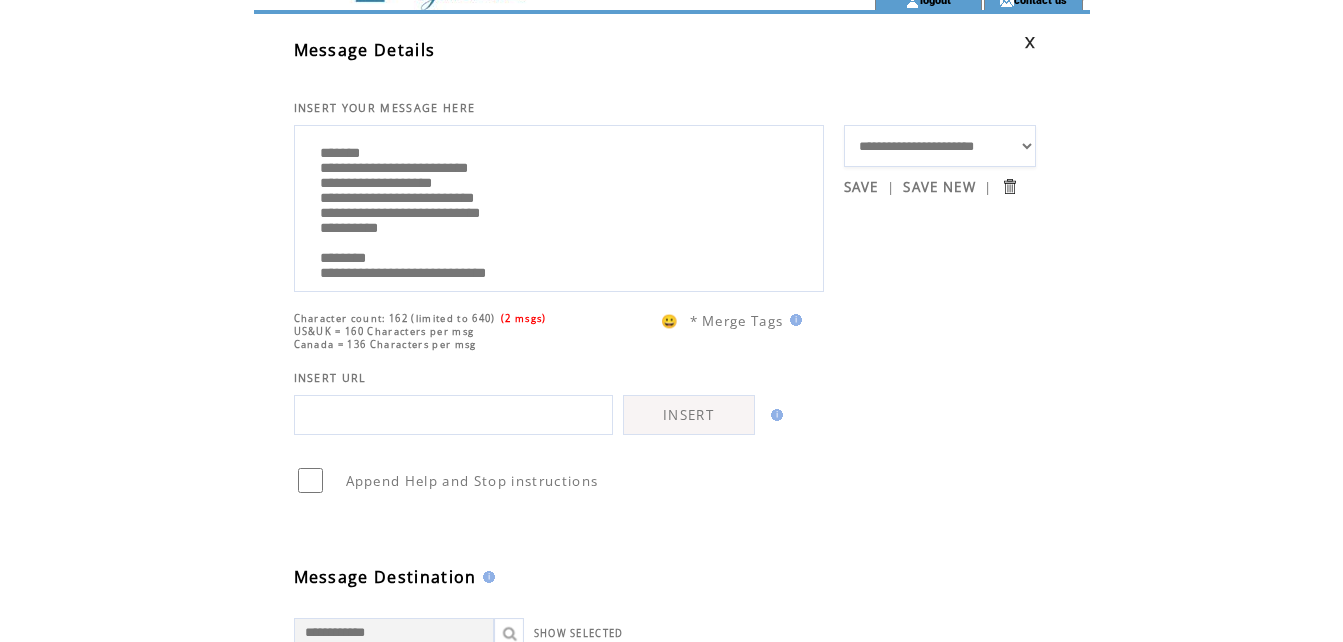scroll, scrollTop: 60, scrollLeft: 0, axis: vertical 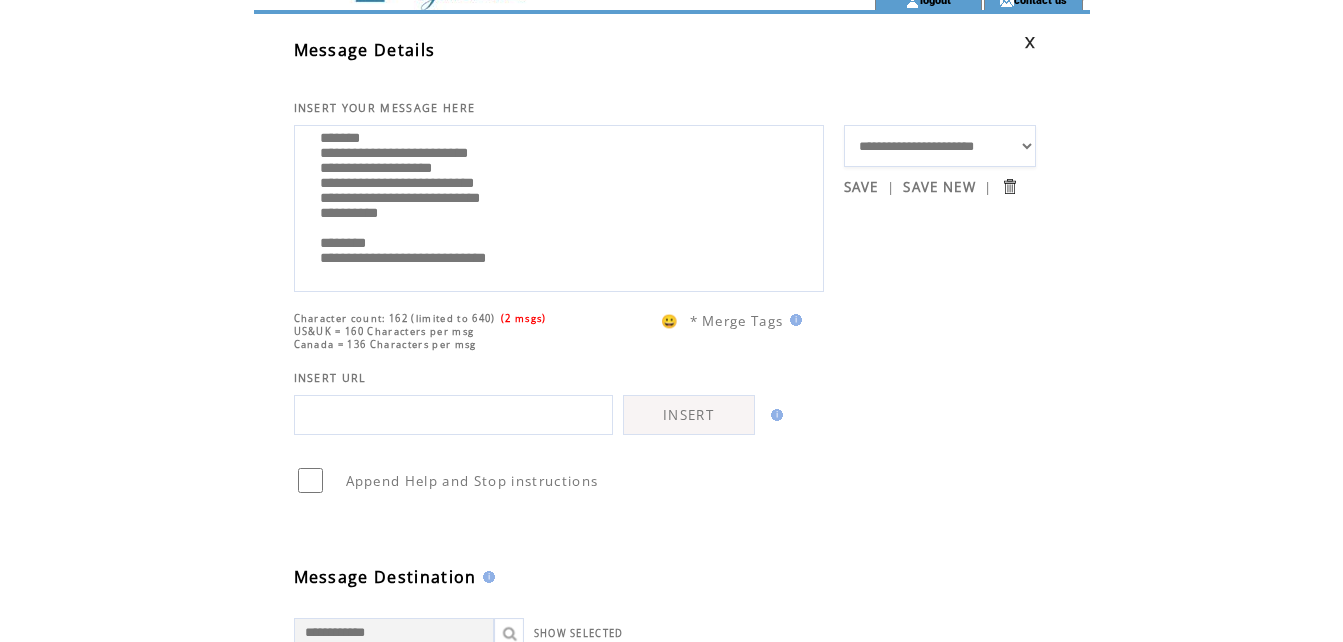 click on "**********" at bounding box center [559, 206] 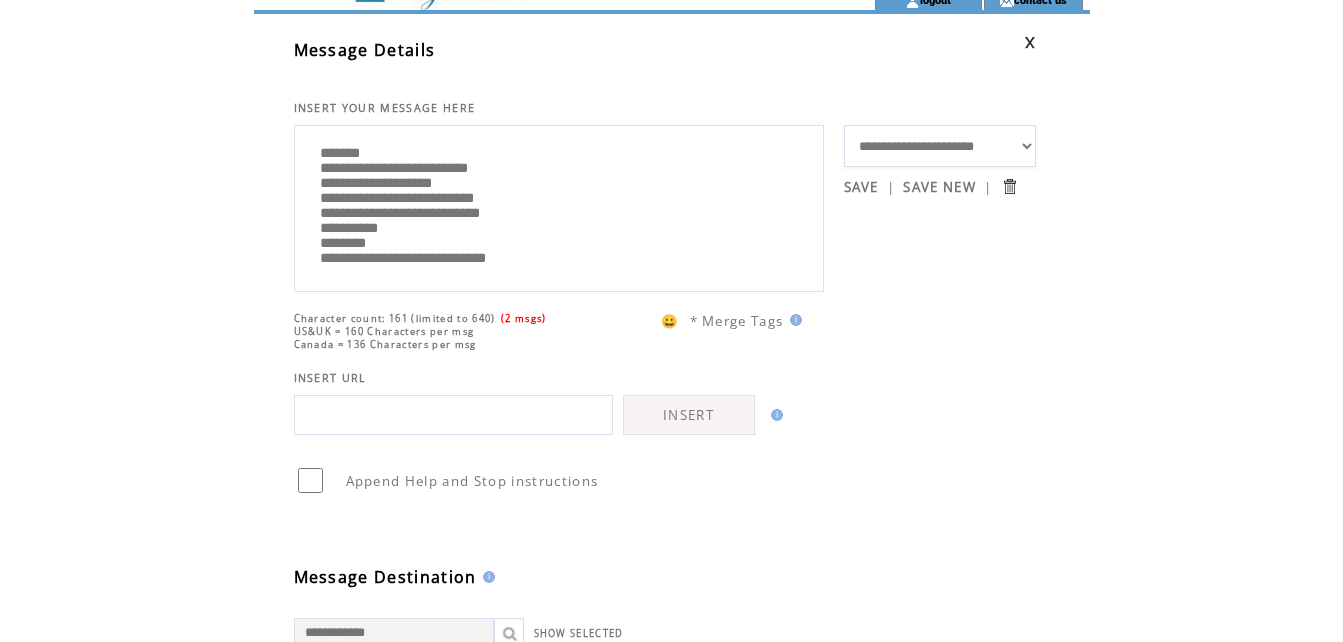 scroll, scrollTop: 0, scrollLeft: 0, axis: both 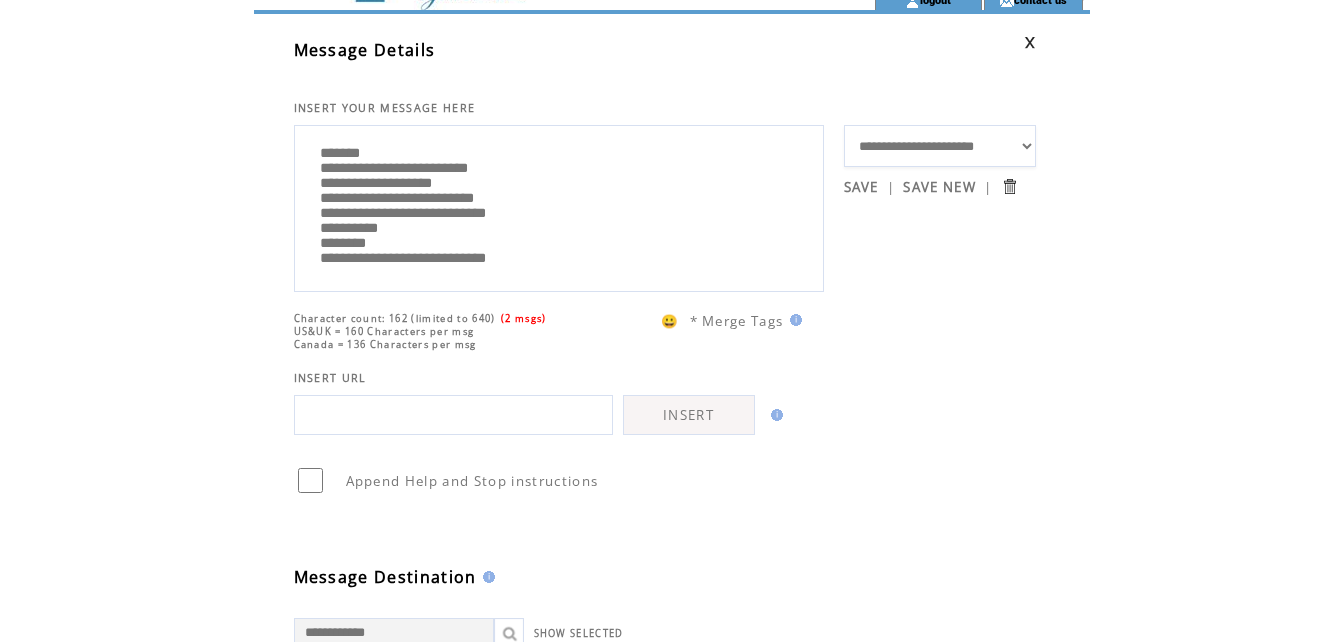 click on "**********" at bounding box center (559, 206) 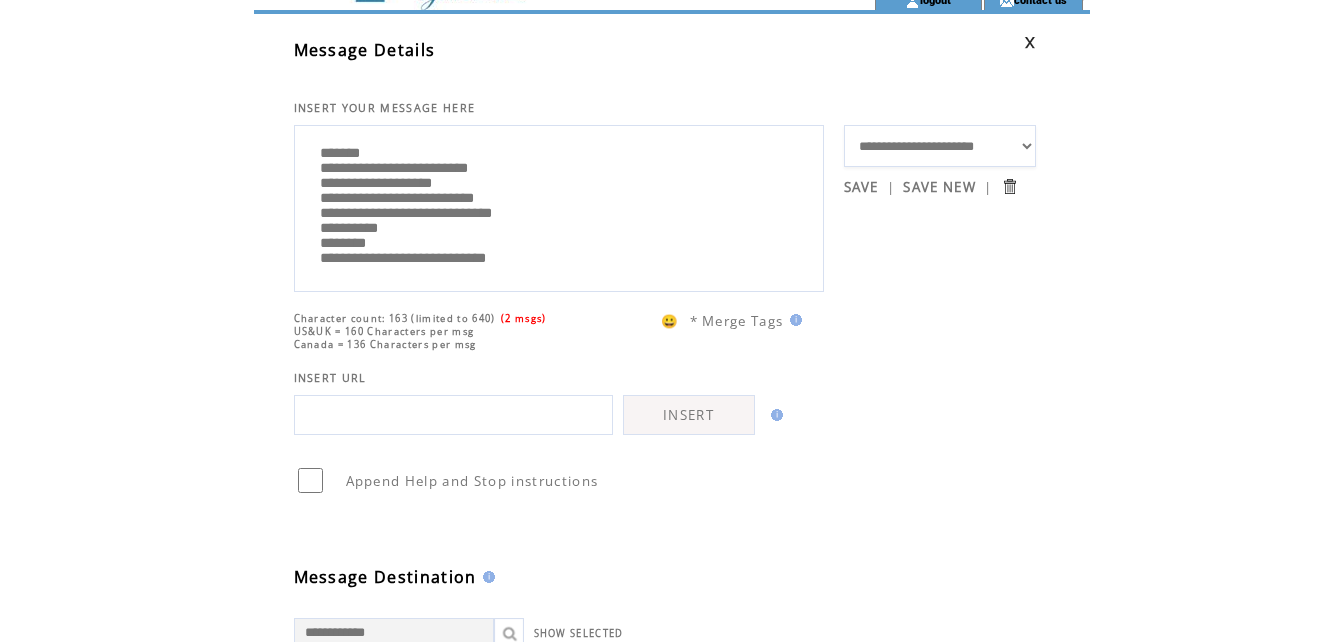 click on "**********" at bounding box center [559, 206] 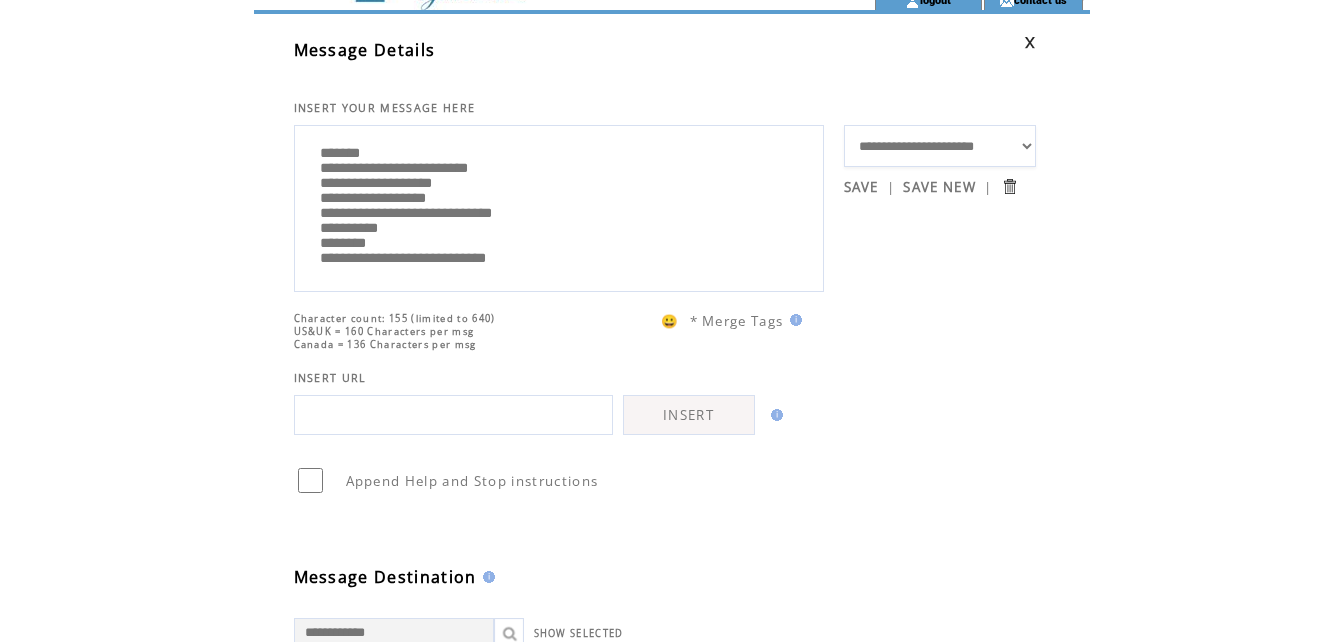 scroll, scrollTop: 40, scrollLeft: 0, axis: vertical 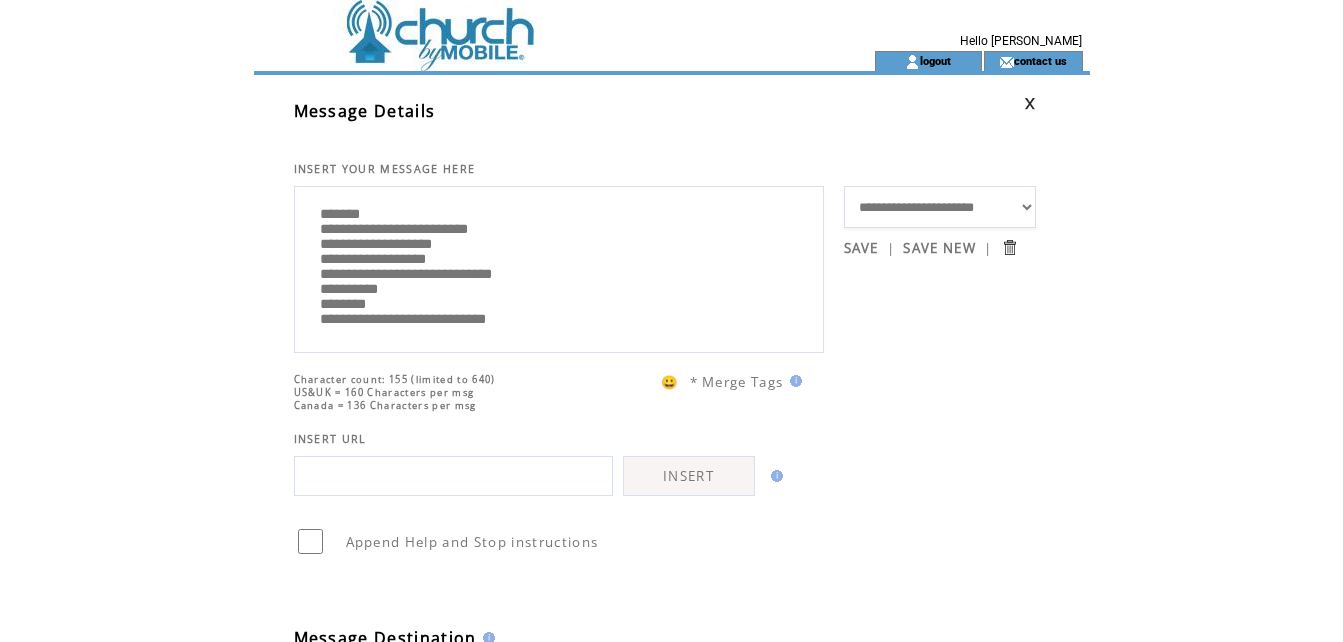 type on "**********" 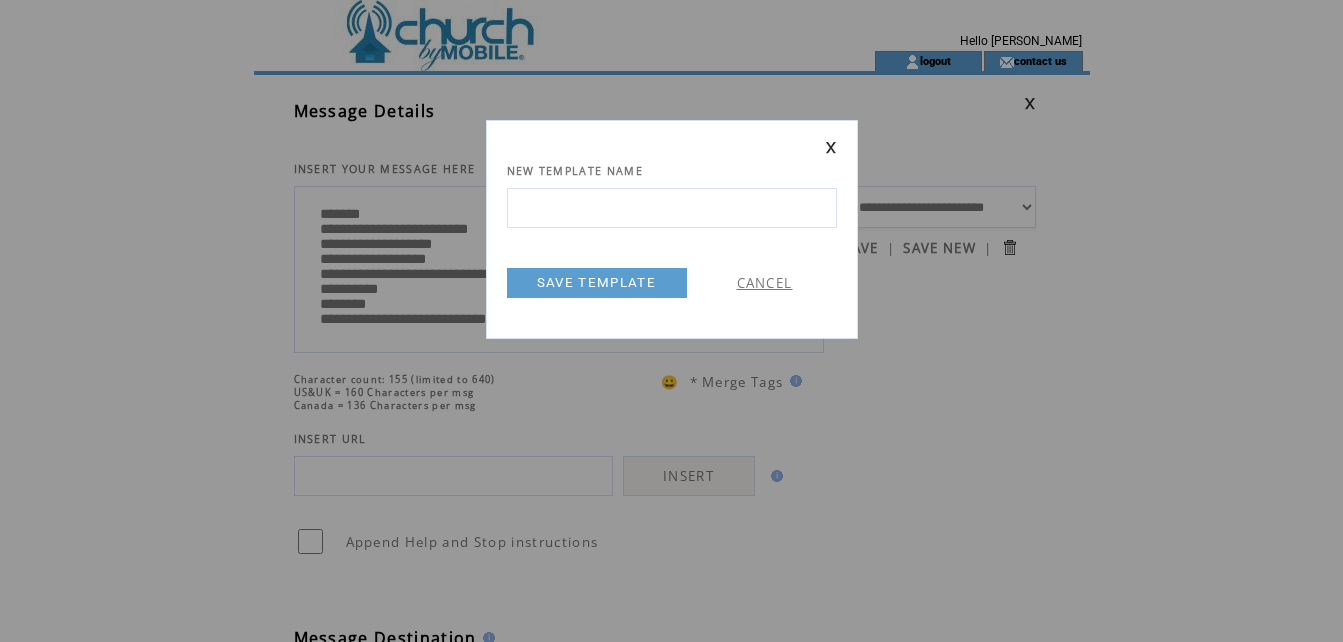 scroll, scrollTop: 0, scrollLeft: 0, axis: both 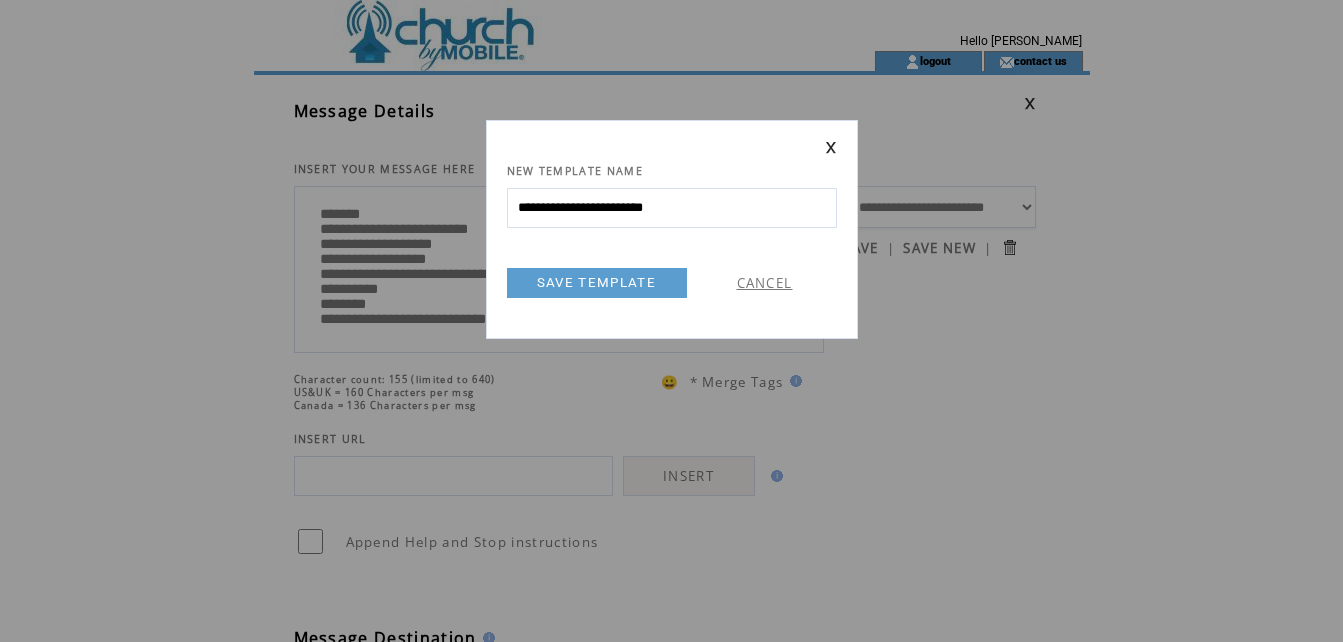 type on "**********" 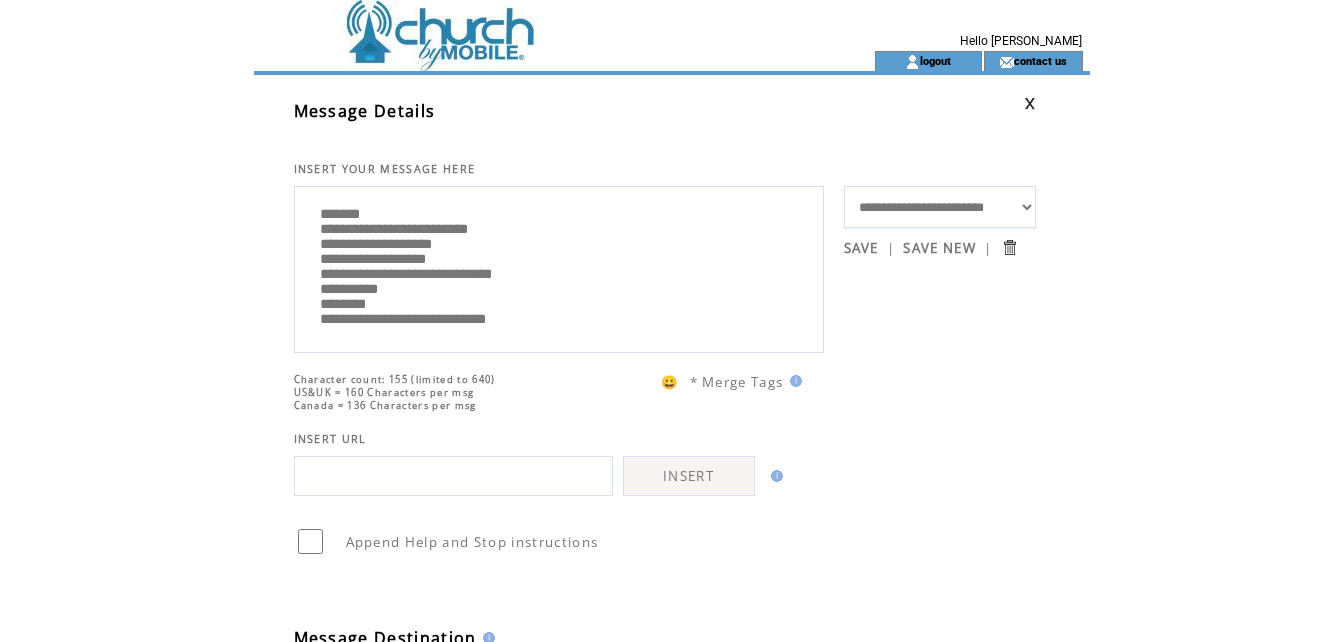scroll, scrollTop: 40, scrollLeft: 0, axis: vertical 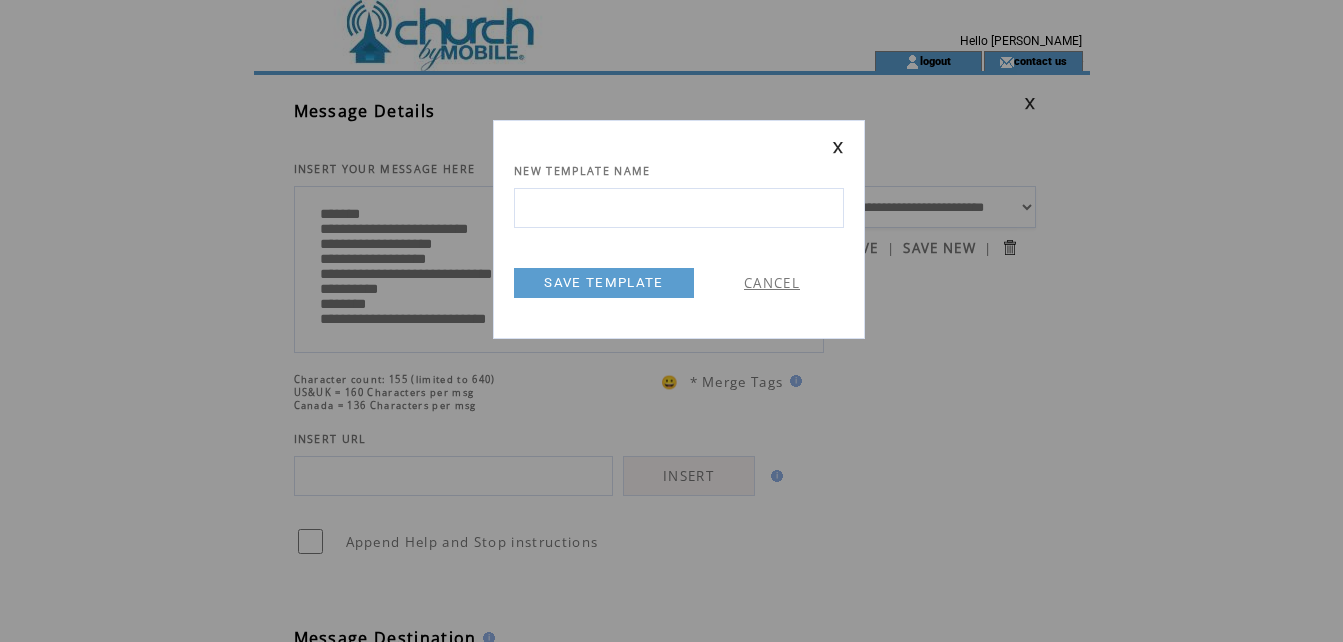 click on "CANCEL" at bounding box center (772, 283) 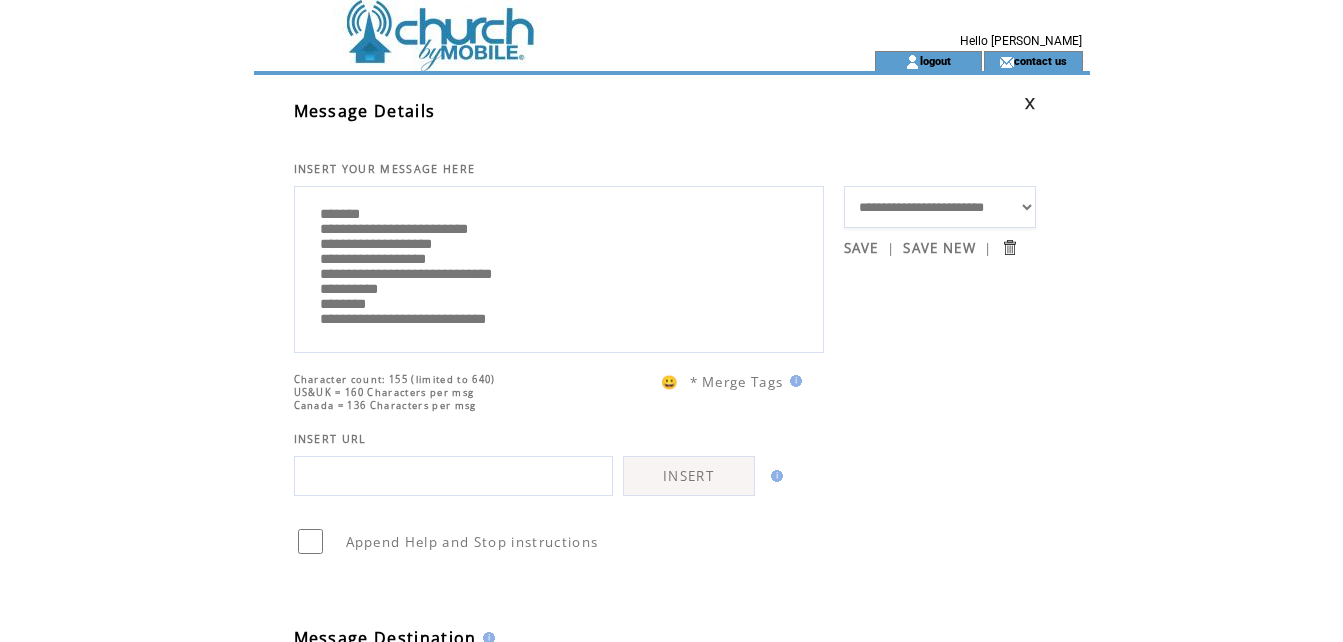 click on "SAVE" at bounding box center [861, 248] 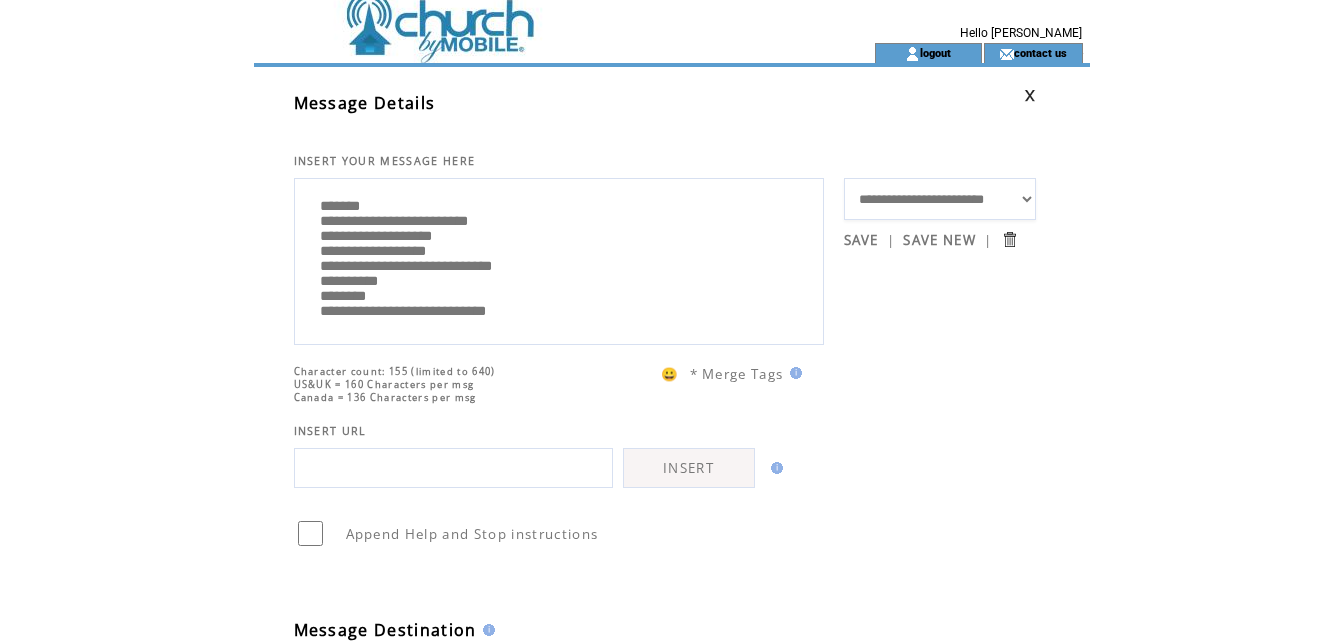 scroll, scrollTop: 0, scrollLeft: 0, axis: both 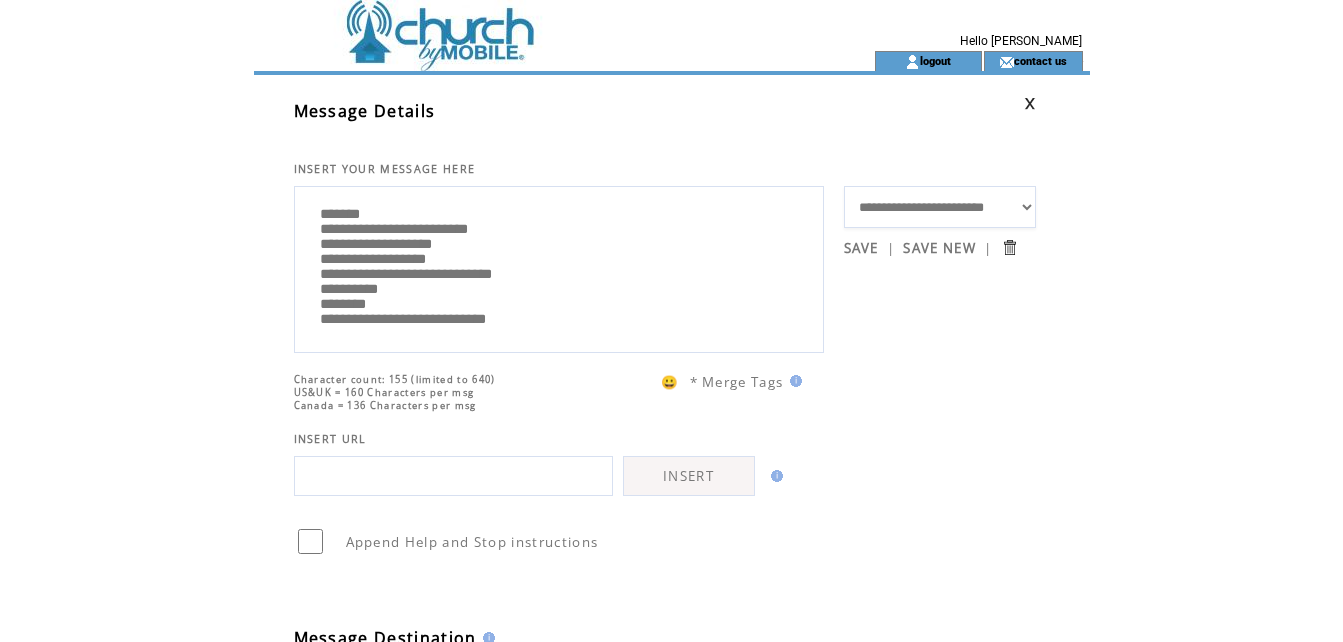 drag, startPoint x: 381, startPoint y: 293, endPoint x: 404, endPoint y: 290, distance: 23.194826 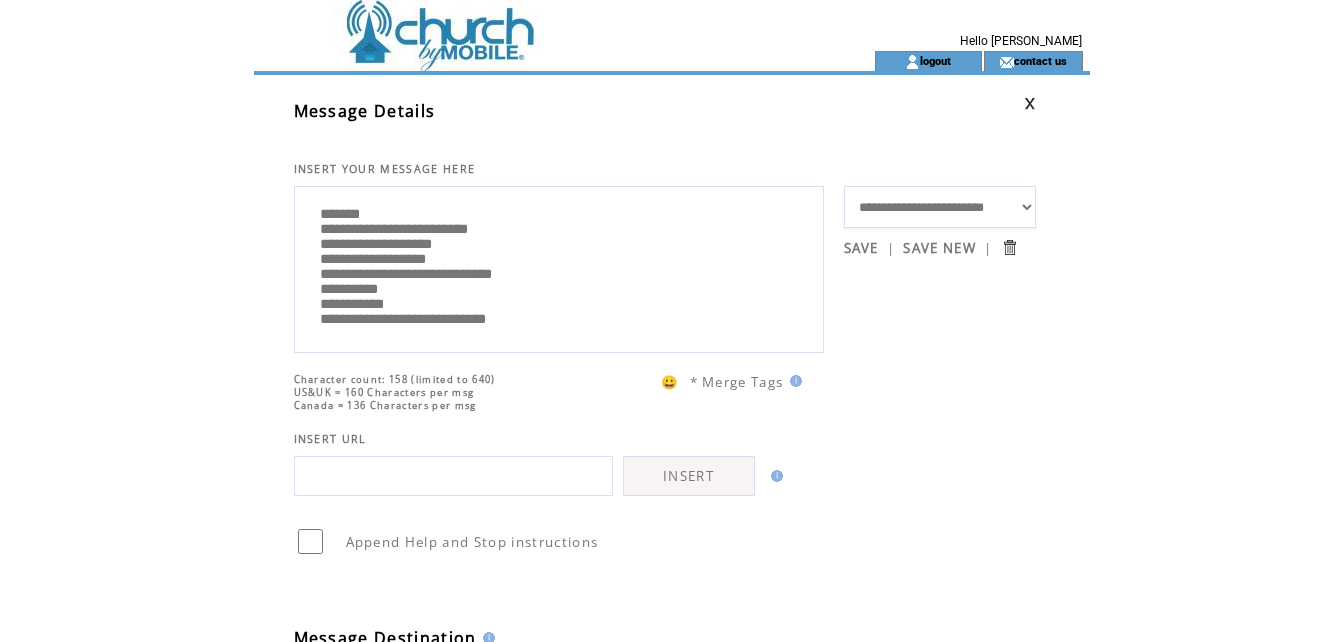 drag, startPoint x: 317, startPoint y: 321, endPoint x: 373, endPoint y: 316, distance: 56.22277 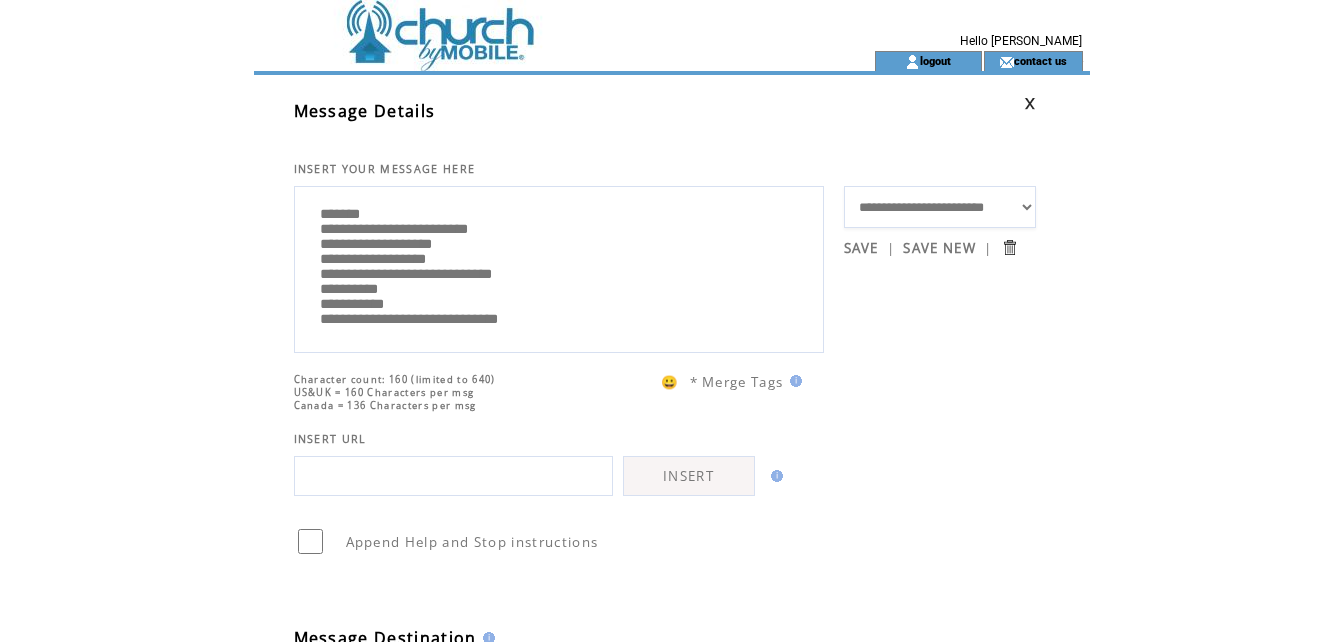drag, startPoint x: 517, startPoint y: 319, endPoint x: 621, endPoint y: 314, distance: 104.120125 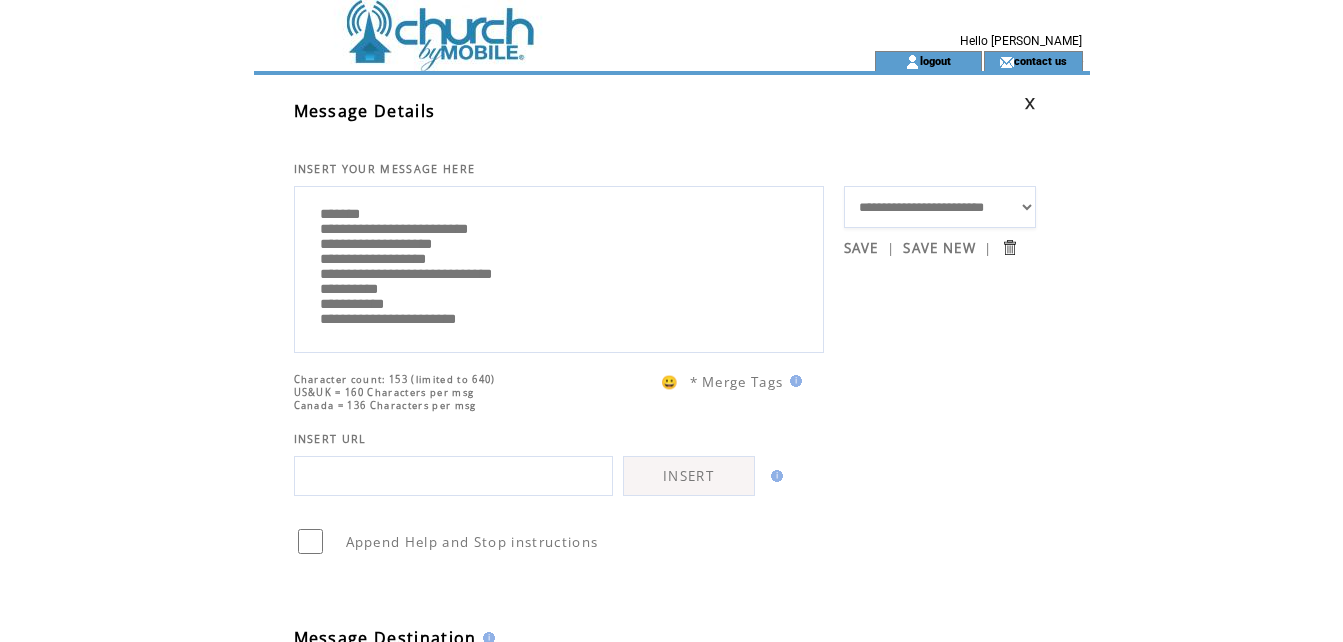 click on "**********" at bounding box center (559, 267) 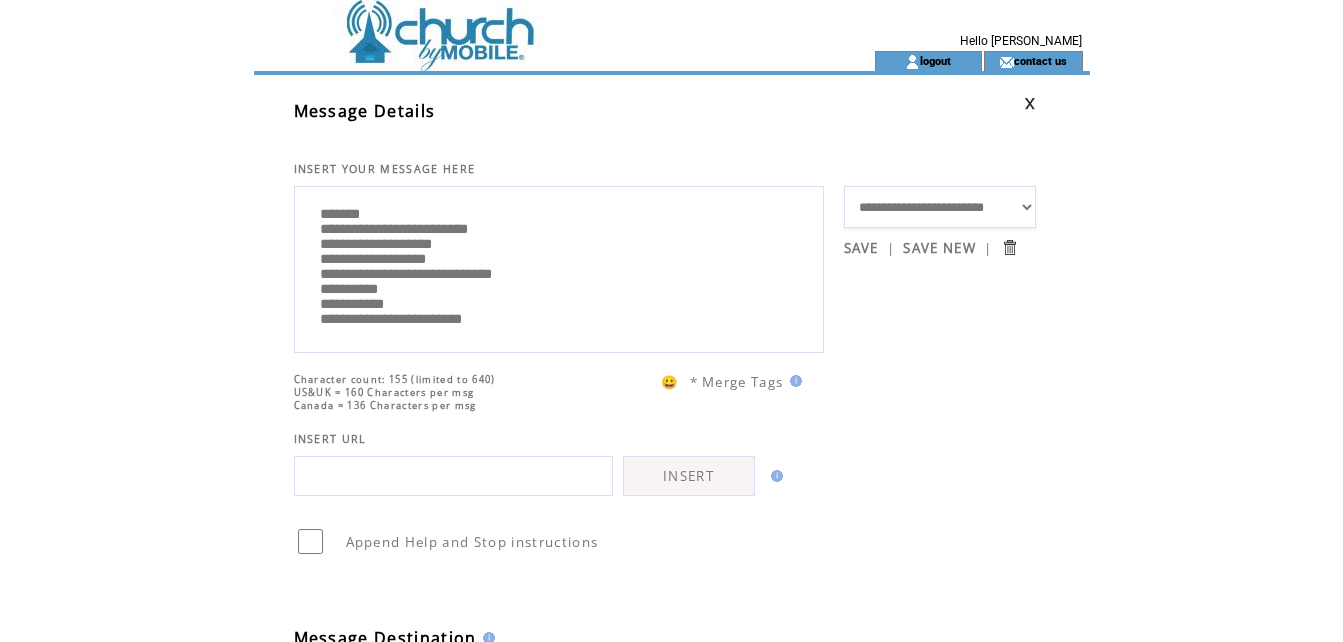 click on "**********" at bounding box center [559, 267] 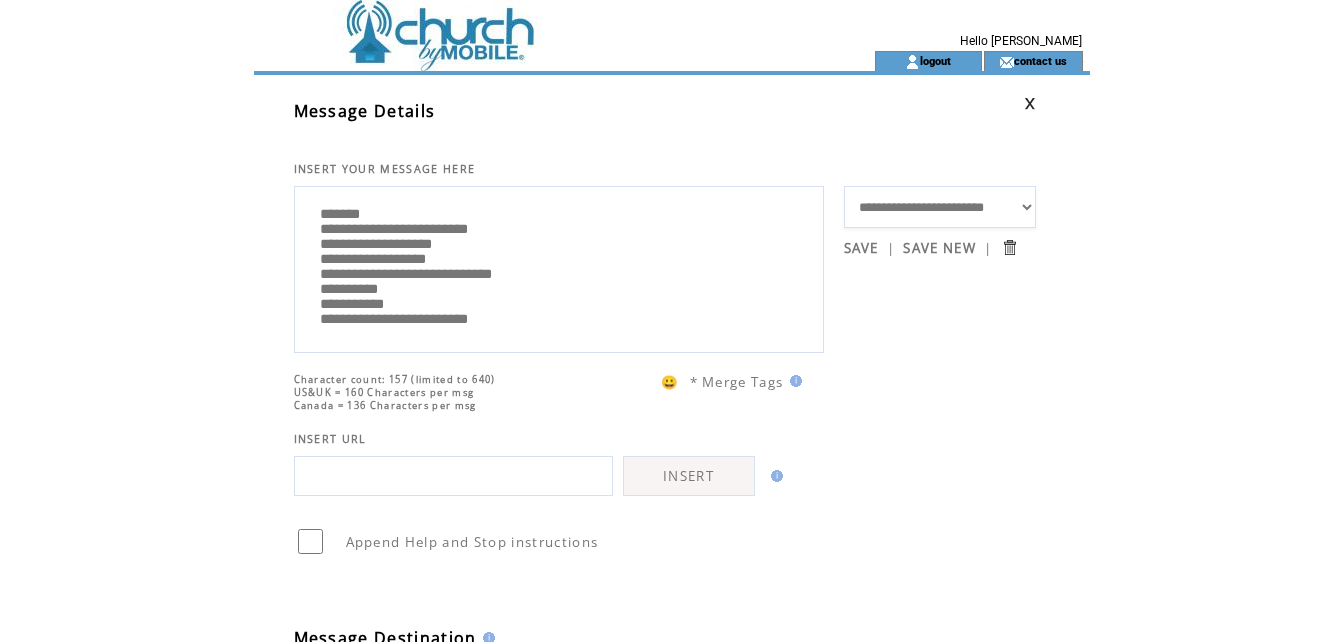 scroll, scrollTop: 0, scrollLeft: 0, axis: both 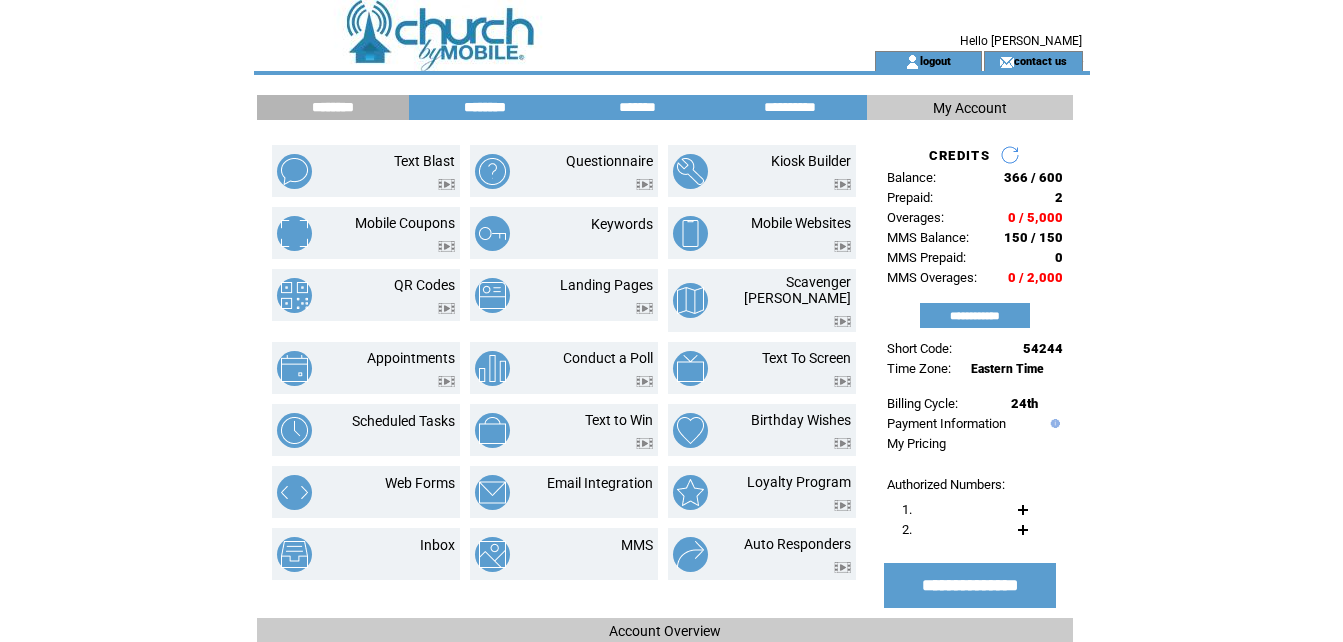 click on "********" at bounding box center (485, 107) 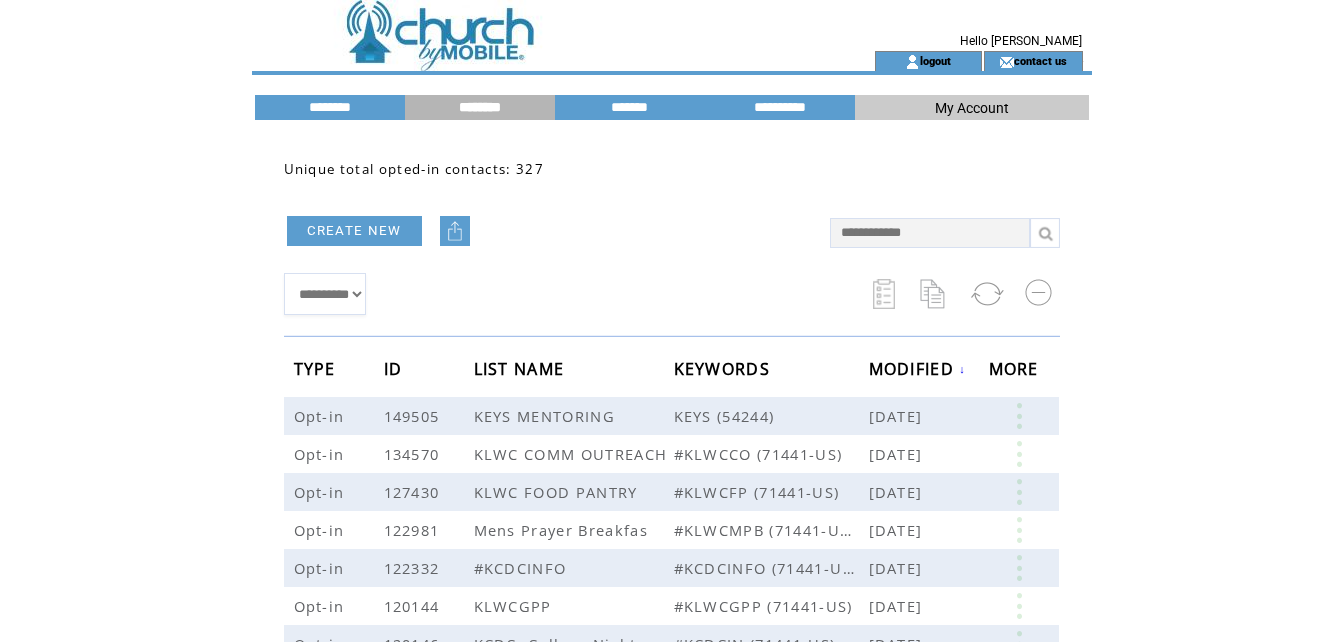 click at bounding box center [930, 233] 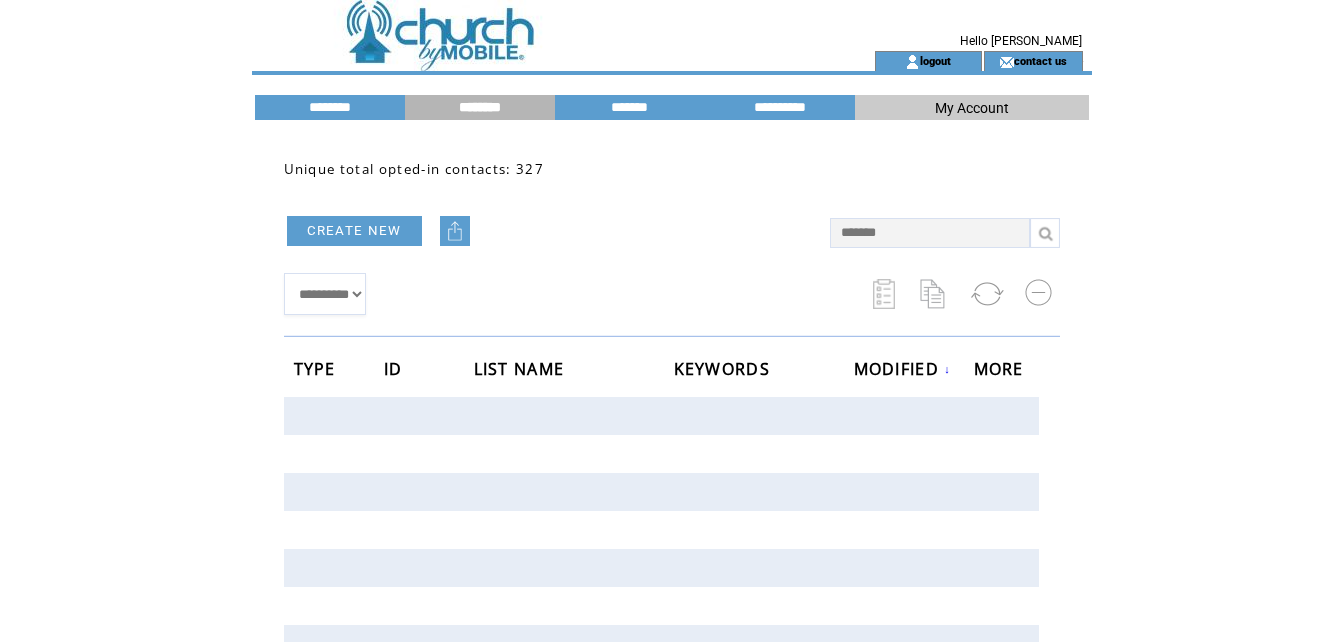 type on "*******" 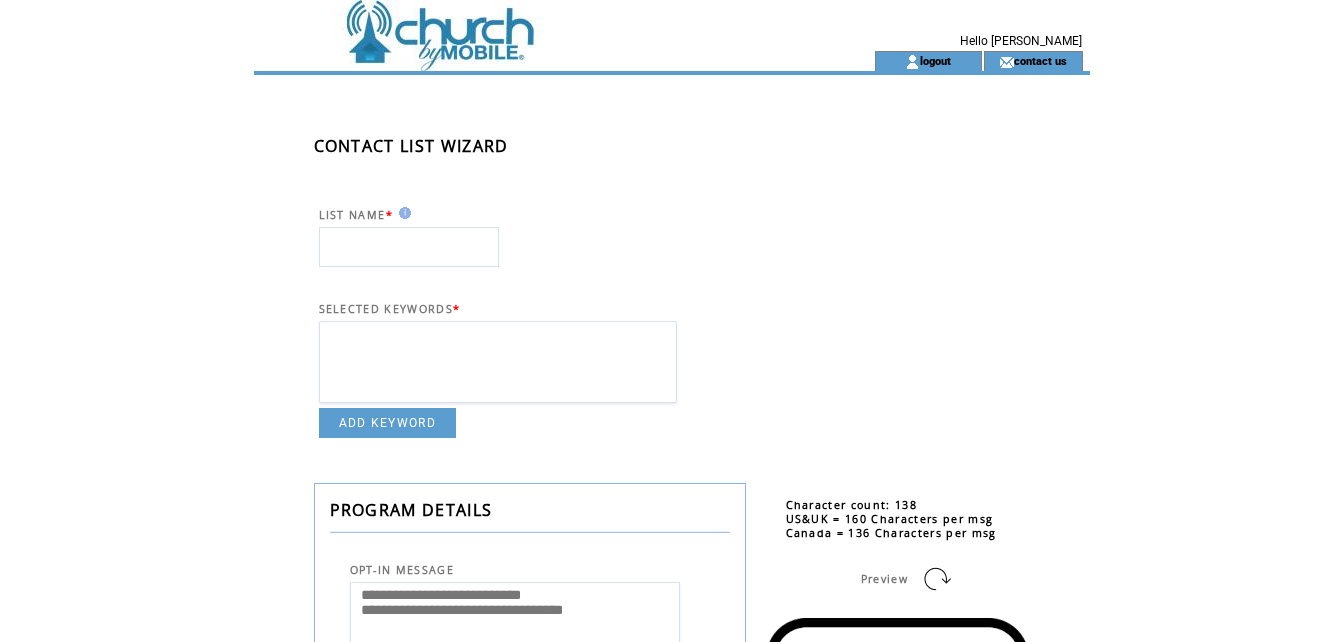 scroll, scrollTop: 0, scrollLeft: 0, axis: both 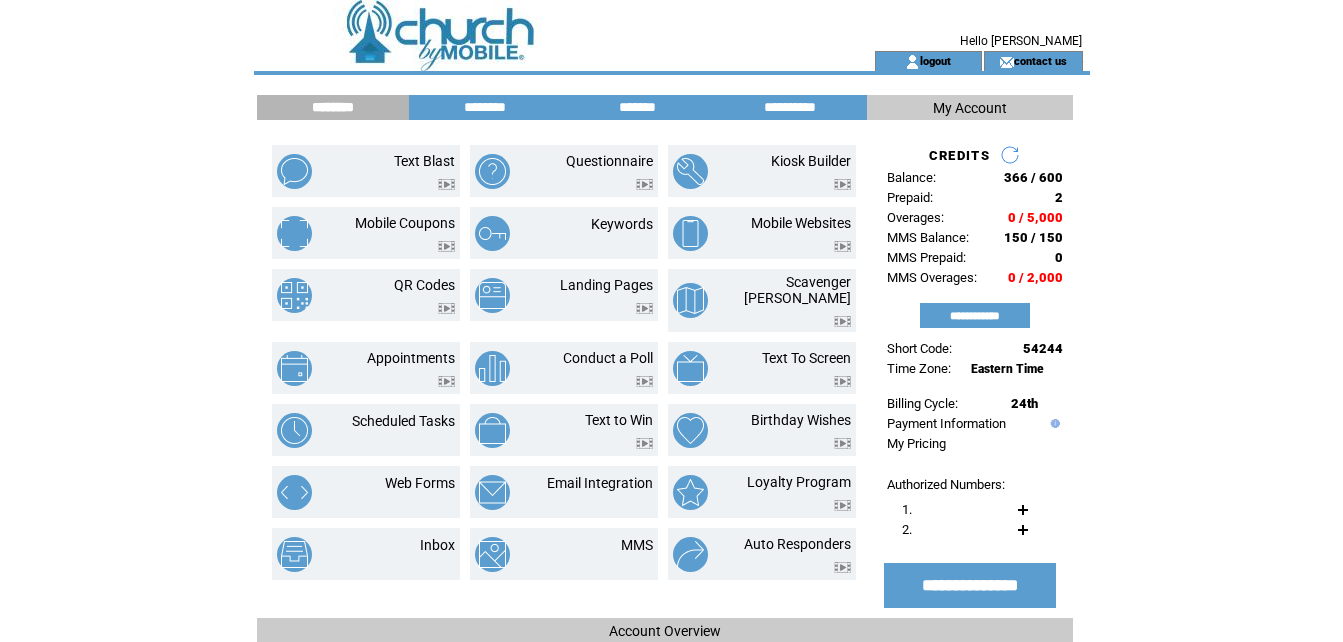 click on "**********" at bounding box center (672, 482) 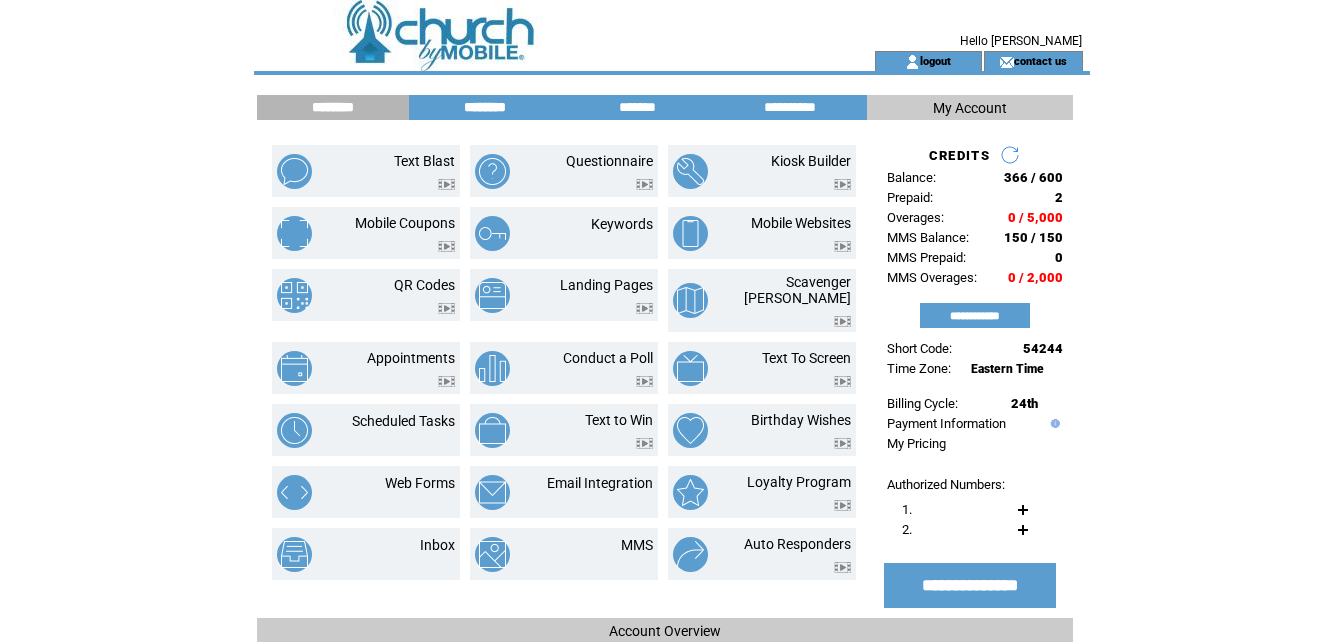 click on "********" at bounding box center (485, 107) 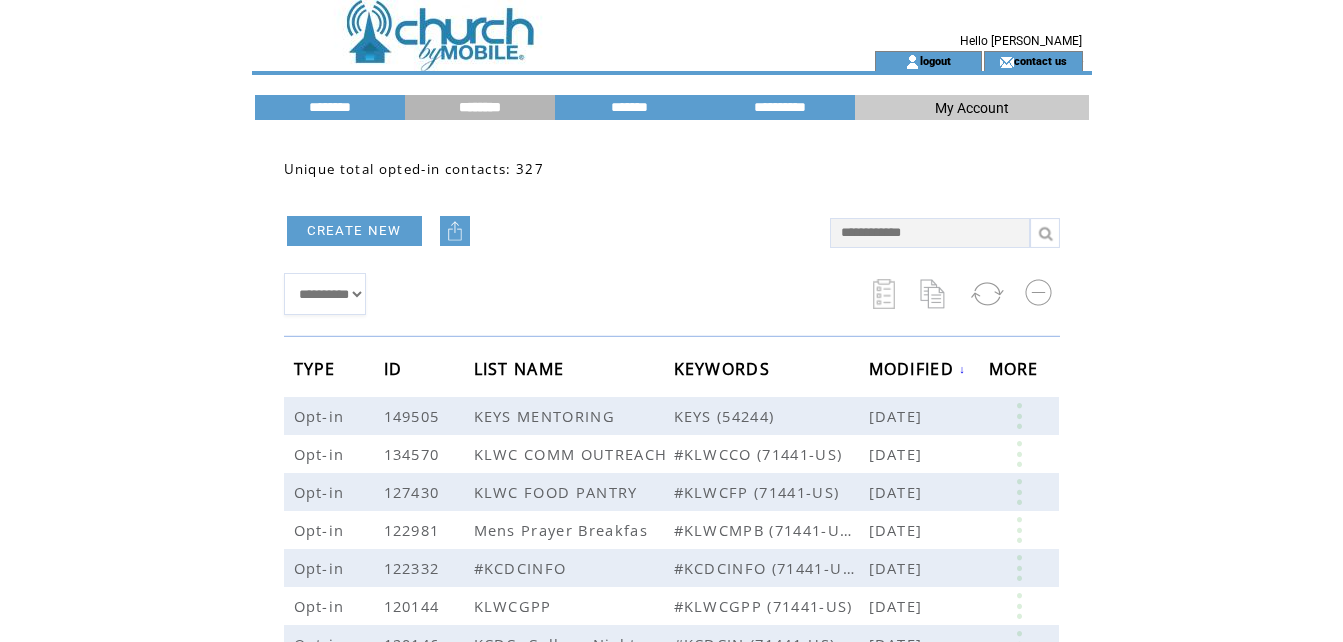 click at bounding box center [528, 25] 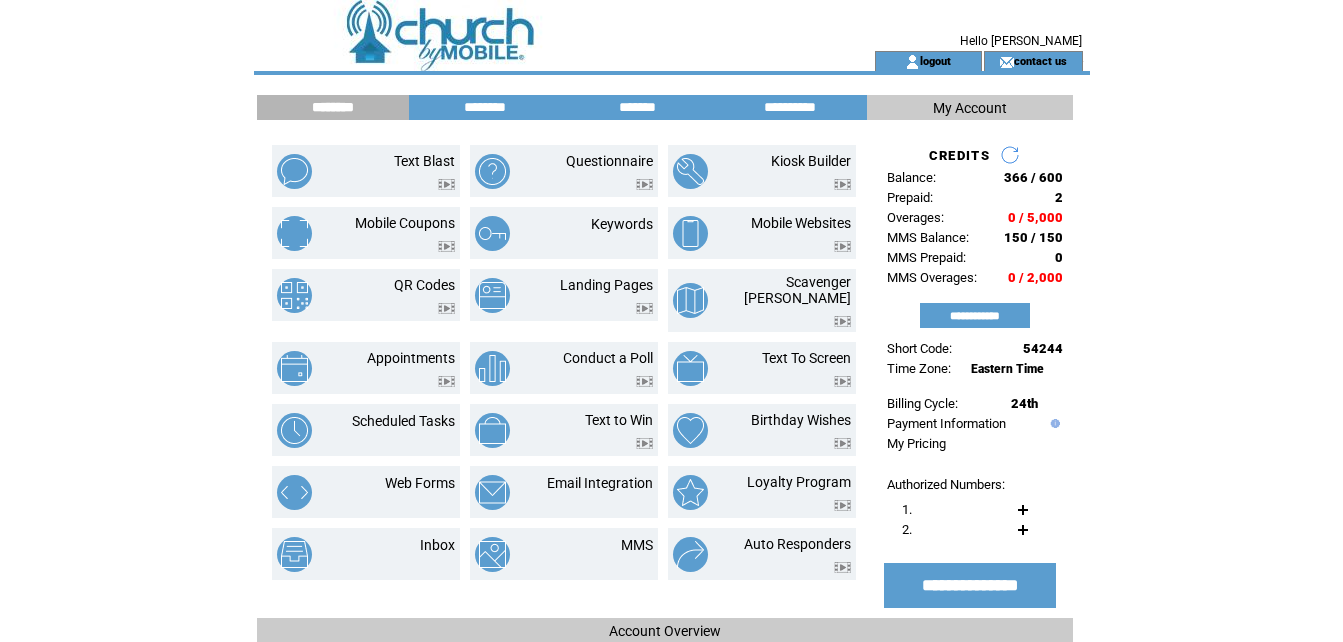 scroll, scrollTop: 0, scrollLeft: 0, axis: both 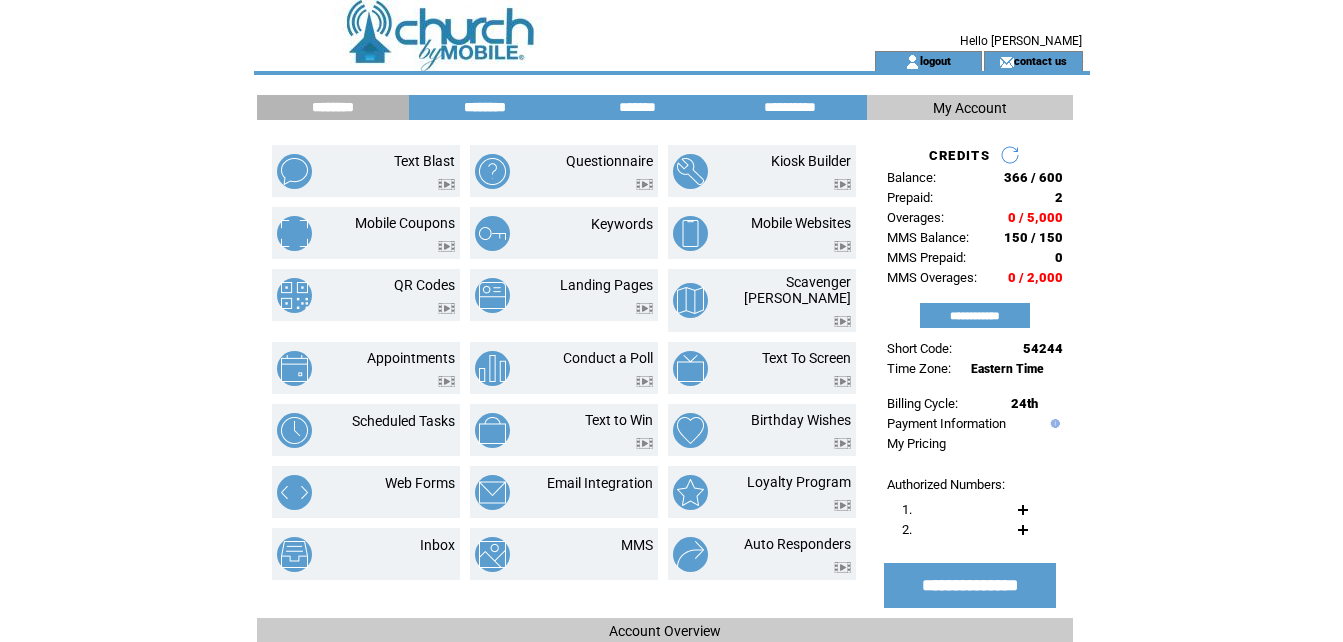 click on "********" at bounding box center [485, 107] 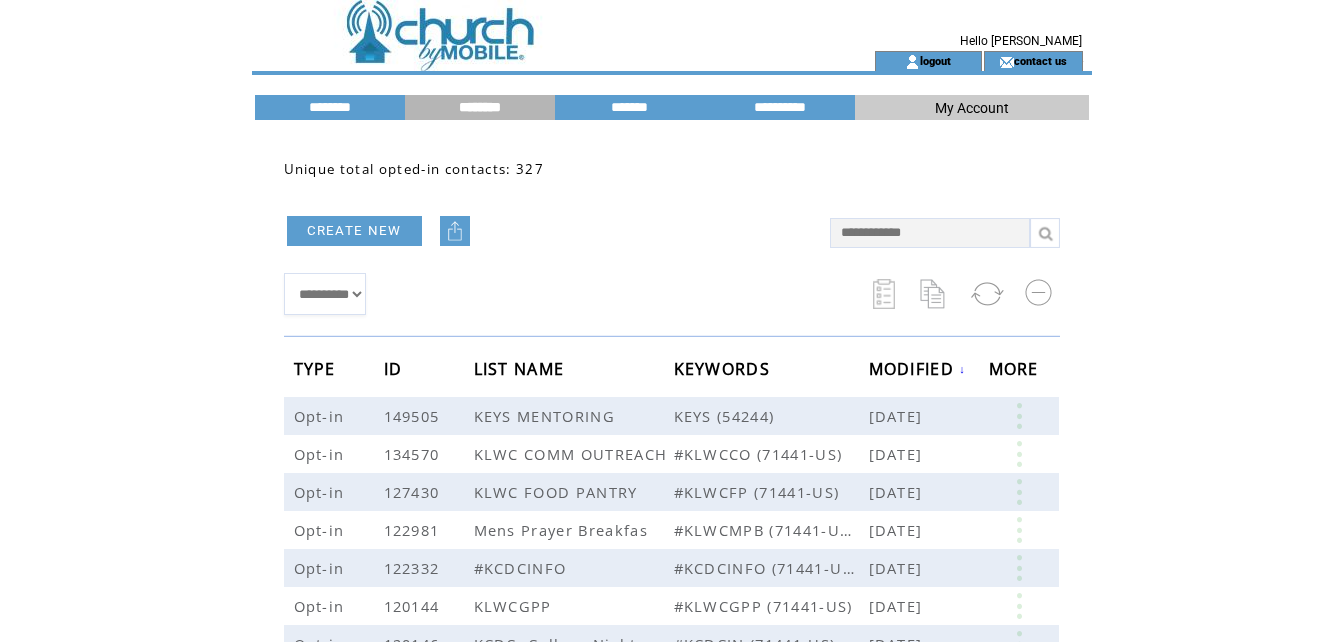 click at bounding box center [455, 231] 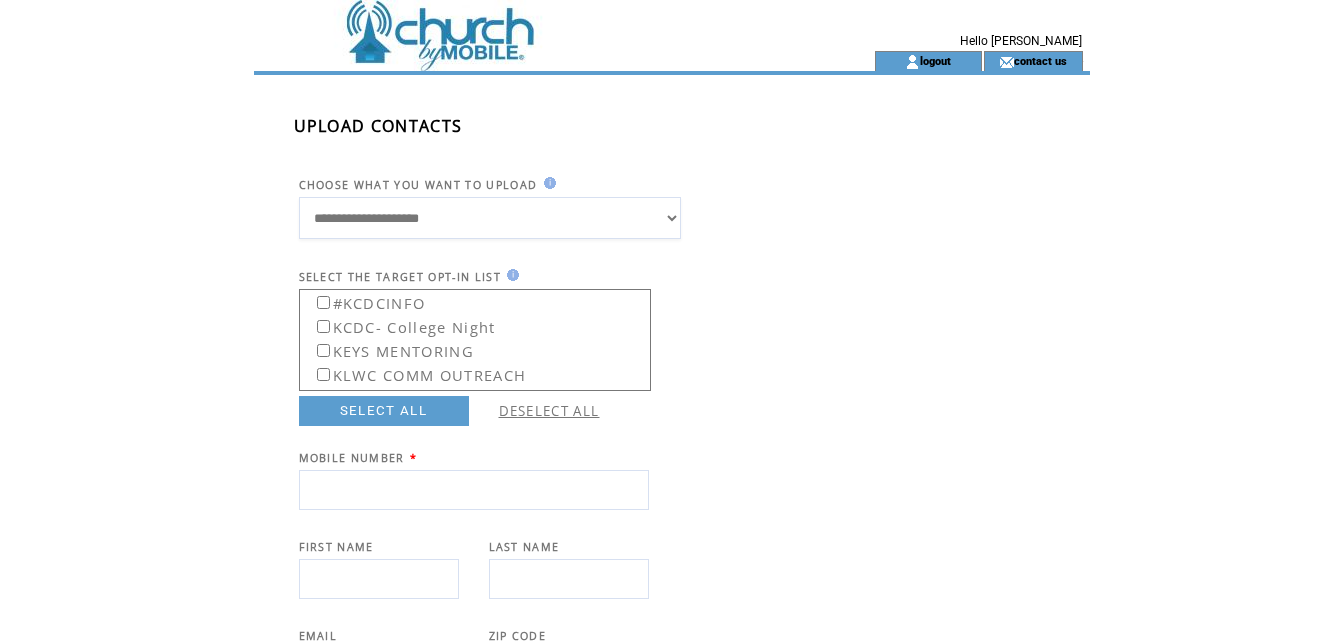 scroll, scrollTop: 0, scrollLeft: 0, axis: both 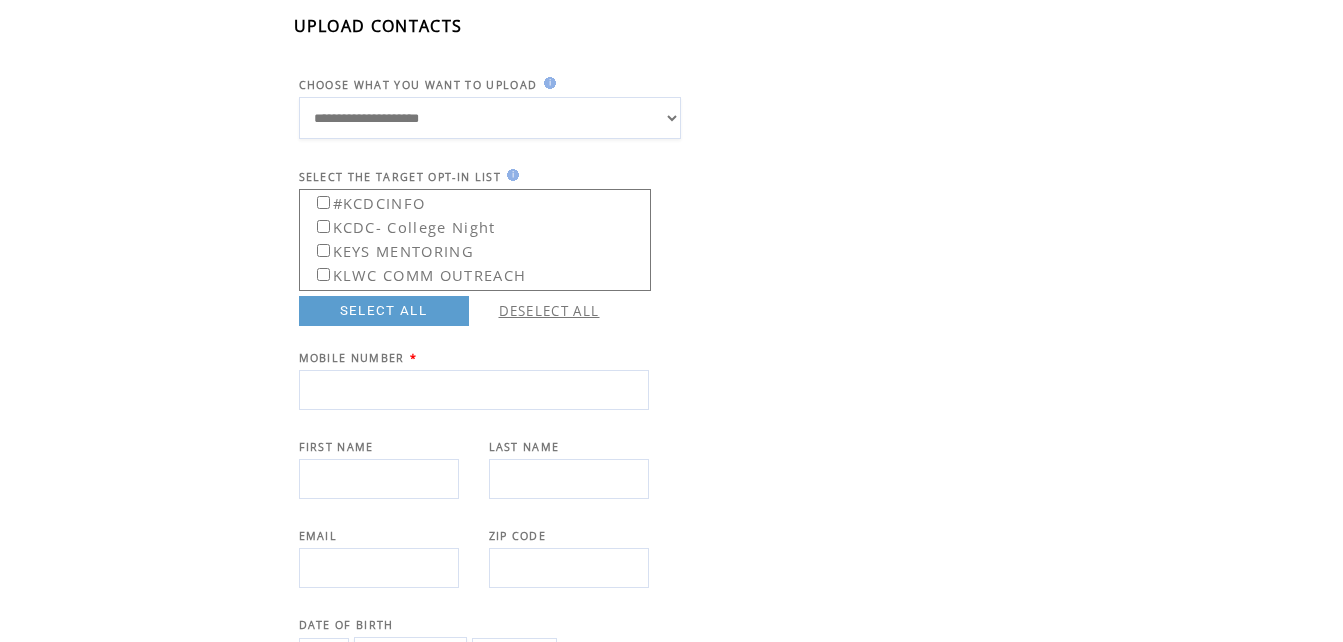 click at bounding box center (474, 390) 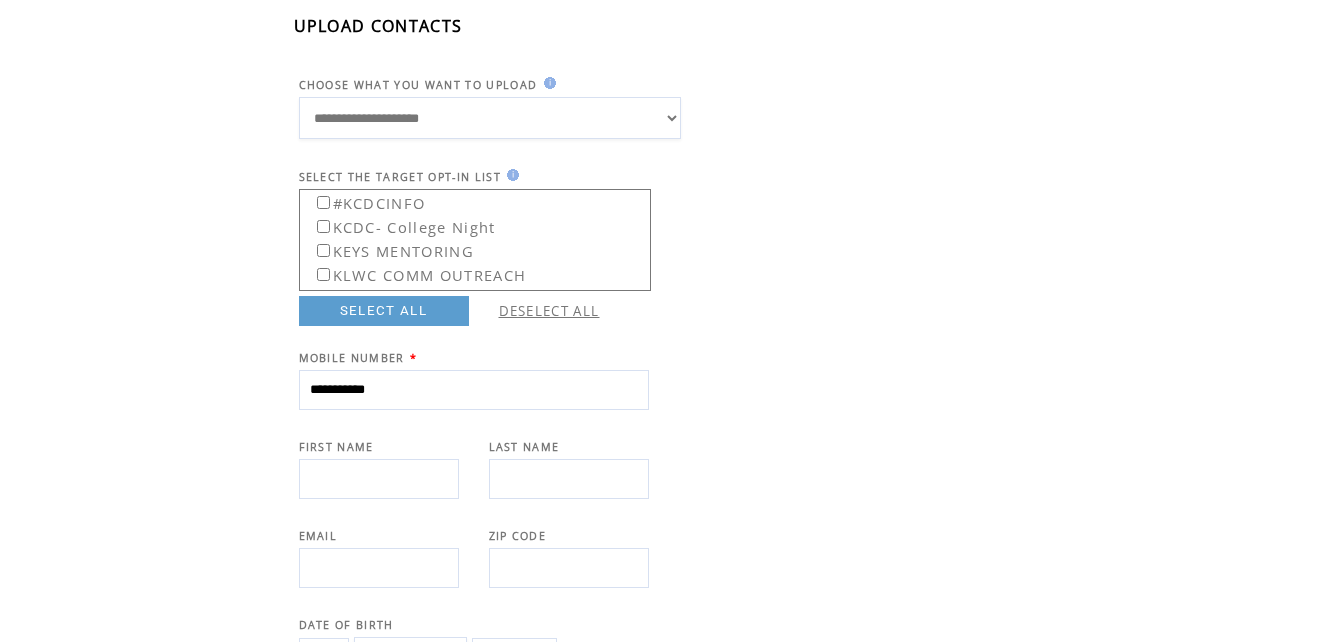 type on "**********" 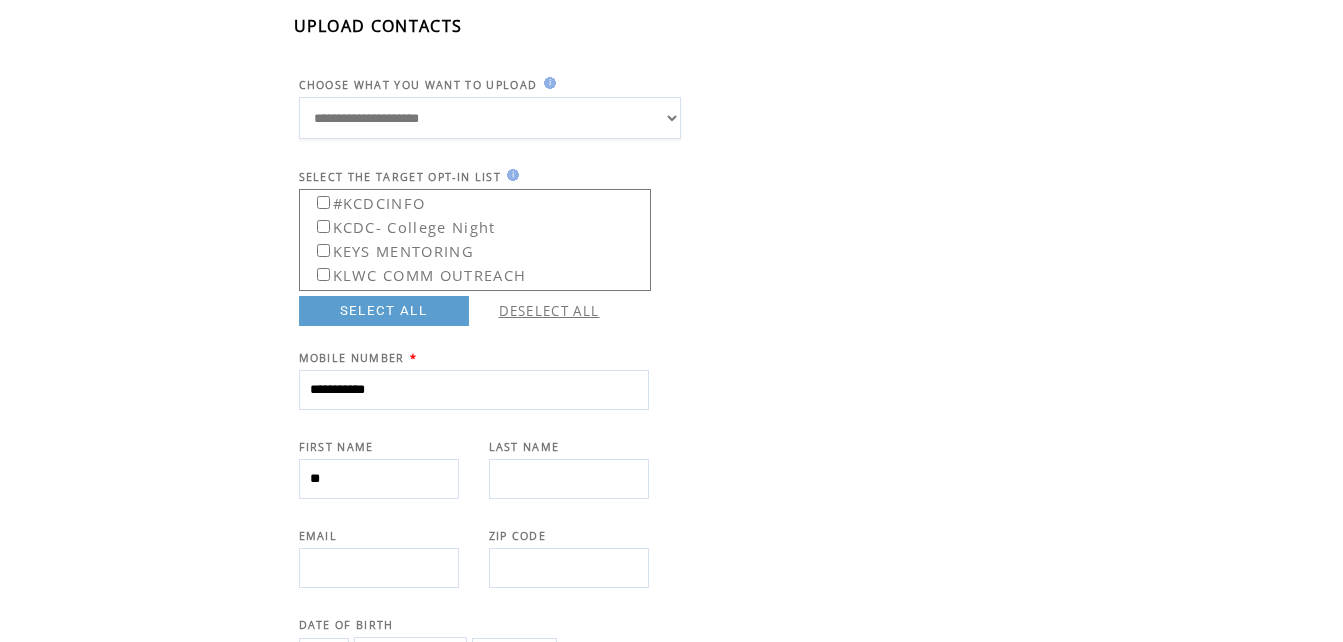 type on "**" 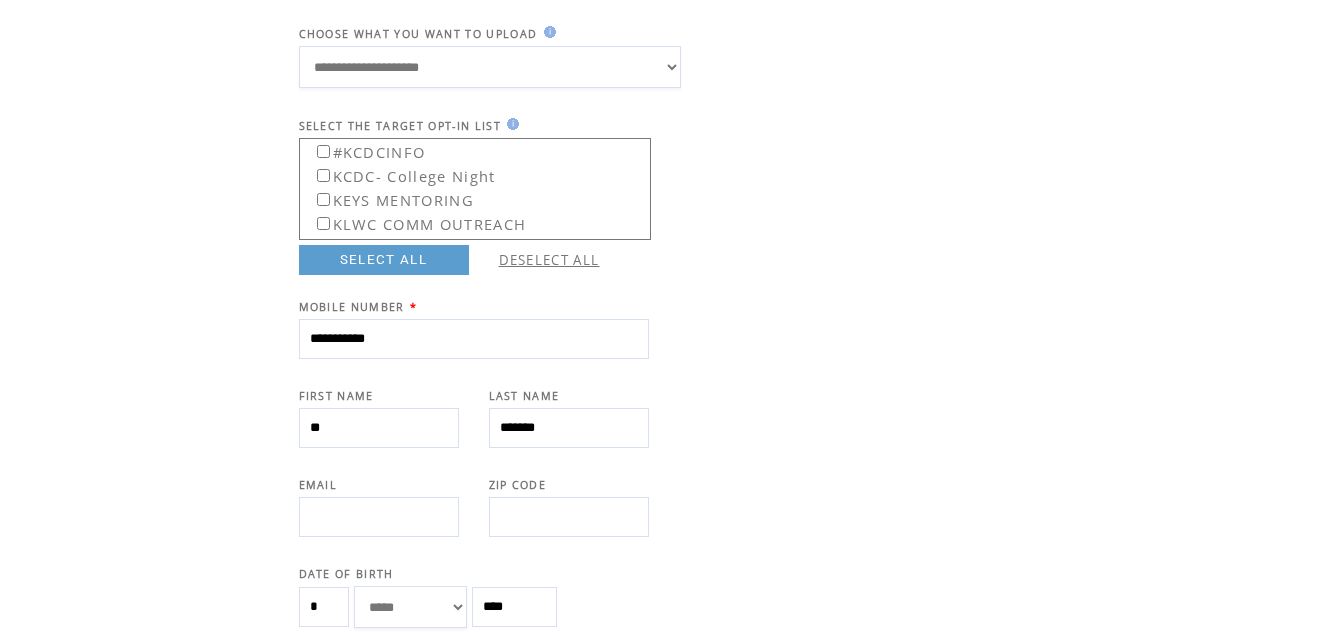 scroll, scrollTop: 200, scrollLeft: 0, axis: vertical 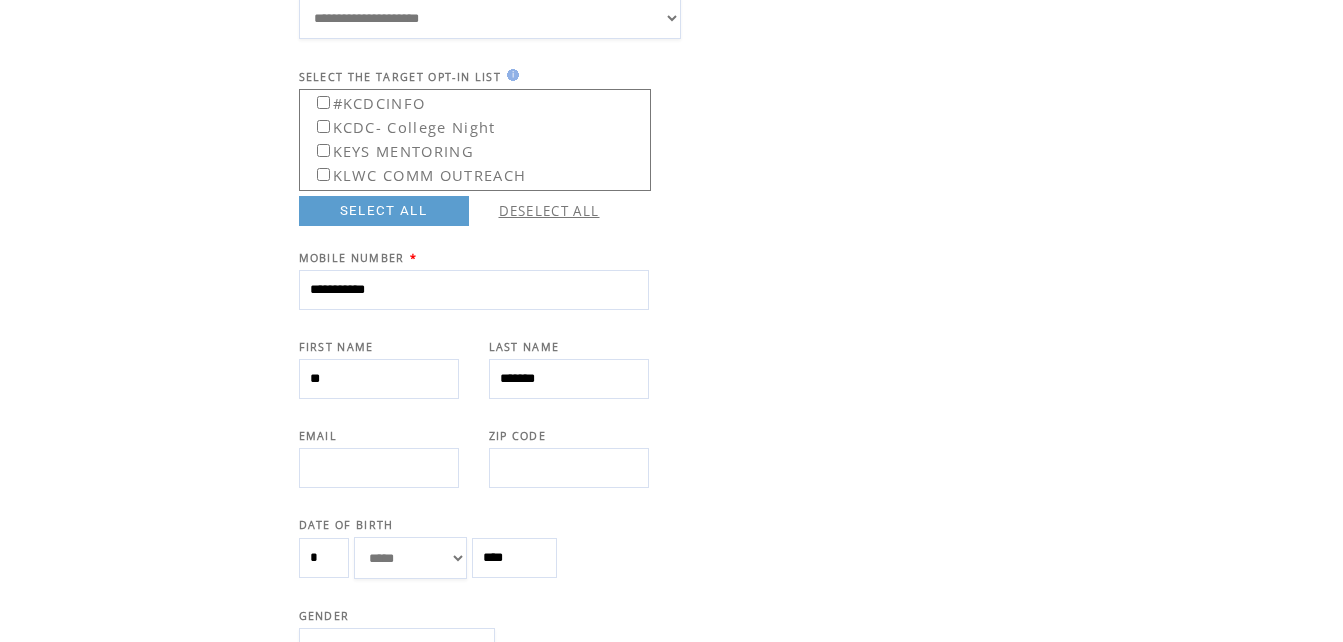 type on "*******" 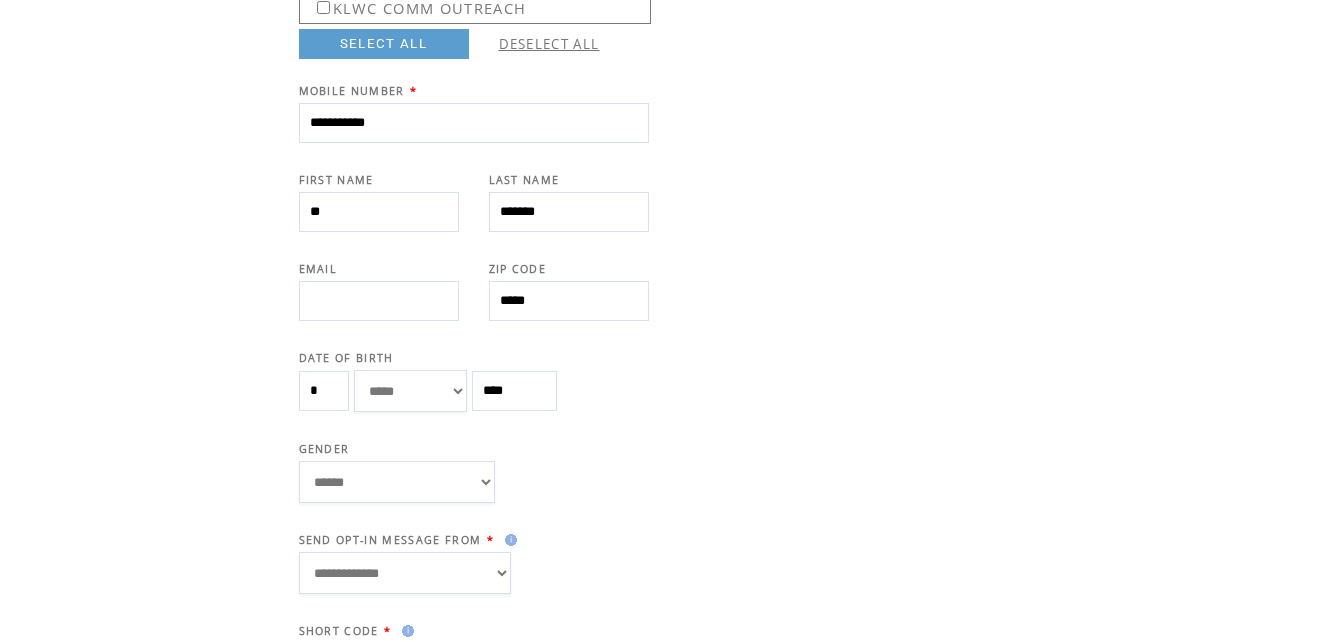 scroll, scrollTop: 400, scrollLeft: 0, axis: vertical 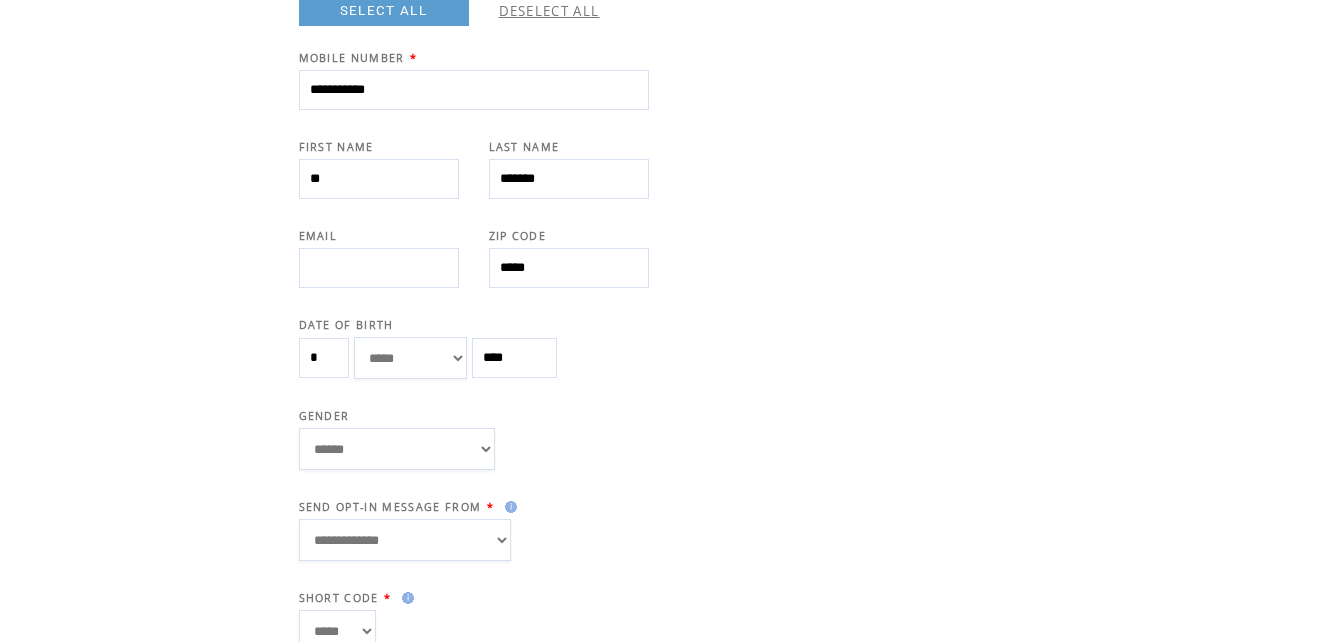 type on "*****" 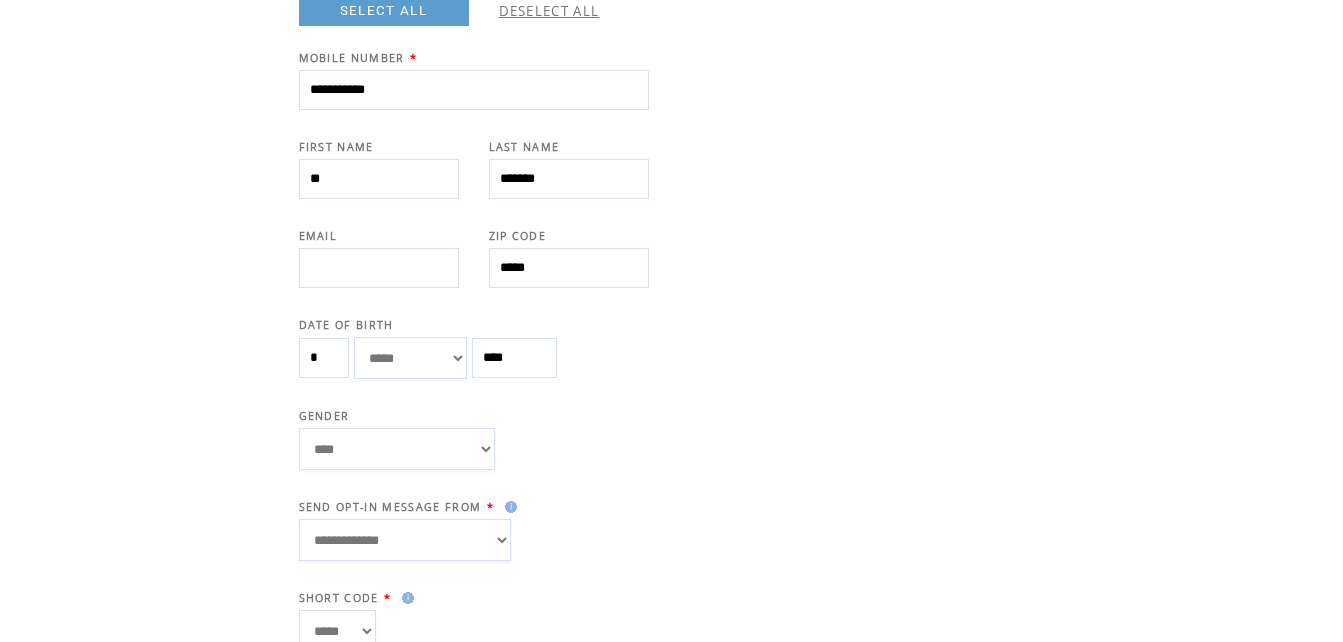 scroll, scrollTop: 500, scrollLeft: 0, axis: vertical 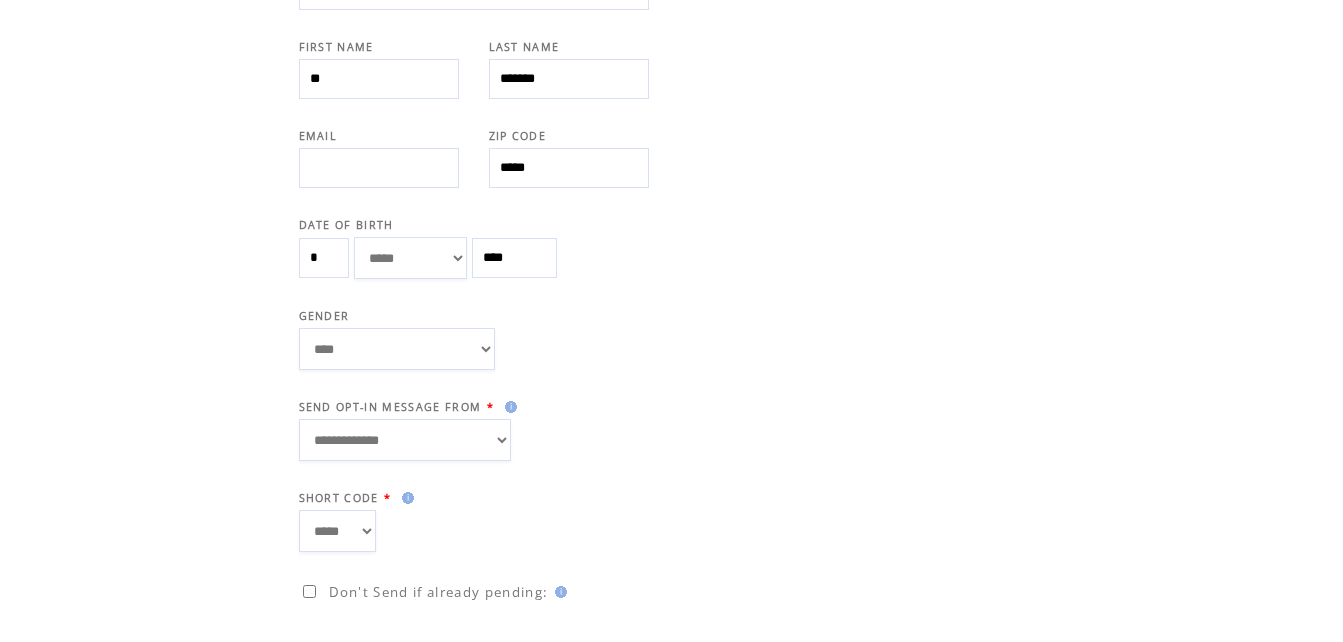 click on "**********" at bounding box center [405, 440] 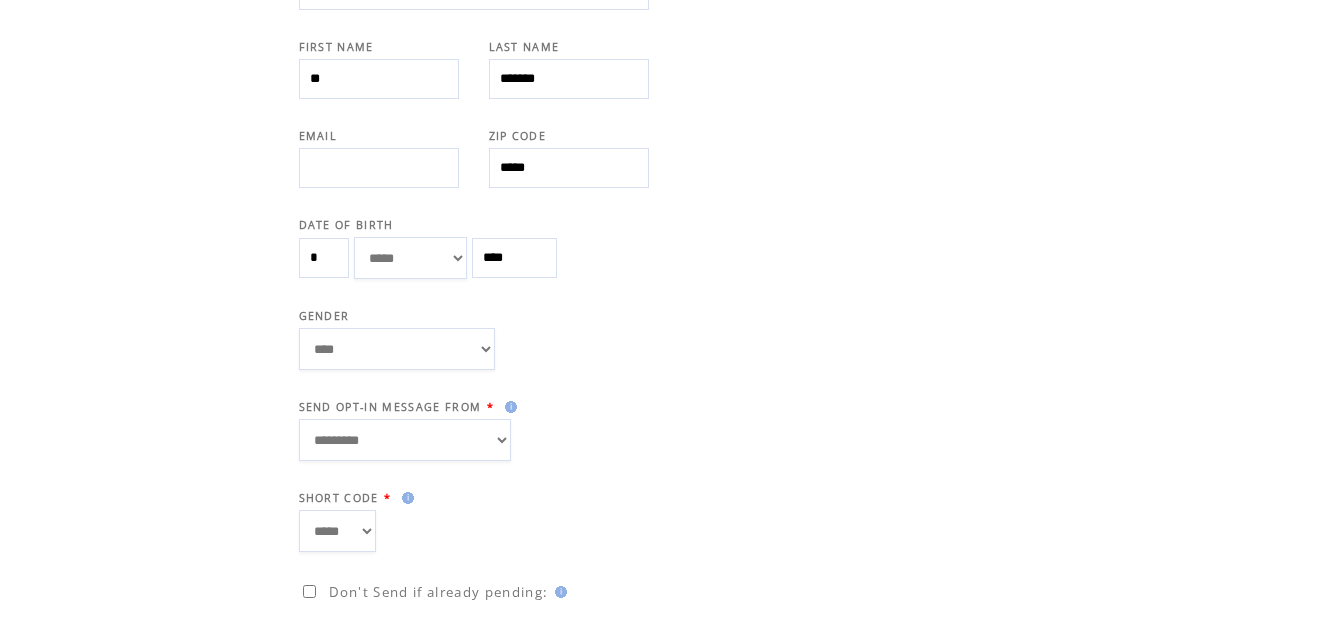 click on "**********" at bounding box center [405, 440] 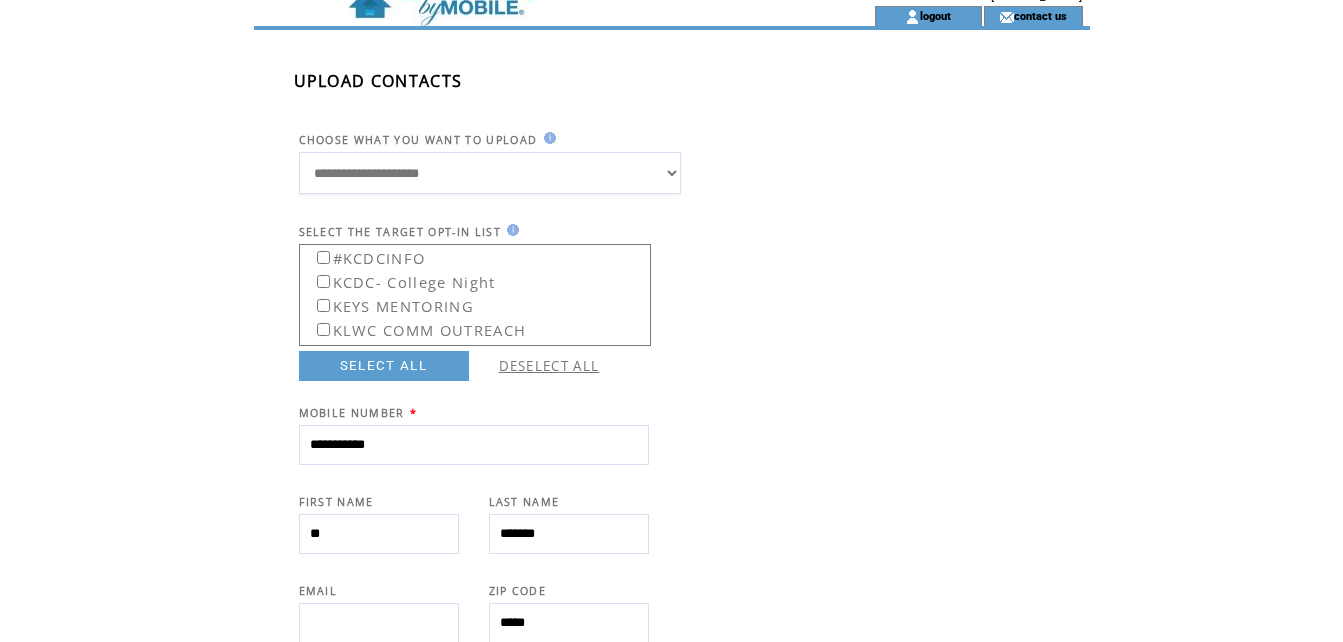 scroll, scrollTop: 0, scrollLeft: 0, axis: both 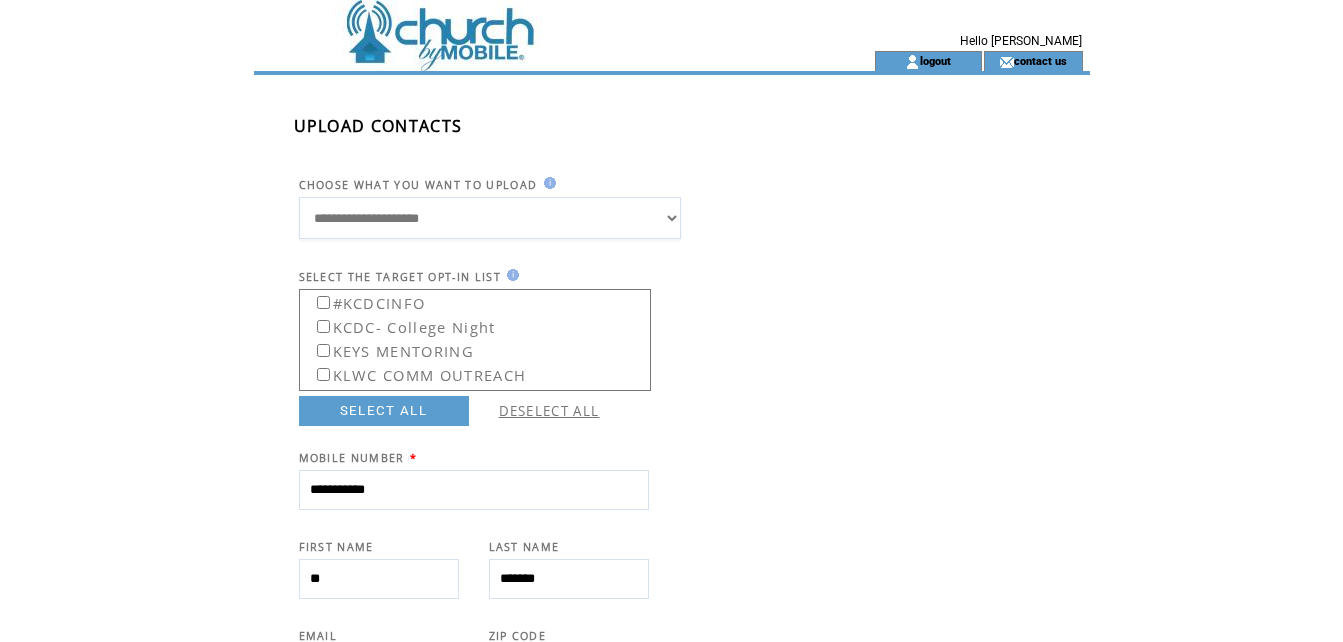 click on "**********" at bounding box center [474, 490] 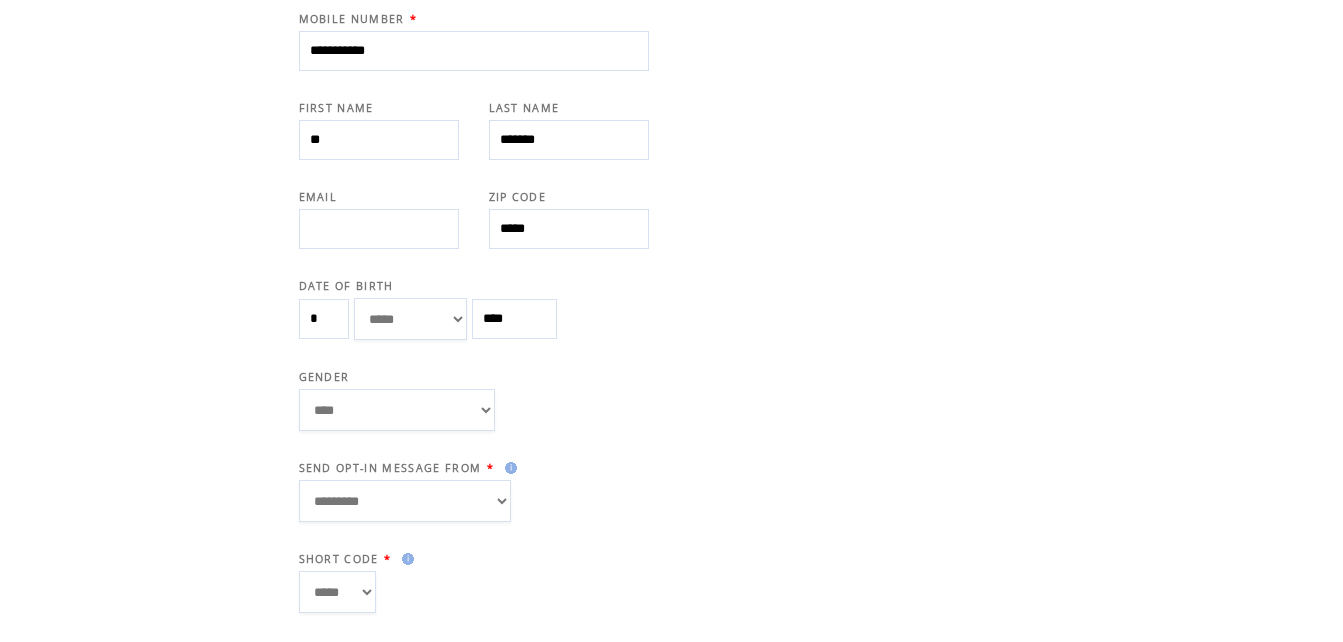 scroll, scrollTop: 580, scrollLeft: 0, axis: vertical 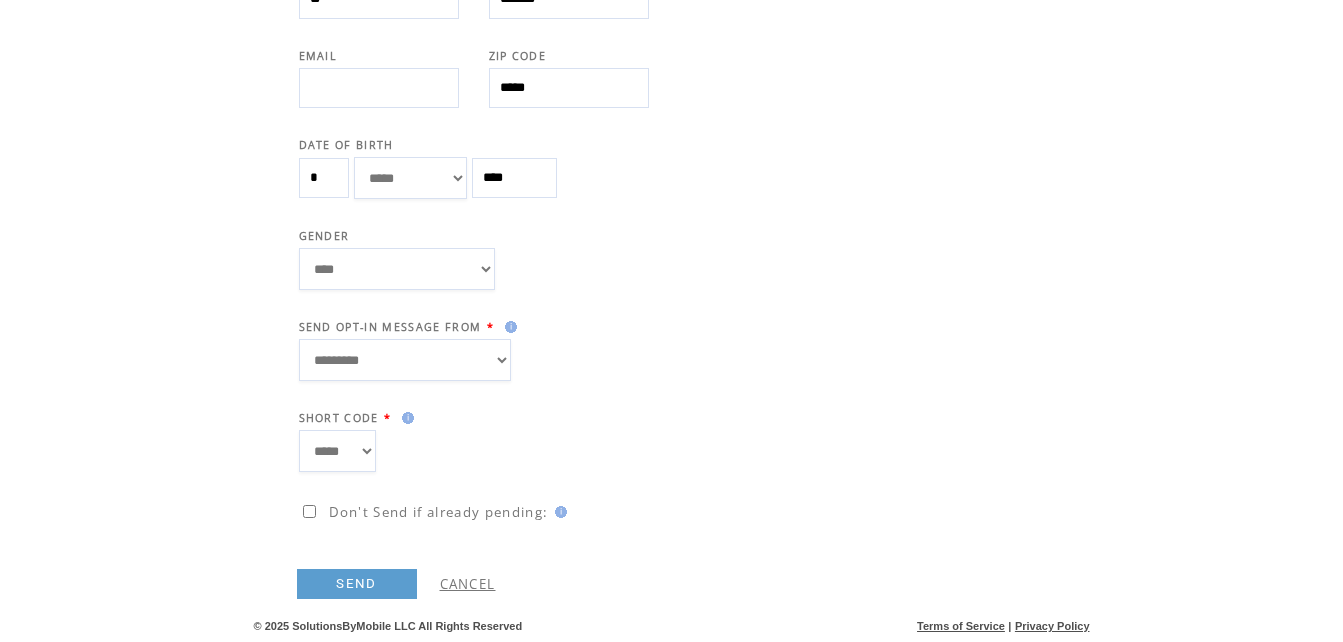 click on "SEND" at bounding box center [357, 584] 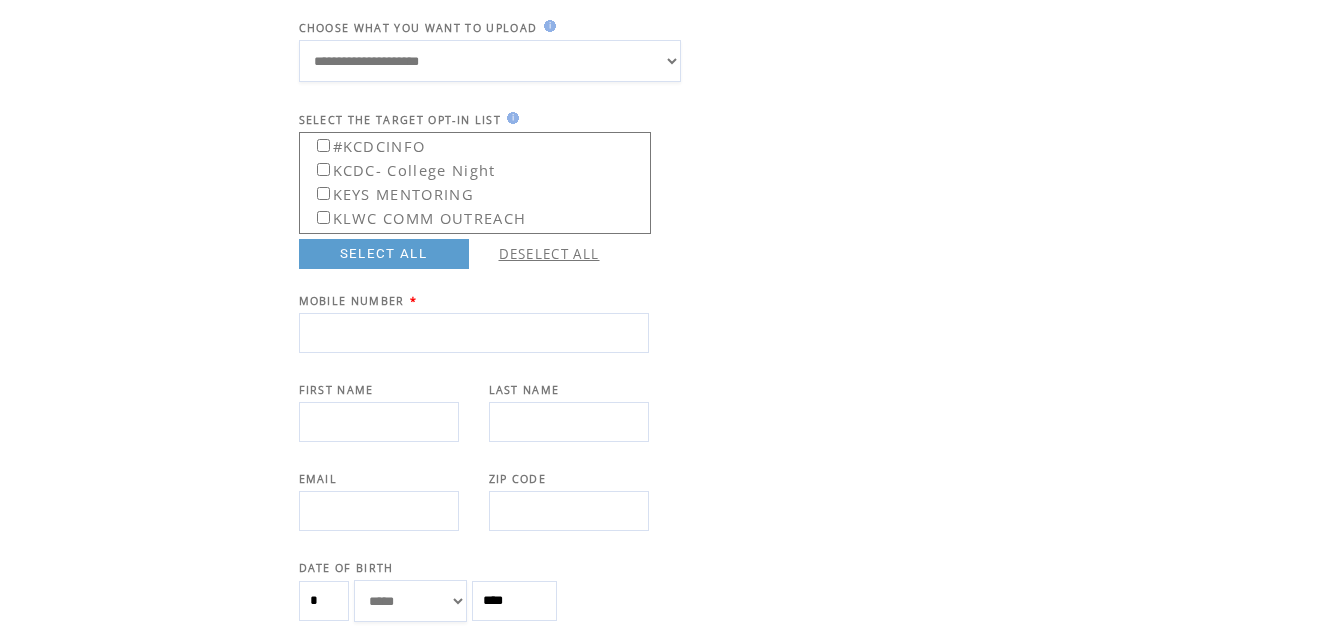 scroll, scrollTop: 210, scrollLeft: 0, axis: vertical 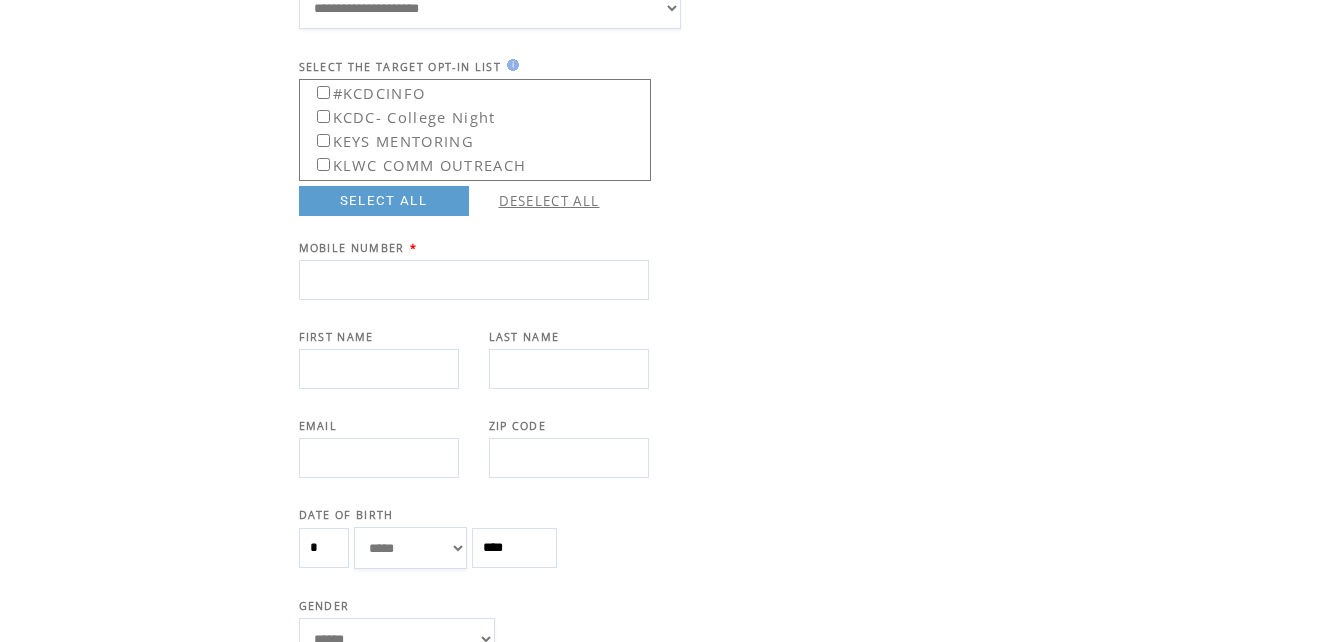 click at bounding box center [474, 280] 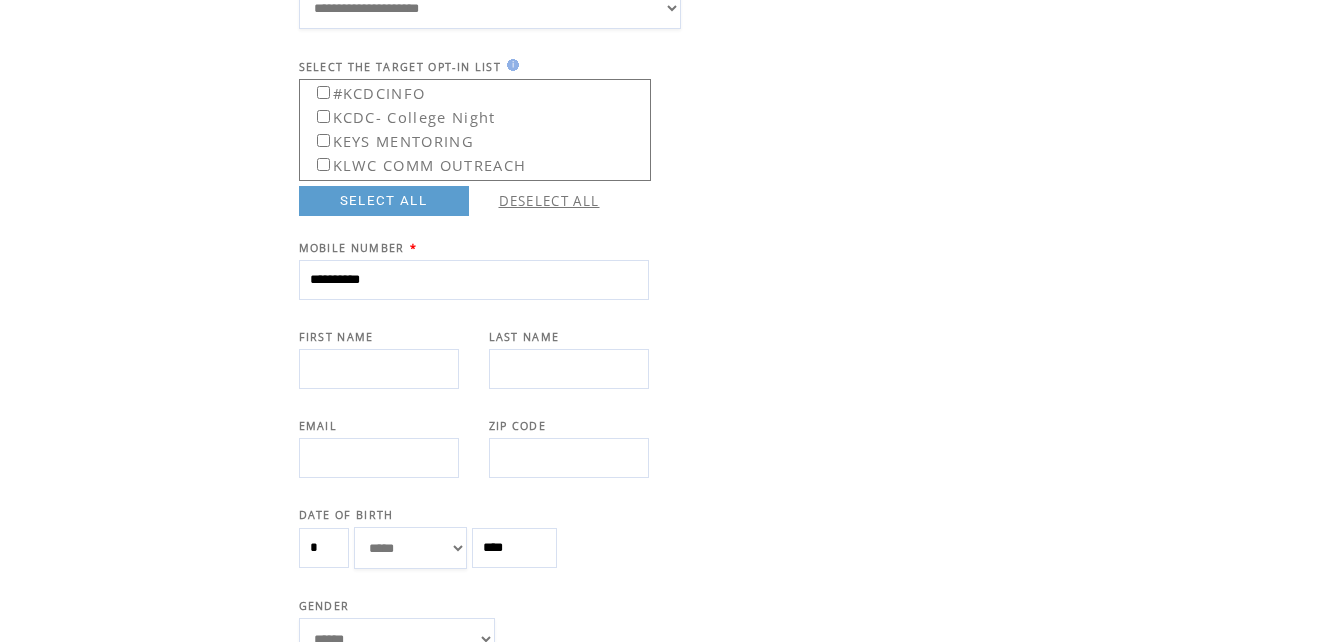 type on "**********" 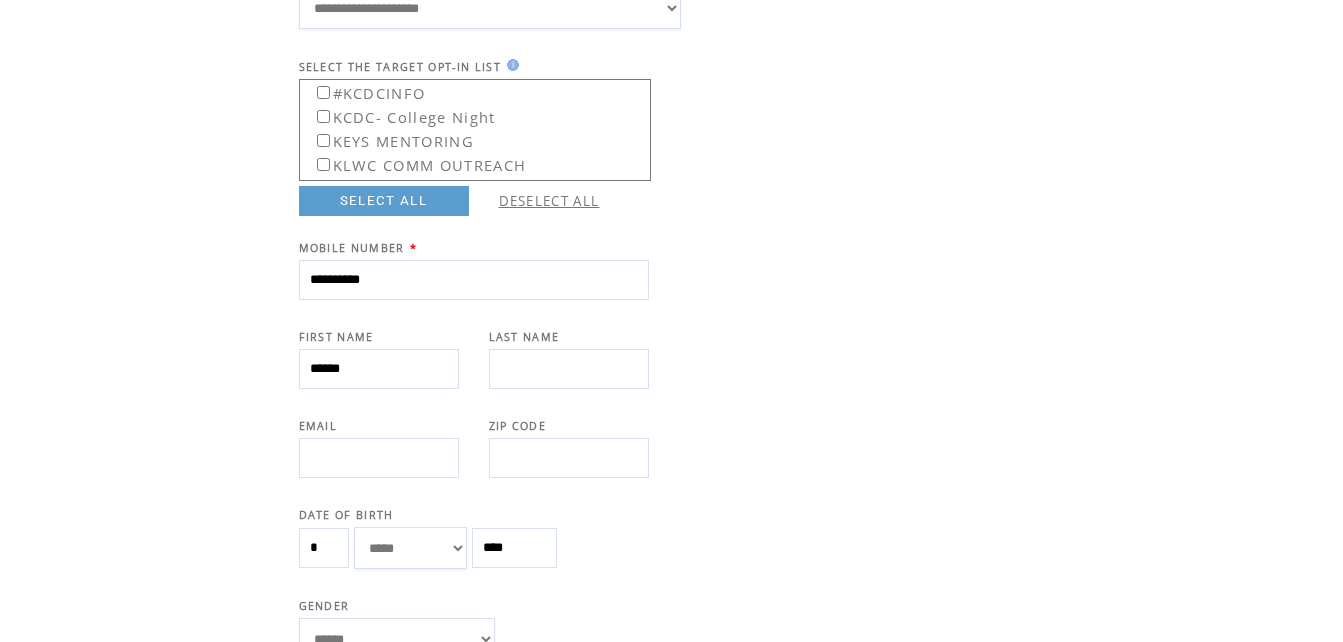 type on "******" 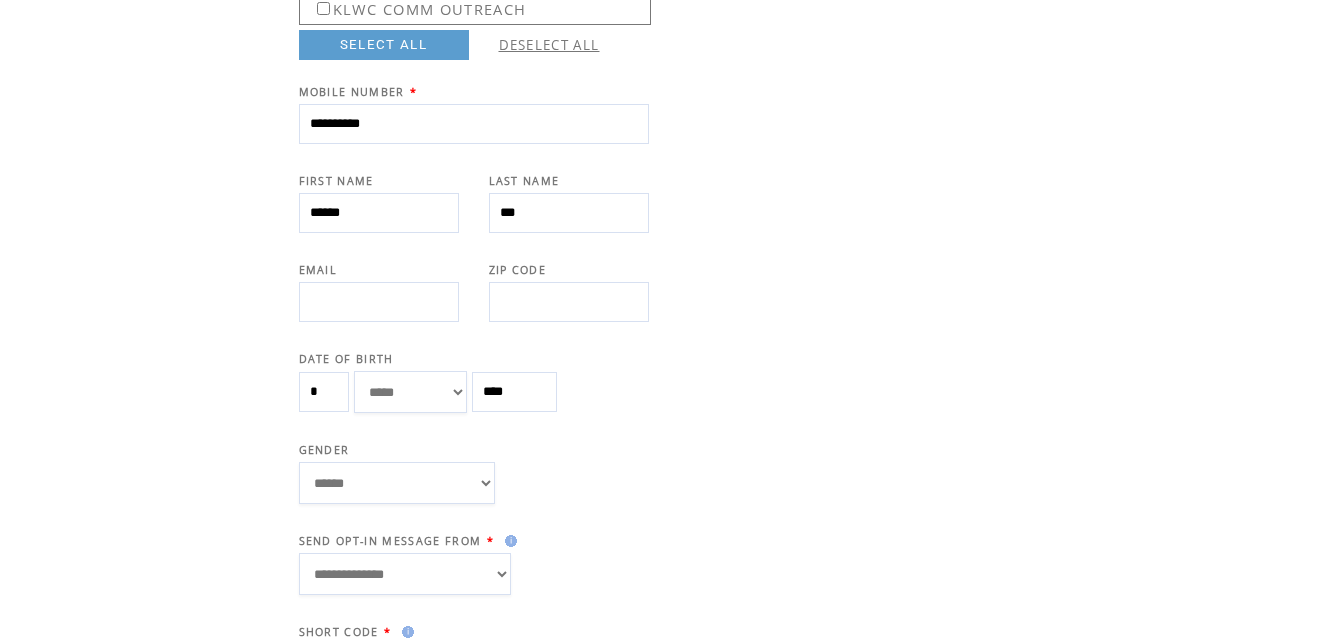 scroll, scrollTop: 410, scrollLeft: 0, axis: vertical 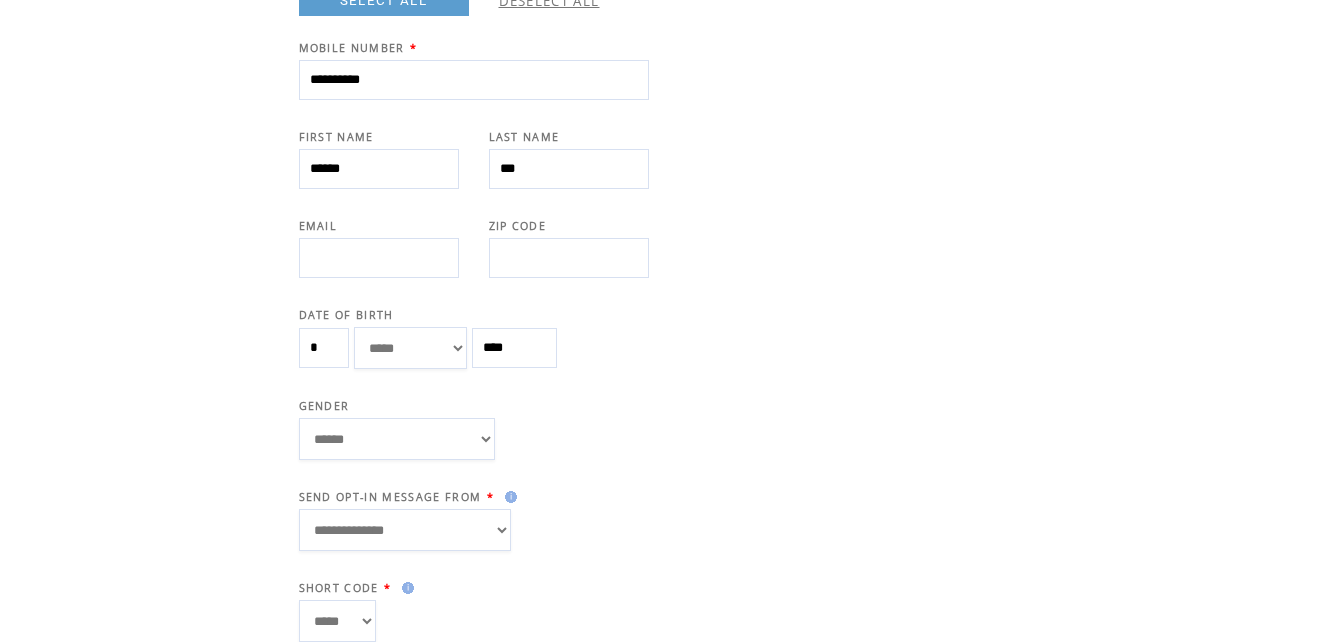 type on "***" 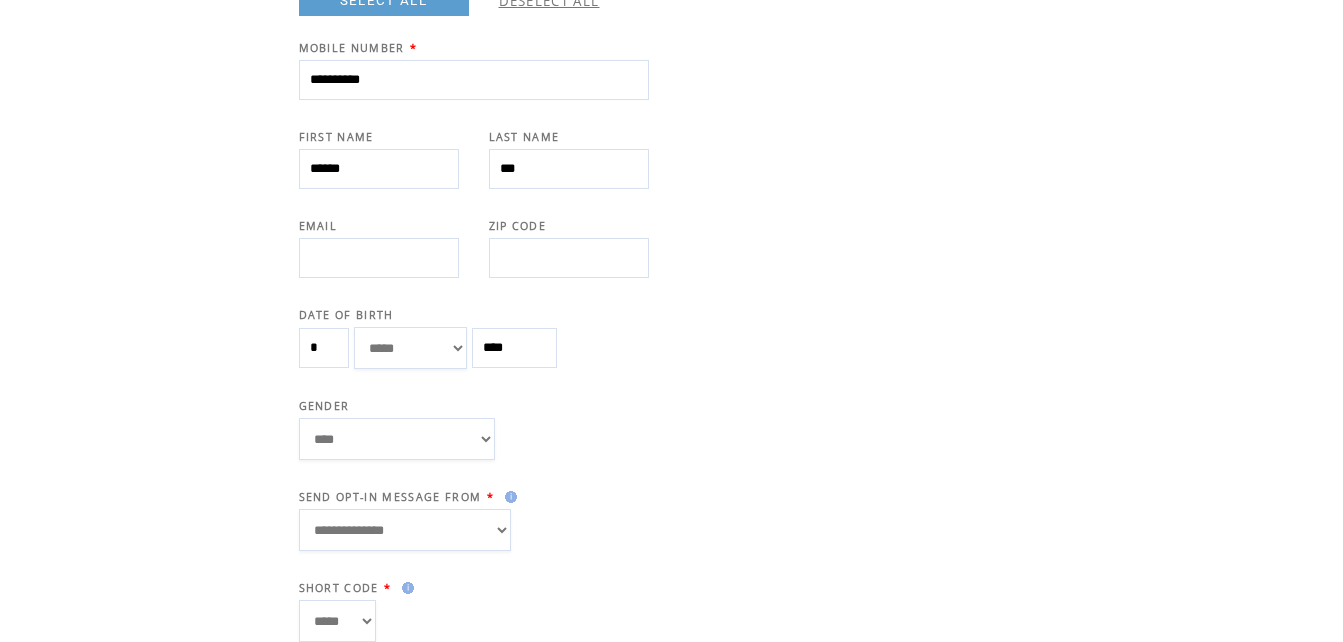 click on "****** 	 **** 	 ******" at bounding box center (397, 439) 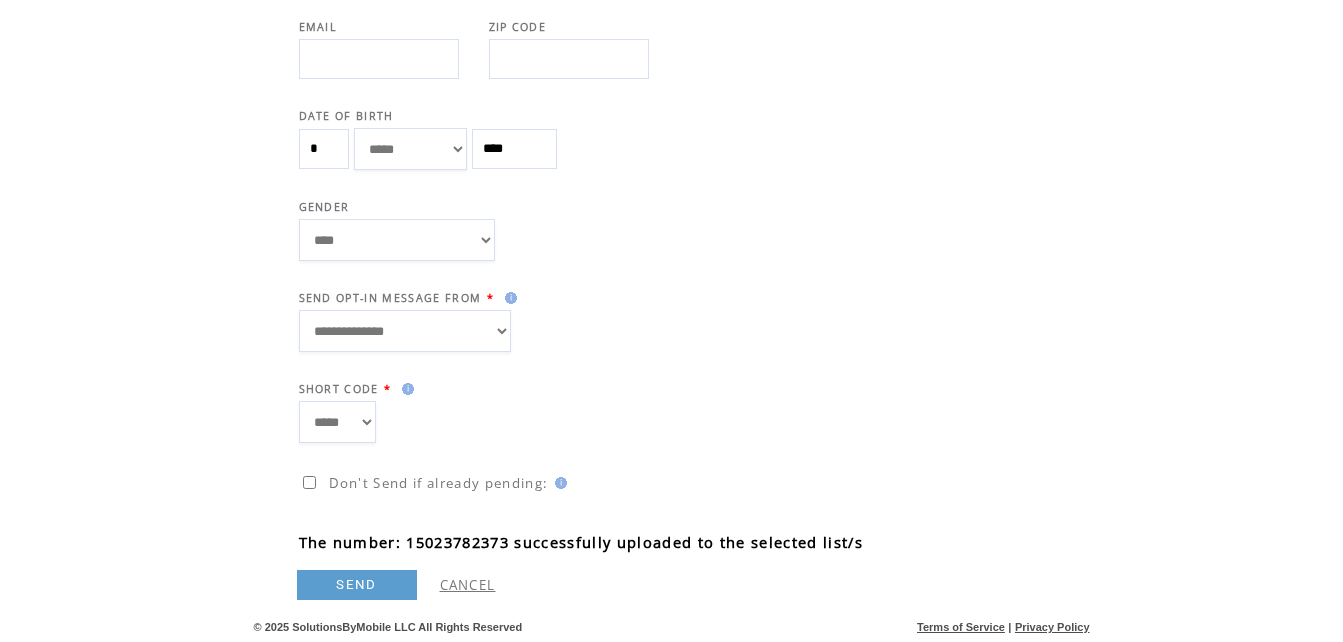scroll, scrollTop: 610, scrollLeft: 0, axis: vertical 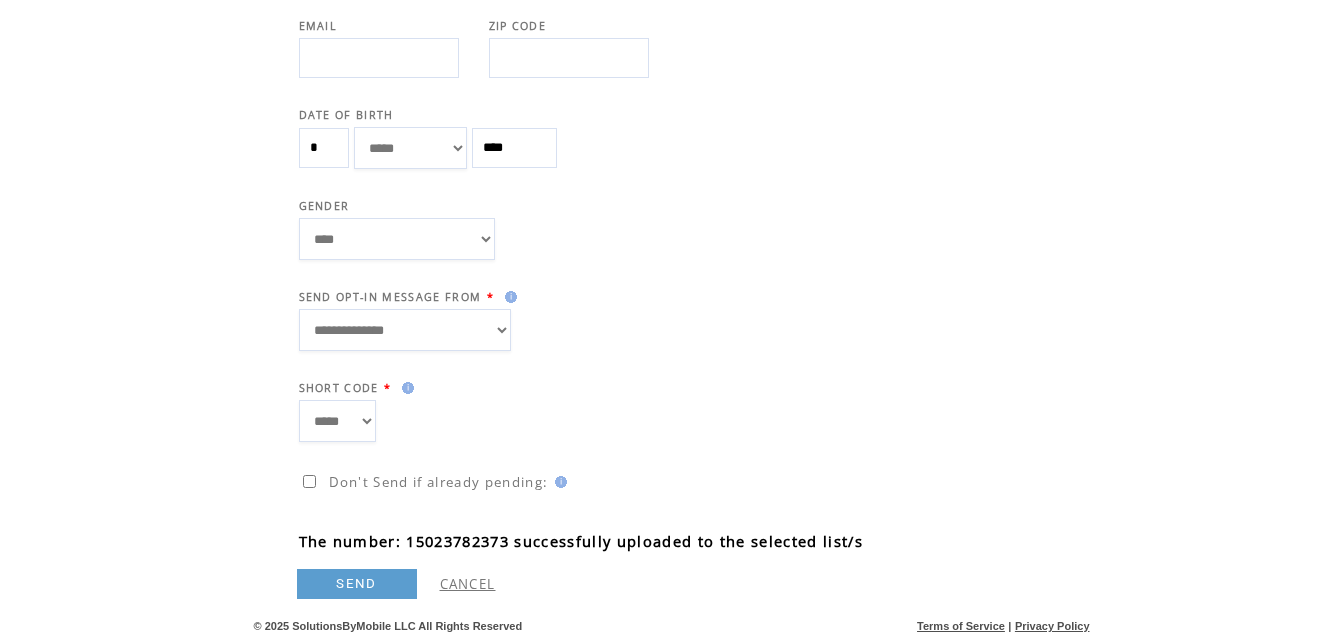 click on "SEND" at bounding box center (357, 584) 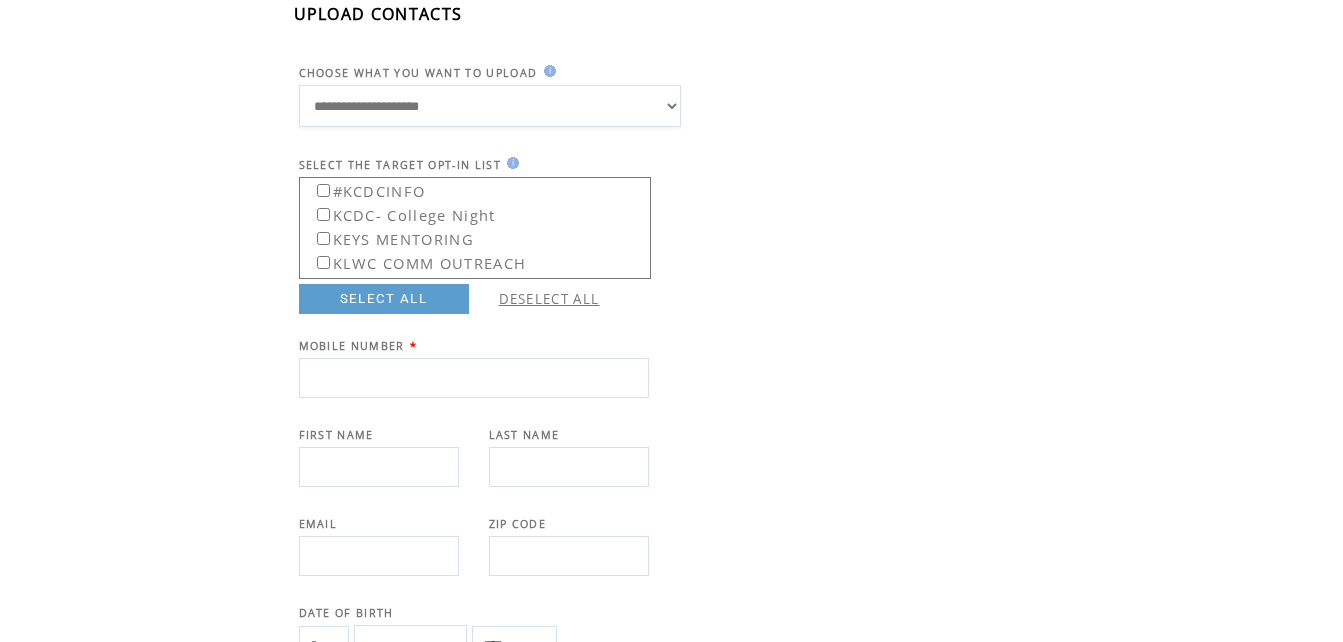 scroll, scrollTop: 110, scrollLeft: 0, axis: vertical 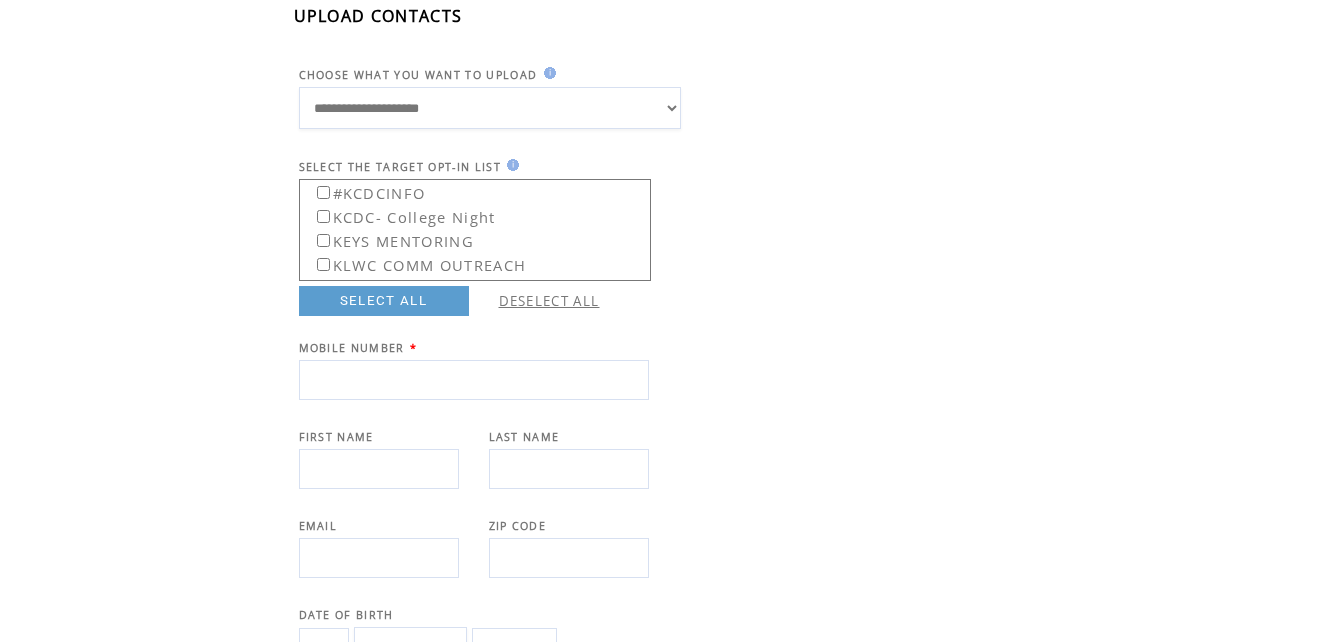 click at bounding box center [474, 380] 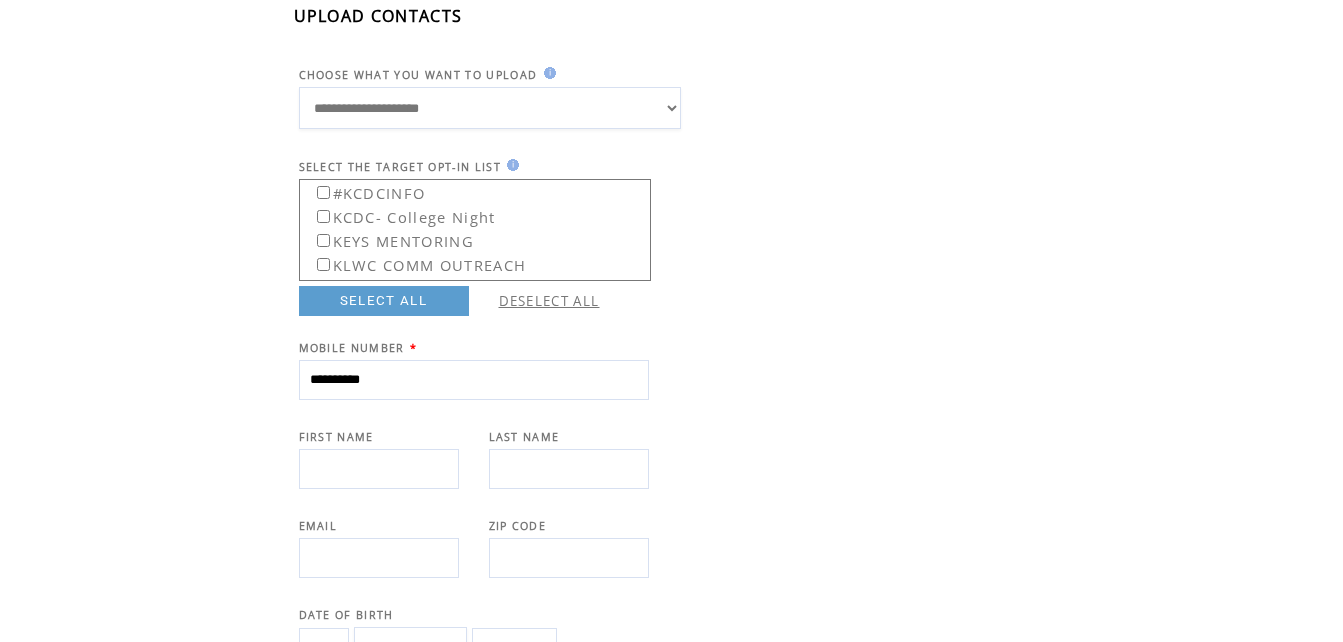 type on "**********" 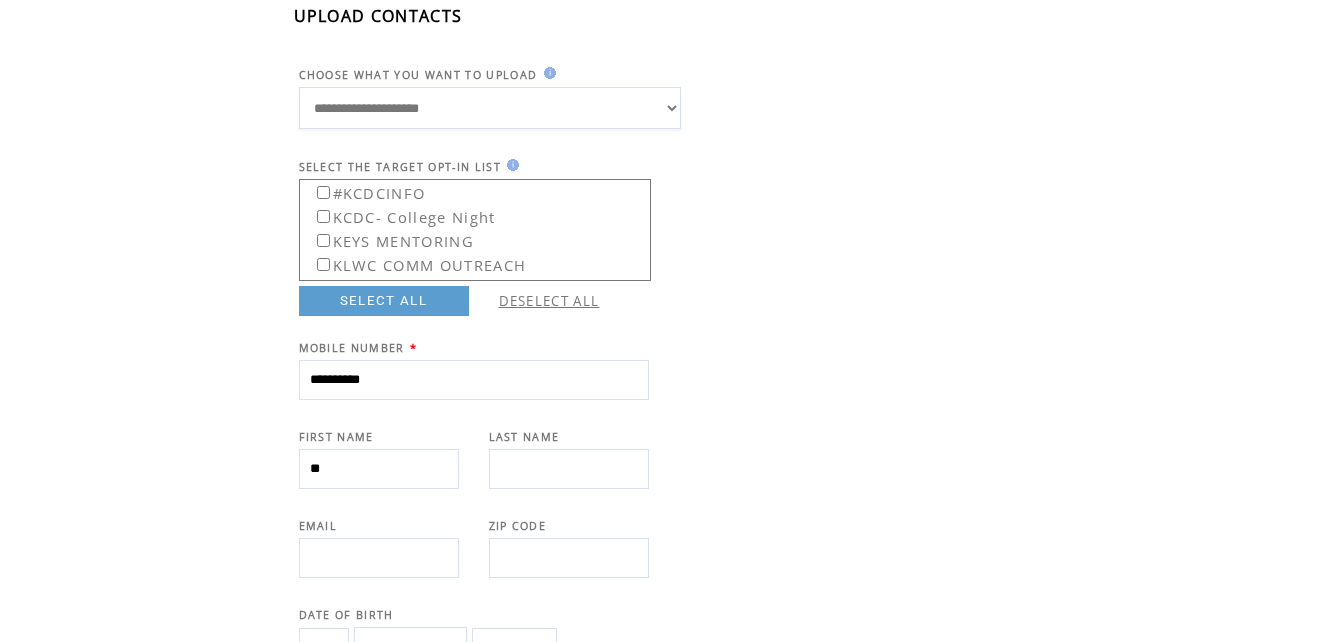 type on "**" 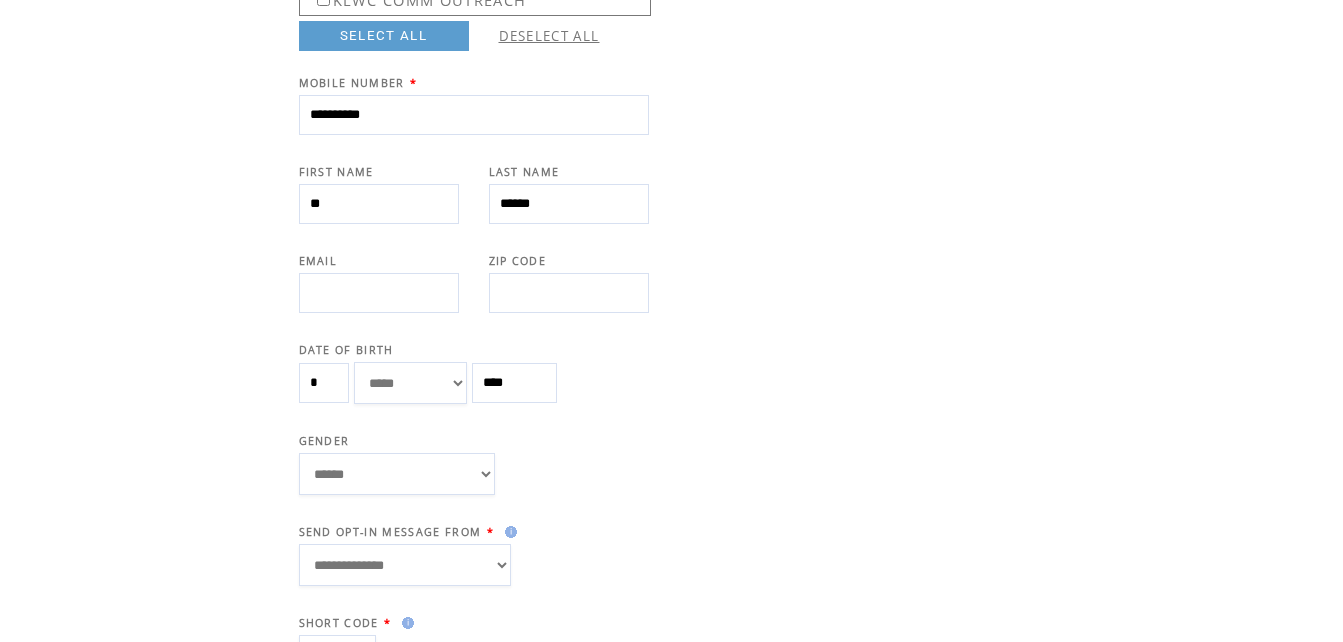 scroll, scrollTop: 410, scrollLeft: 0, axis: vertical 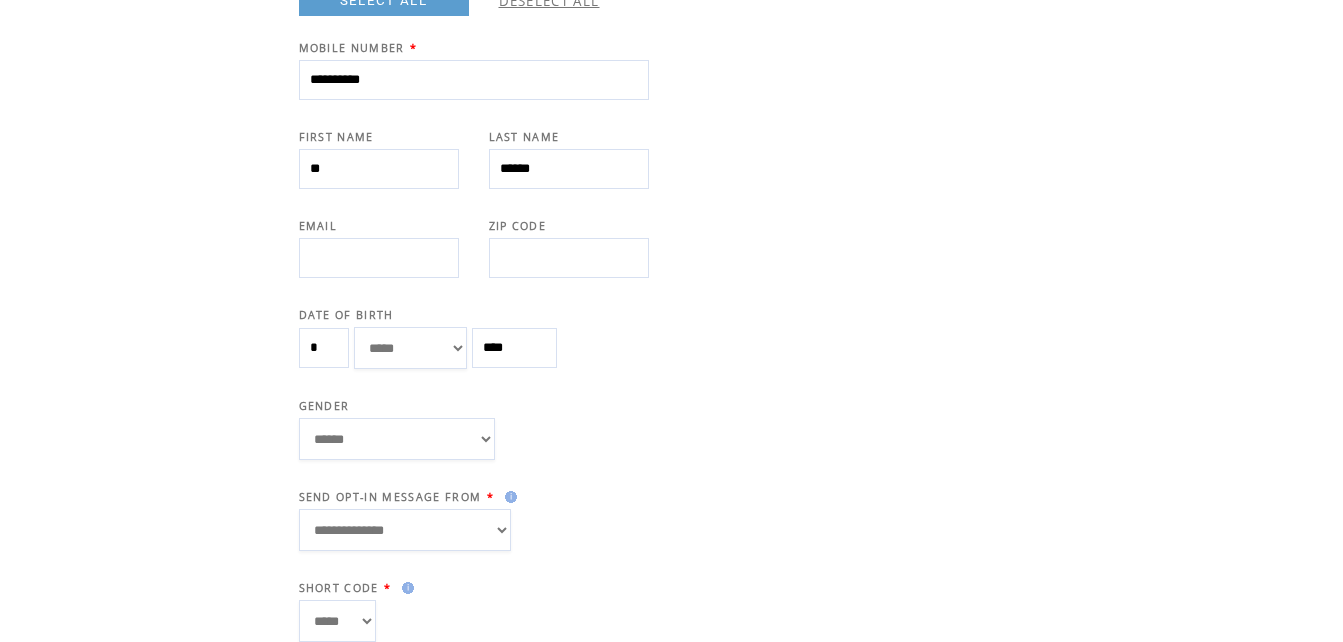 type on "******" 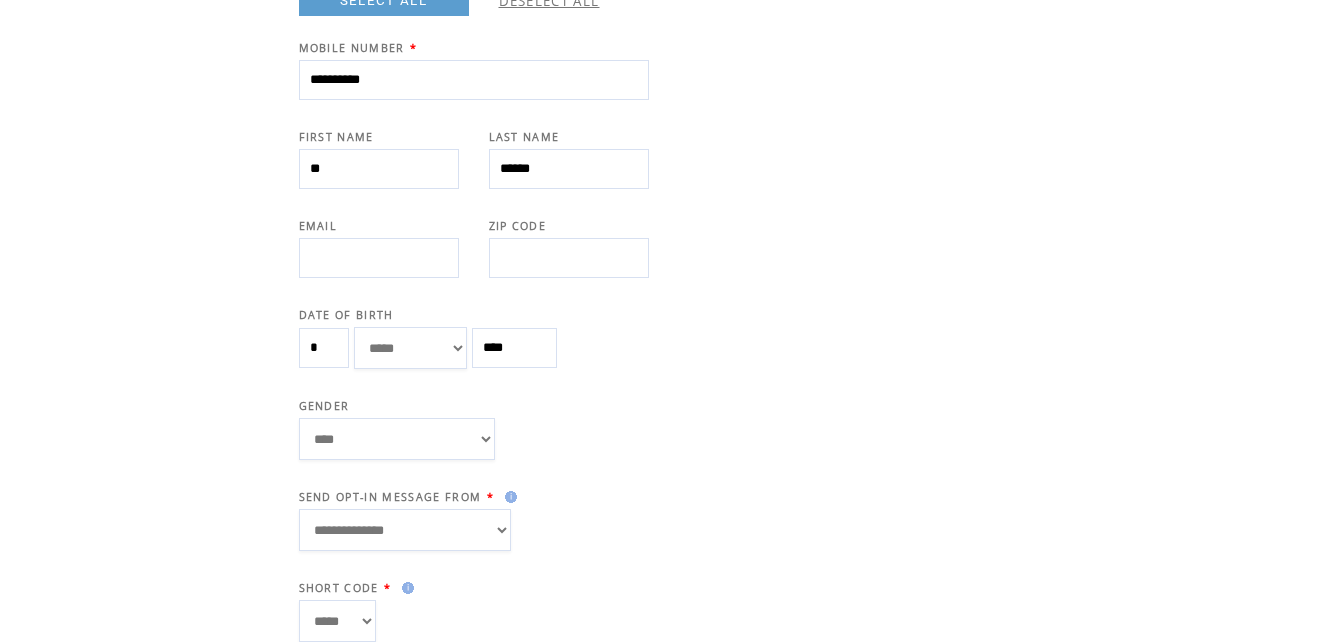 click on "****** 	 **** 	 ******" at bounding box center [397, 439] 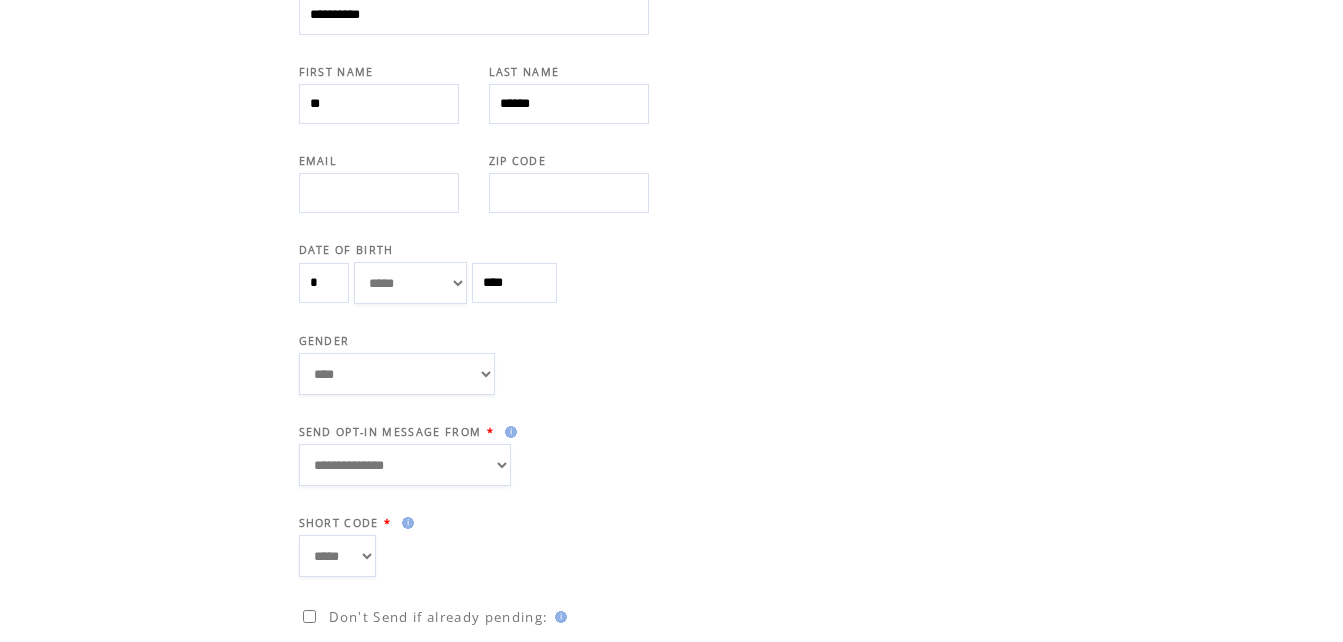 scroll, scrollTop: 610, scrollLeft: 0, axis: vertical 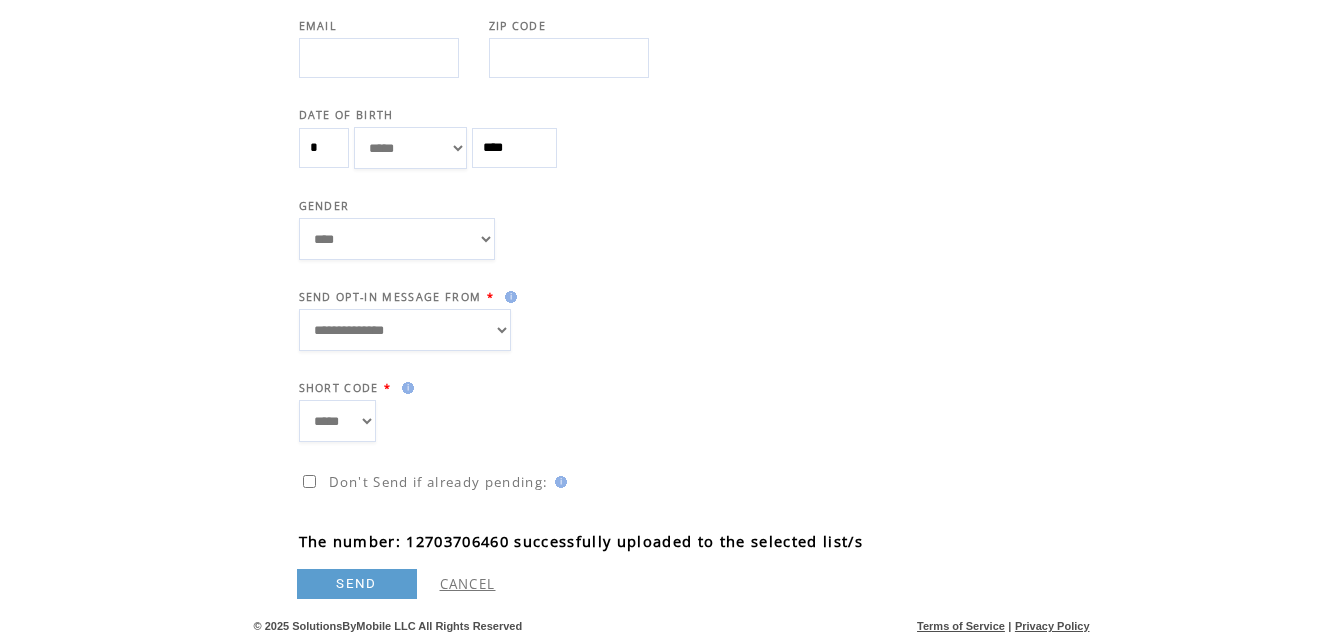 click on "SEND" at bounding box center [357, 584] 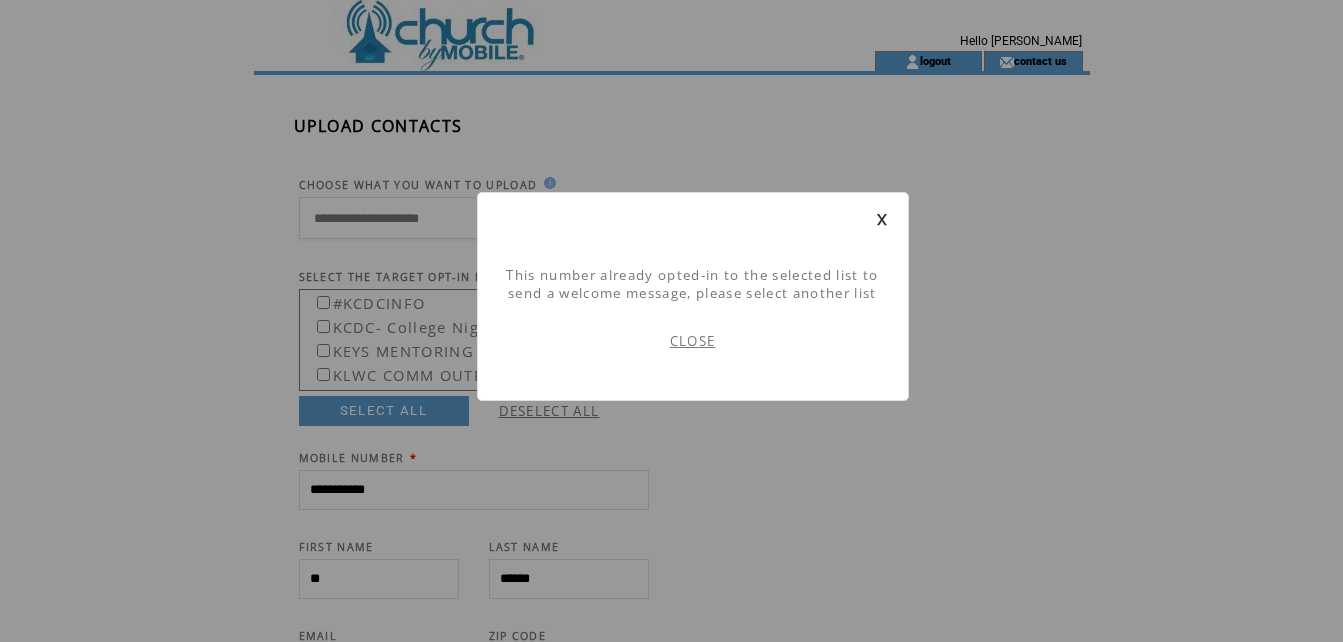 scroll, scrollTop: 1, scrollLeft: 0, axis: vertical 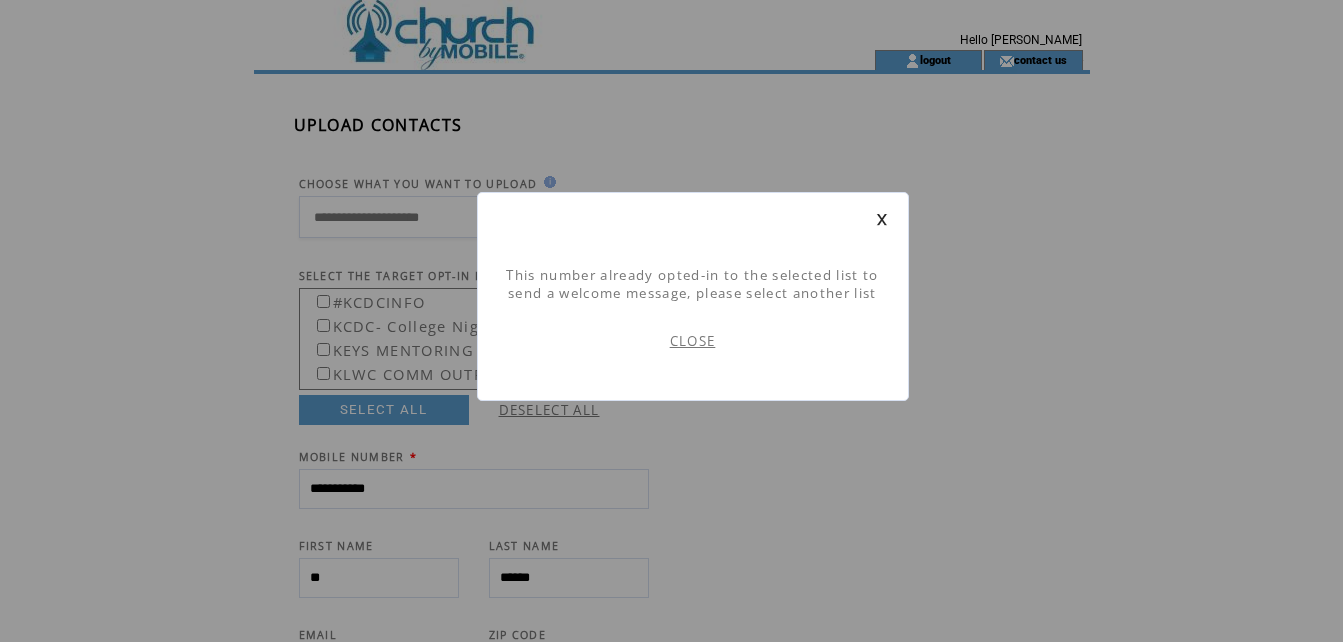 click at bounding box center [882, 219] 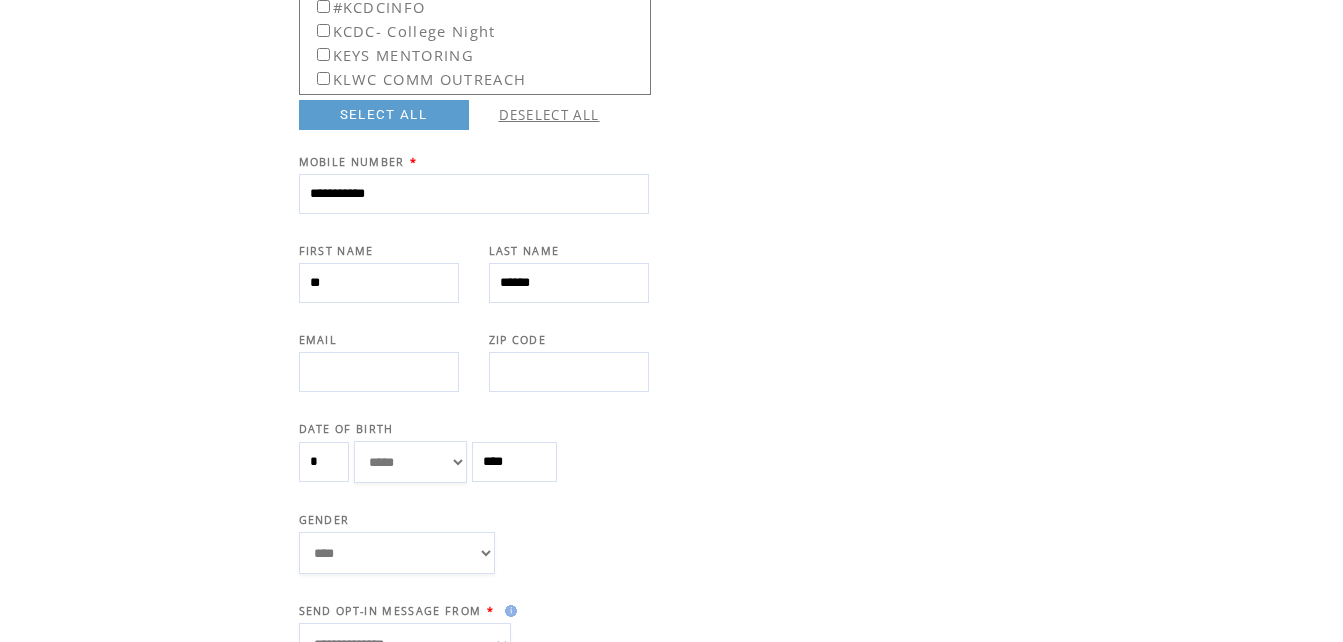 scroll, scrollTop: 300, scrollLeft: 0, axis: vertical 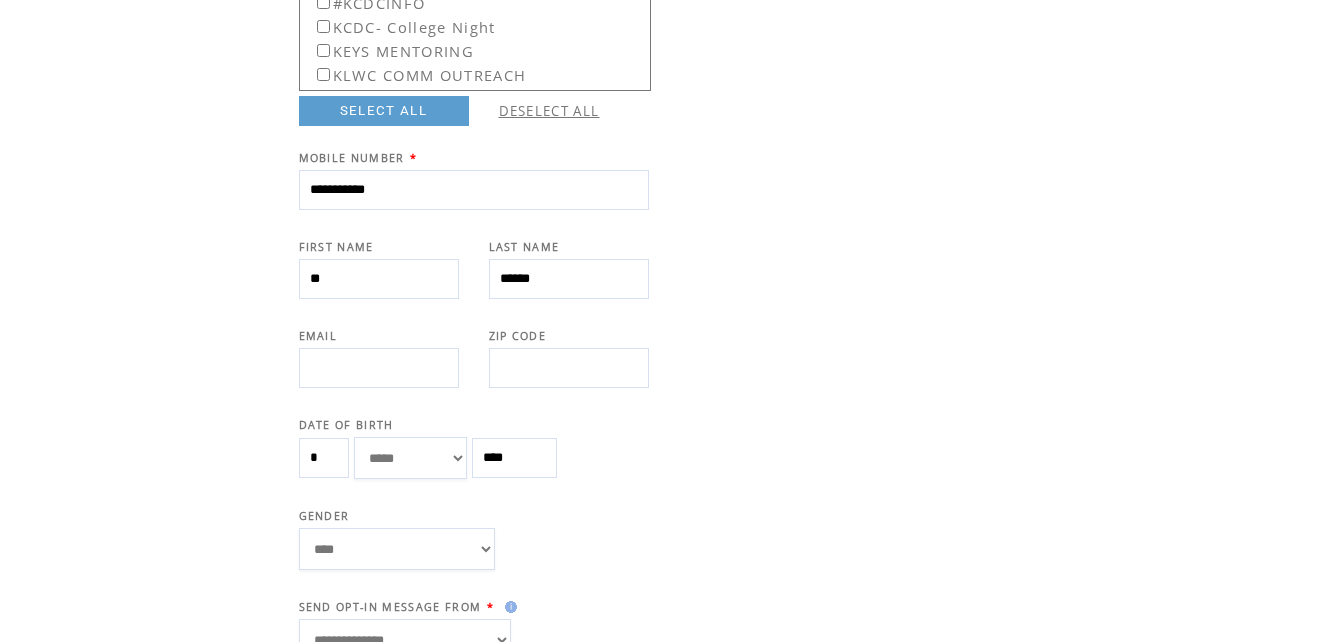 drag, startPoint x: 349, startPoint y: 189, endPoint x: 495, endPoint y: 193, distance: 146.05478 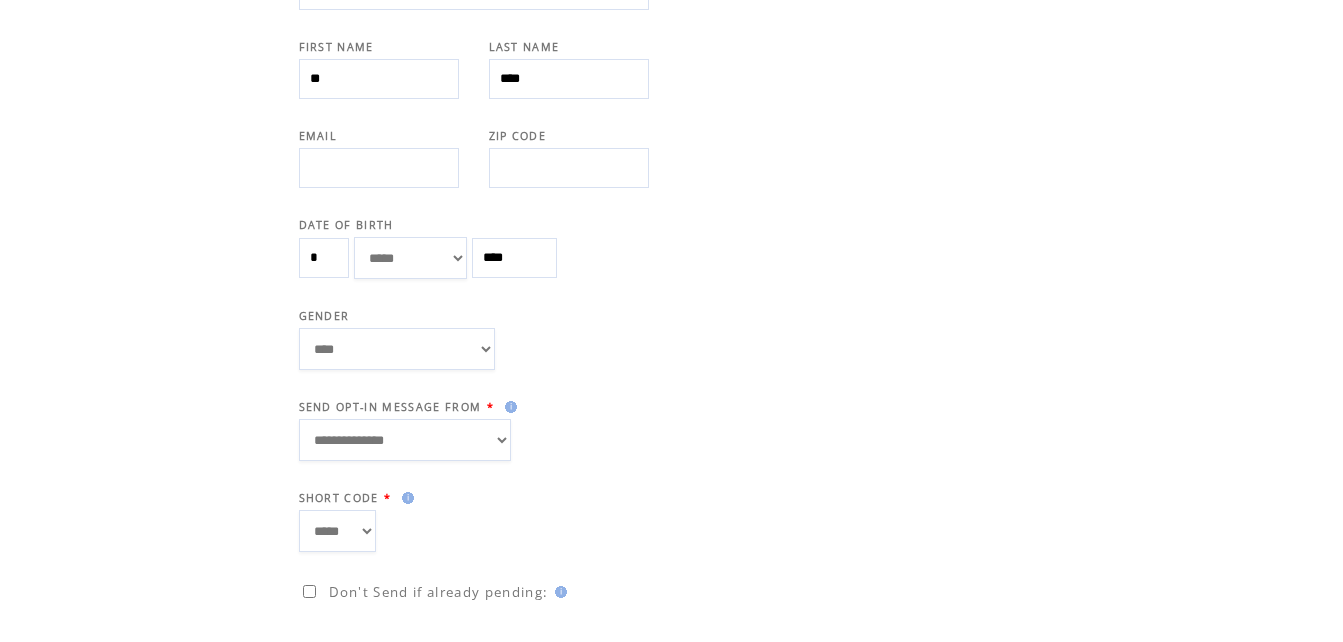 scroll, scrollTop: 580, scrollLeft: 0, axis: vertical 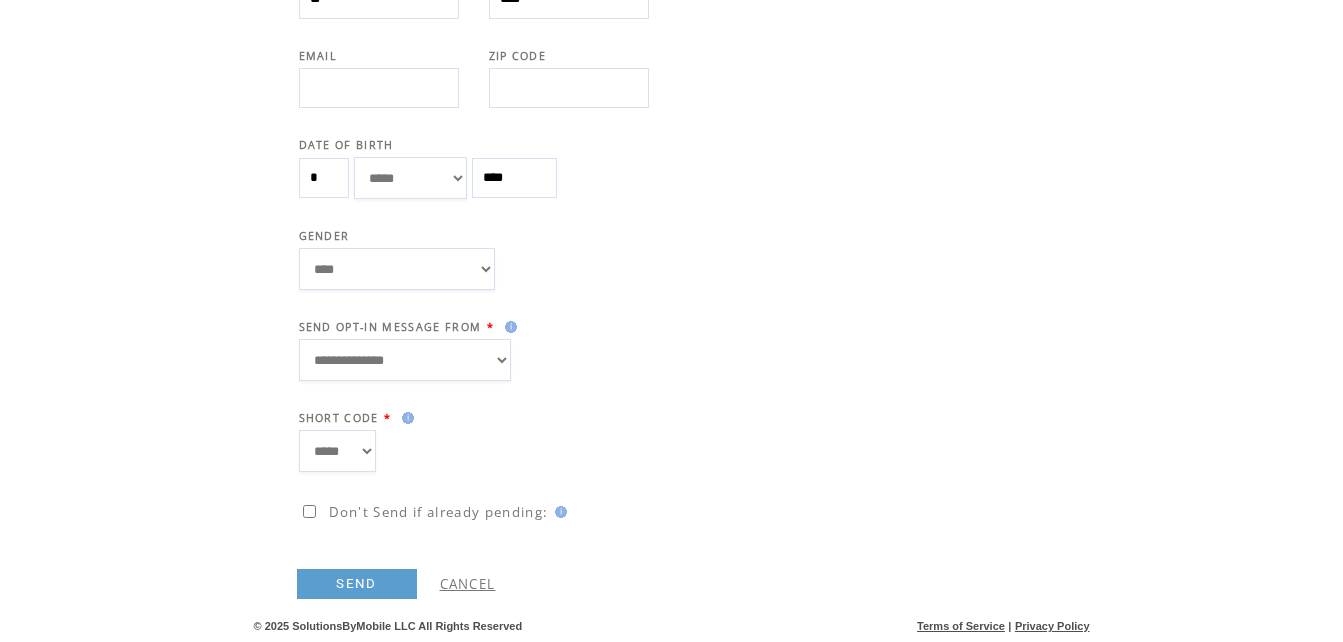 type on "****" 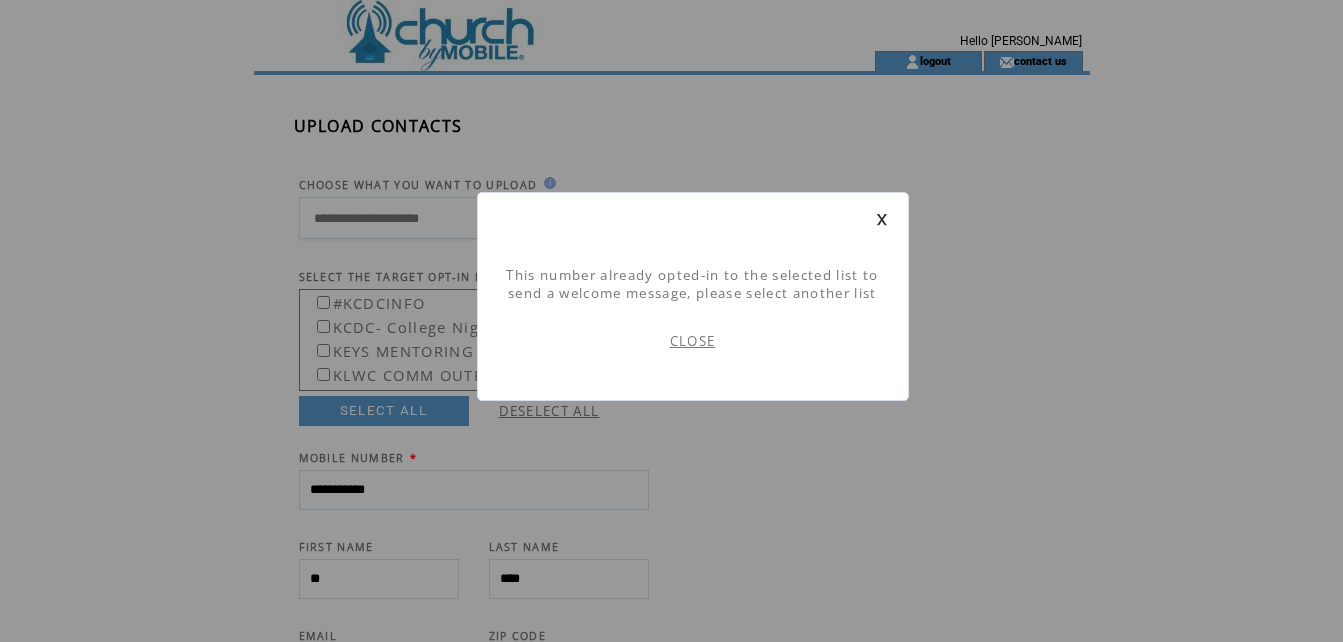 scroll, scrollTop: 1, scrollLeft: 0, axis: vertical 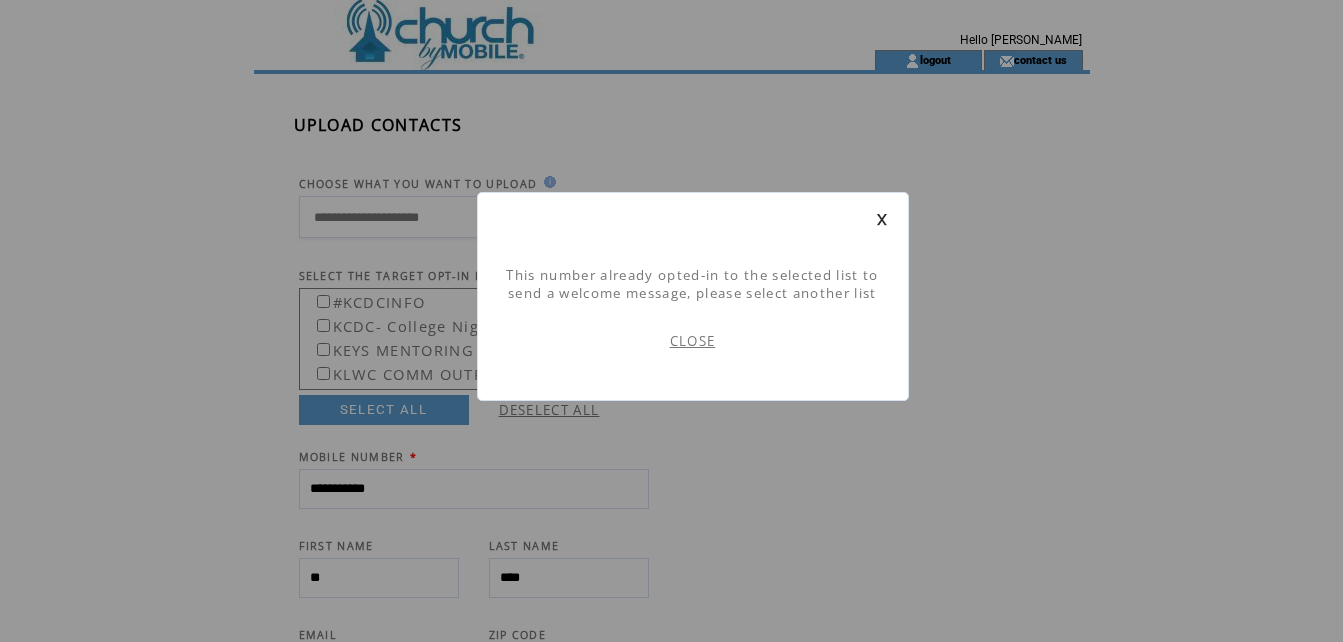 click on "CLOSE" at bounding box center [693, 341] 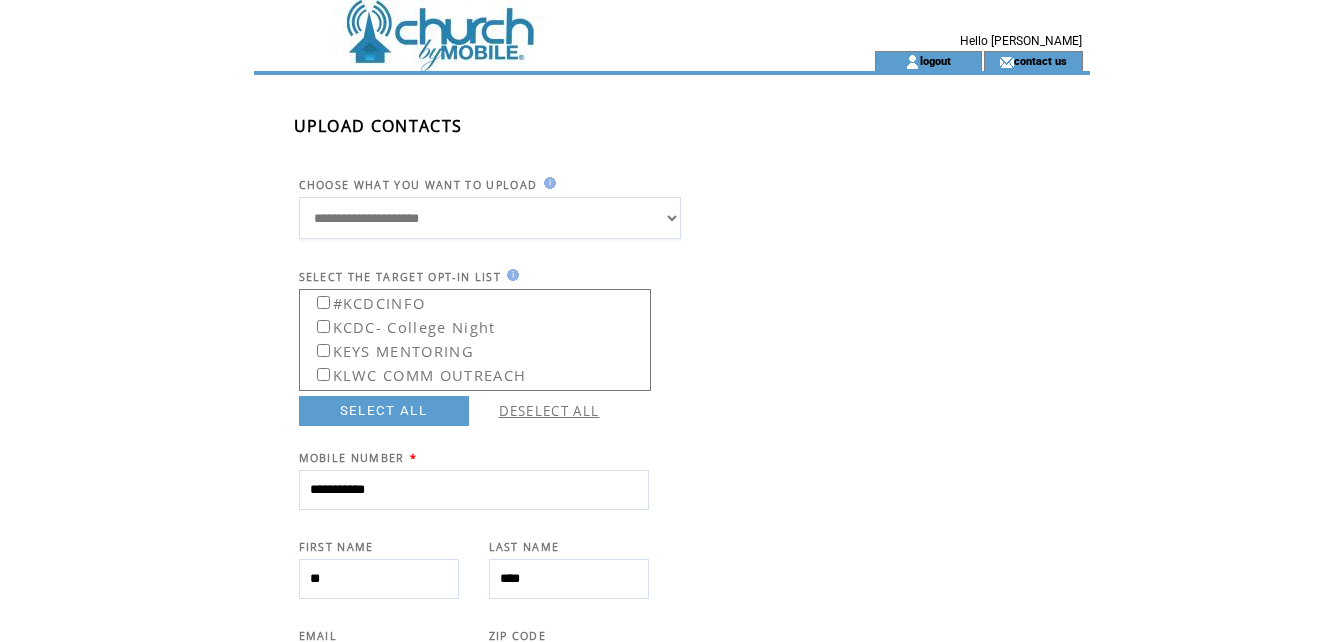 scroll, scrollTop: 100, scrollLeft: 0, axis: vertical 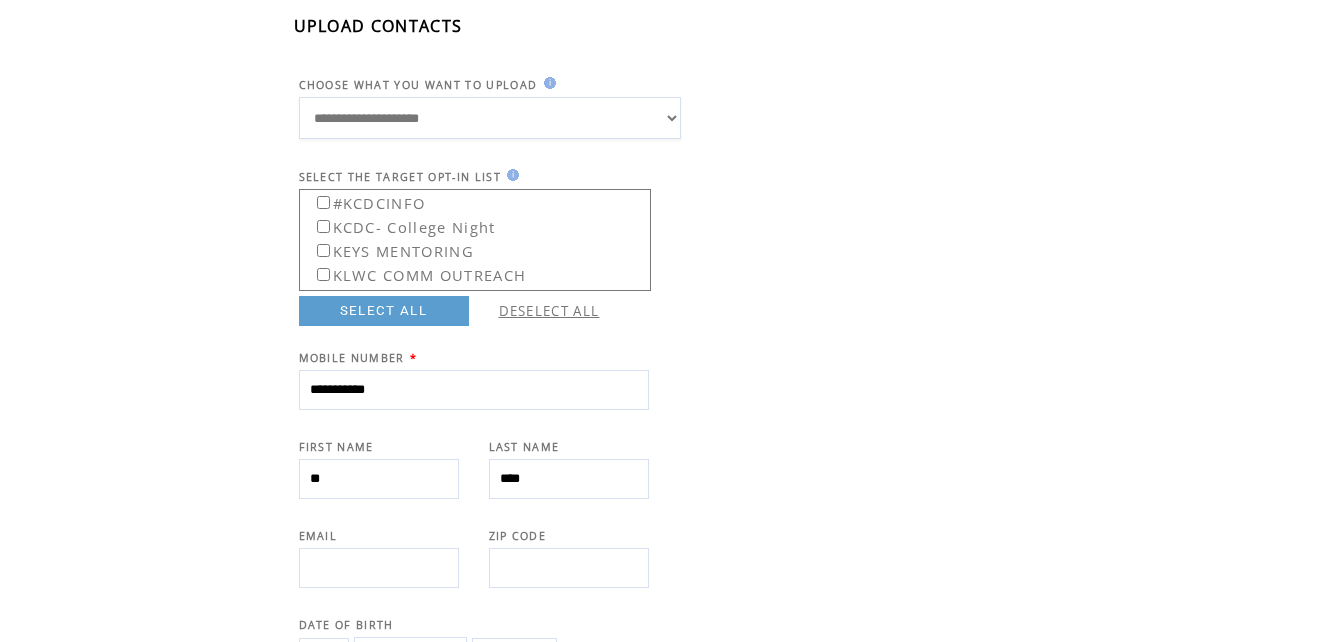 drag, startPoint x: 464, startPoint y: 396, endPoint x: 321, endPoint y: 386, distance: 143.34923 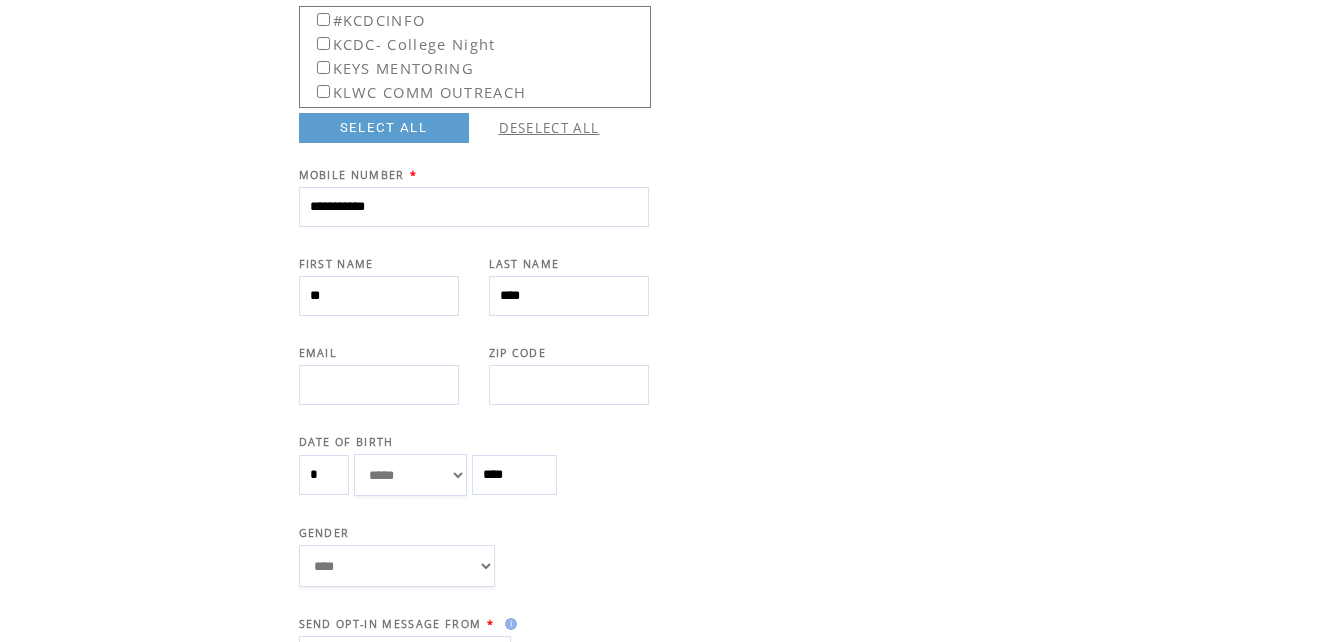 scroll, scrollTop: 300, scrollLeft: 0, axis: vertical 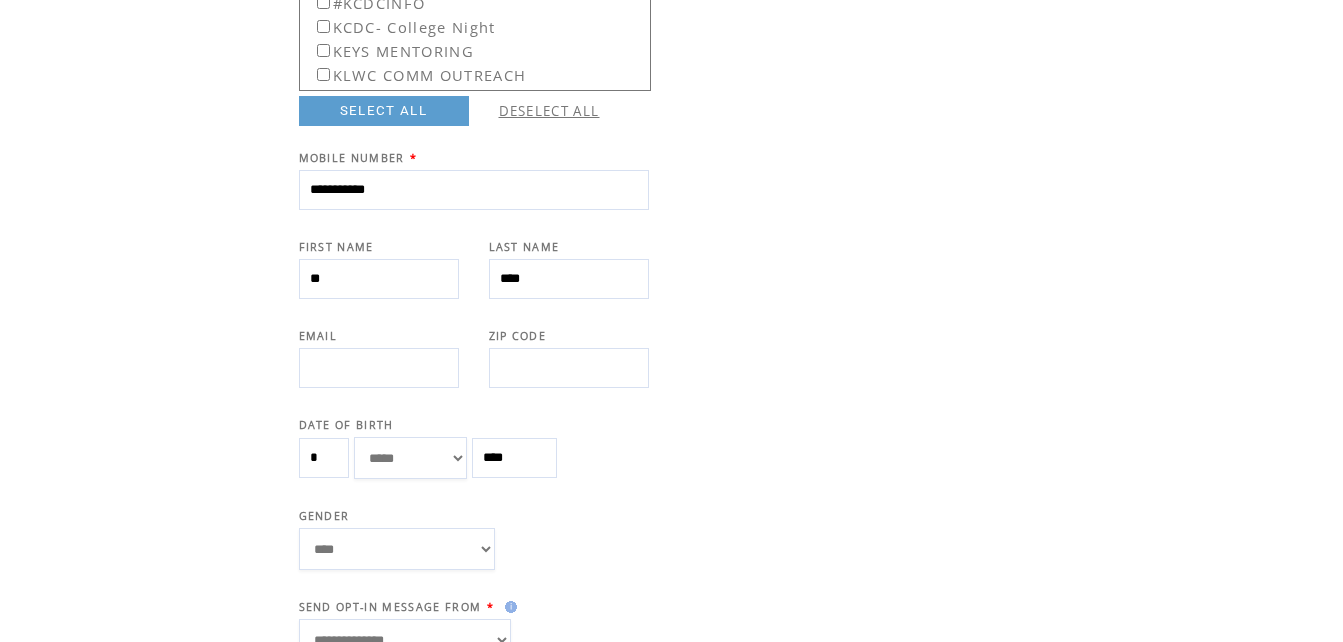 type on "**********" 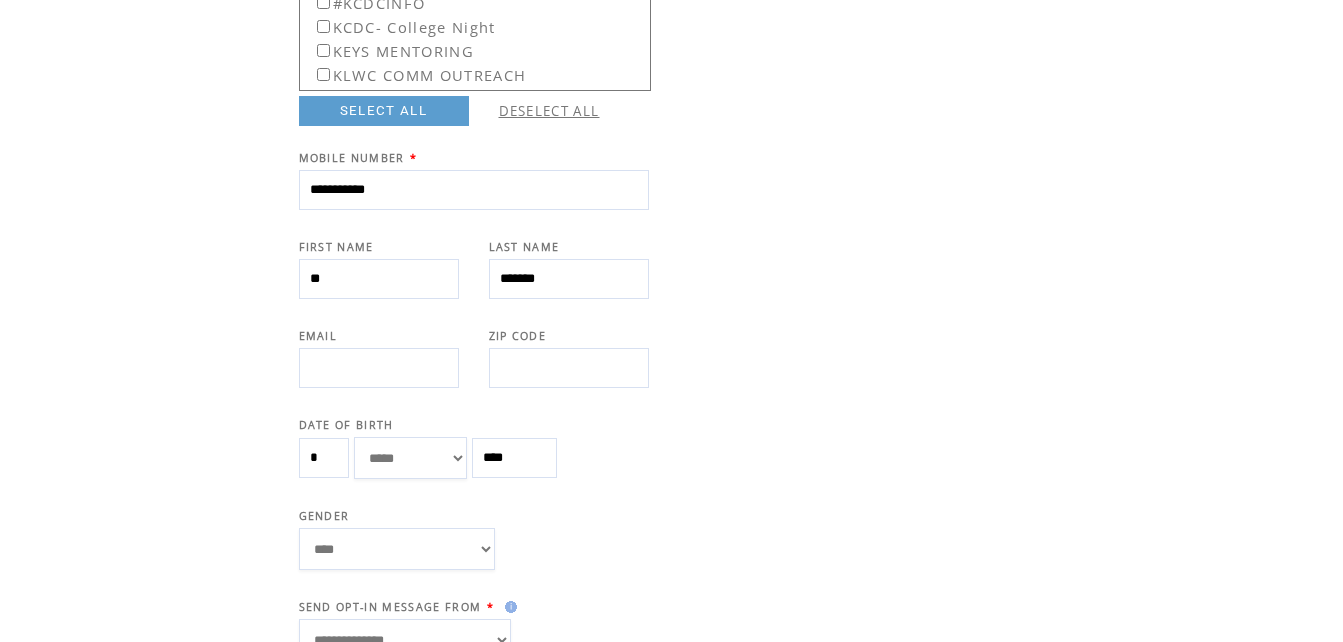 type on "*******" 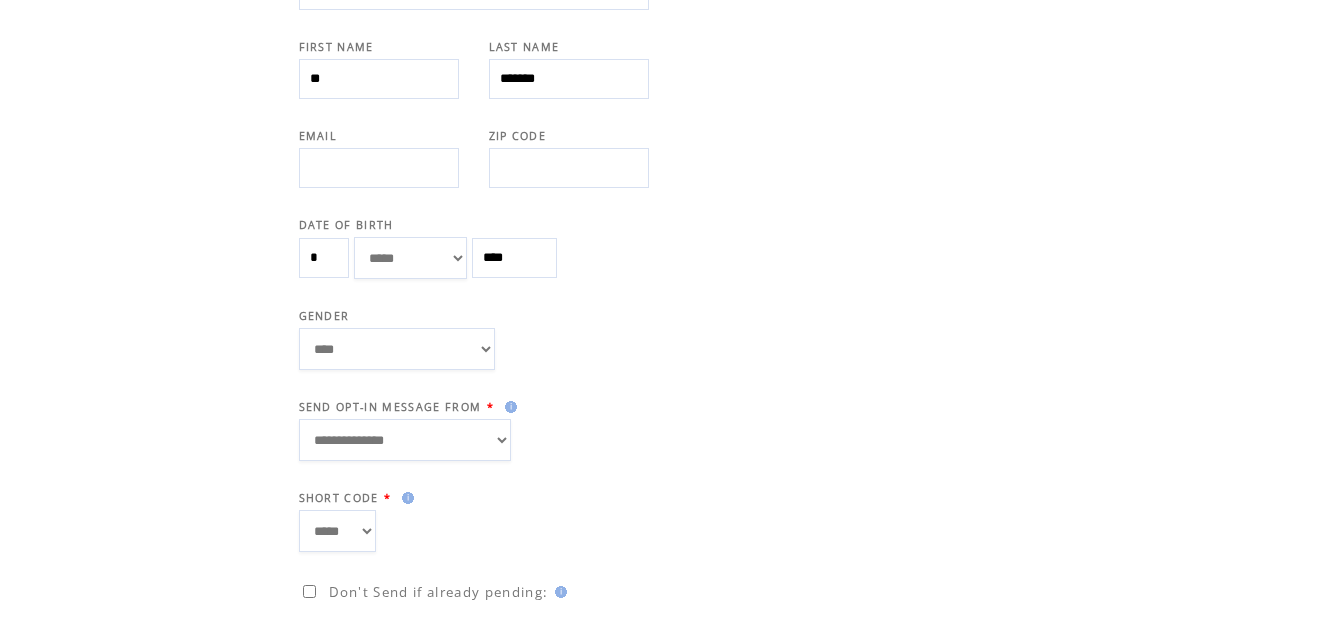 scroll, scrollTop: 580, scrollLeft: 0, axis: vertical 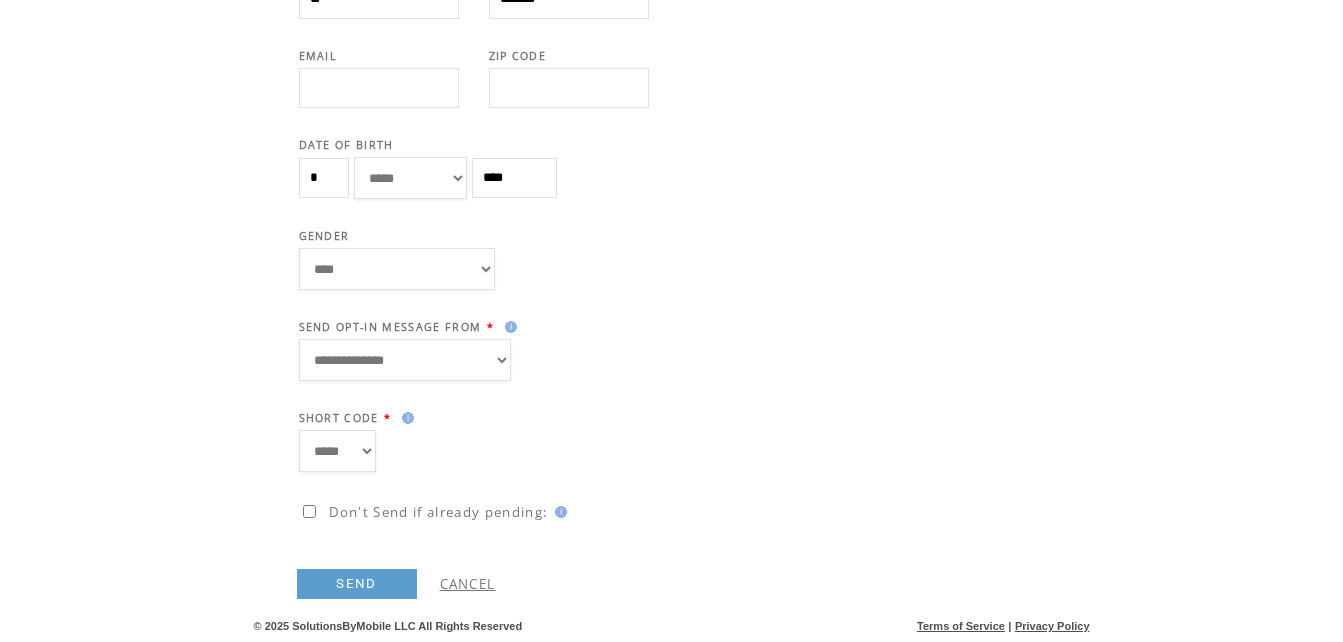 click on "SEND" at bounding box center [357, 584] 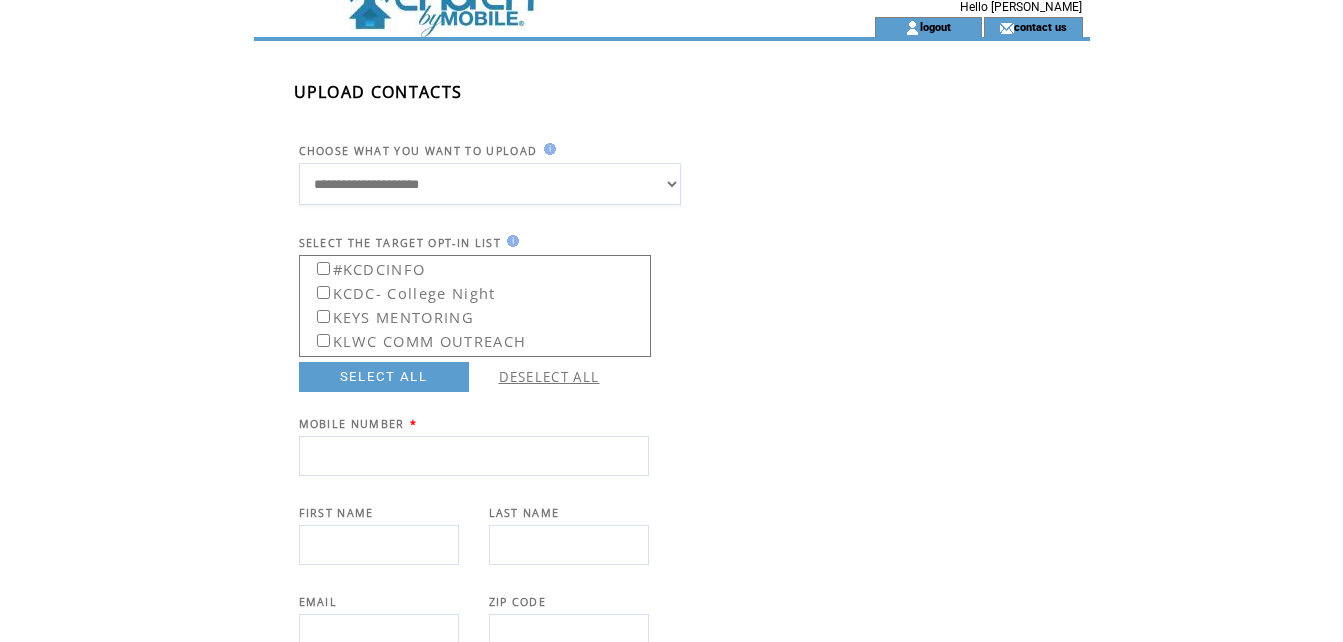 scroll, scrollTop: 0, scrollLeft: 0, axis: both 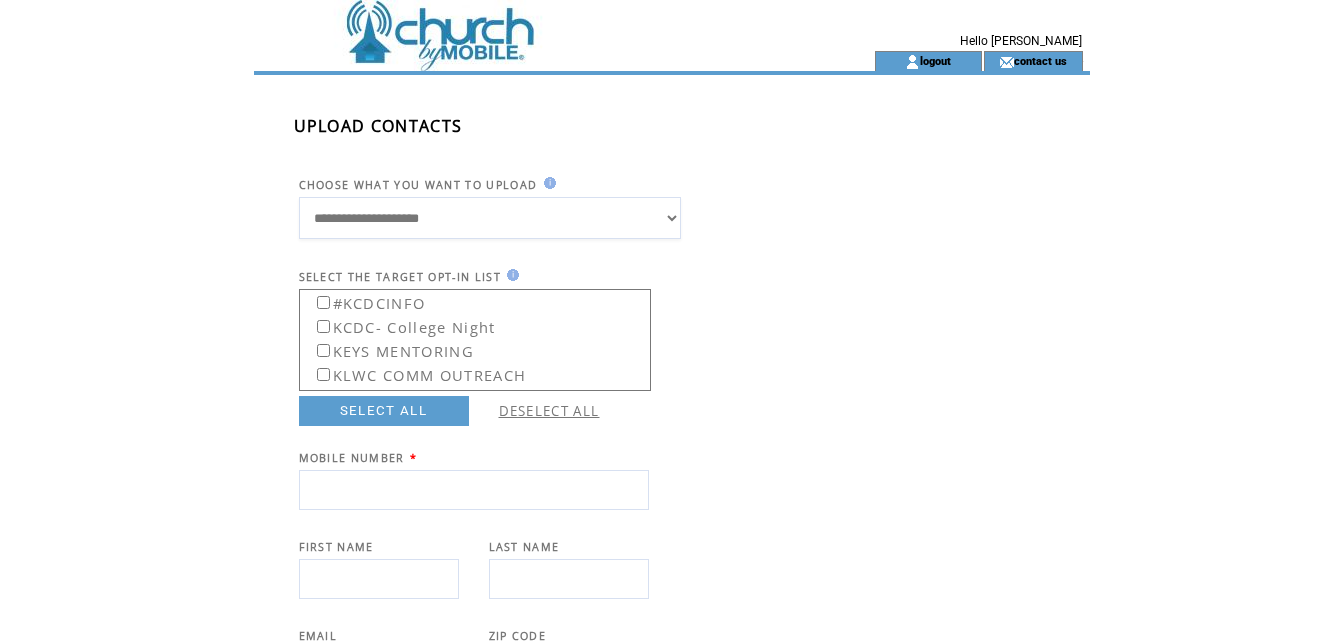 click at bounding box center [528, 25] 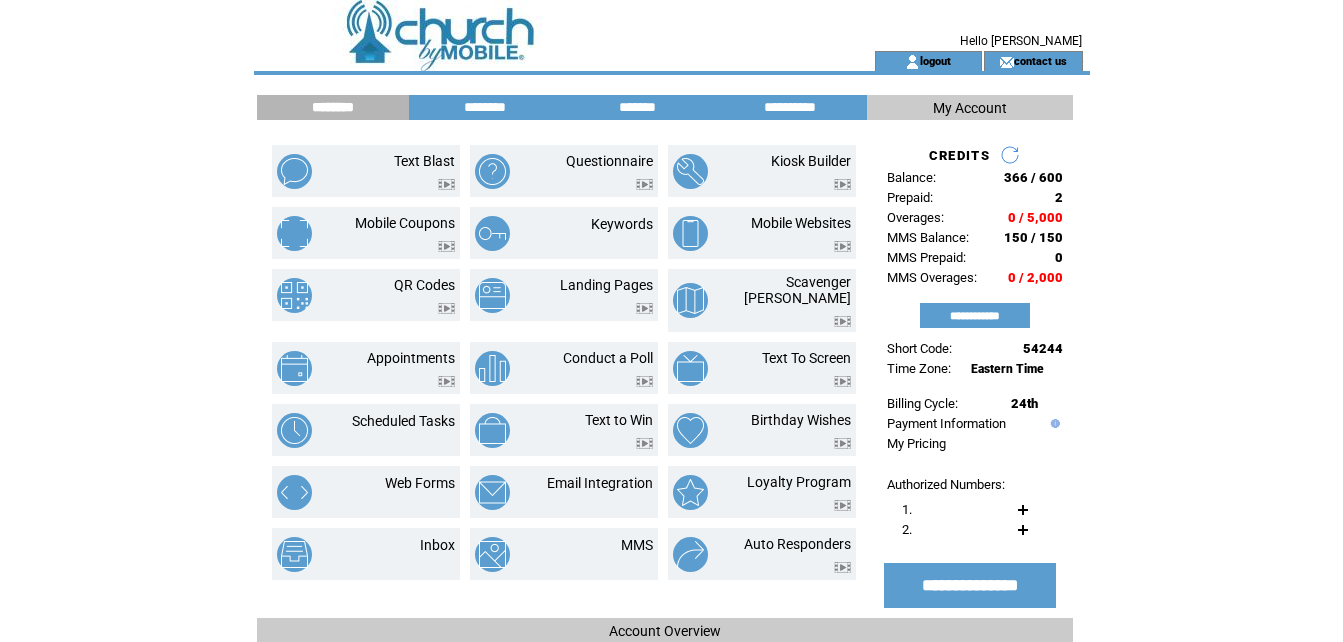 scroll, scrollTop: 0, scrollLeft: 0, axis: both 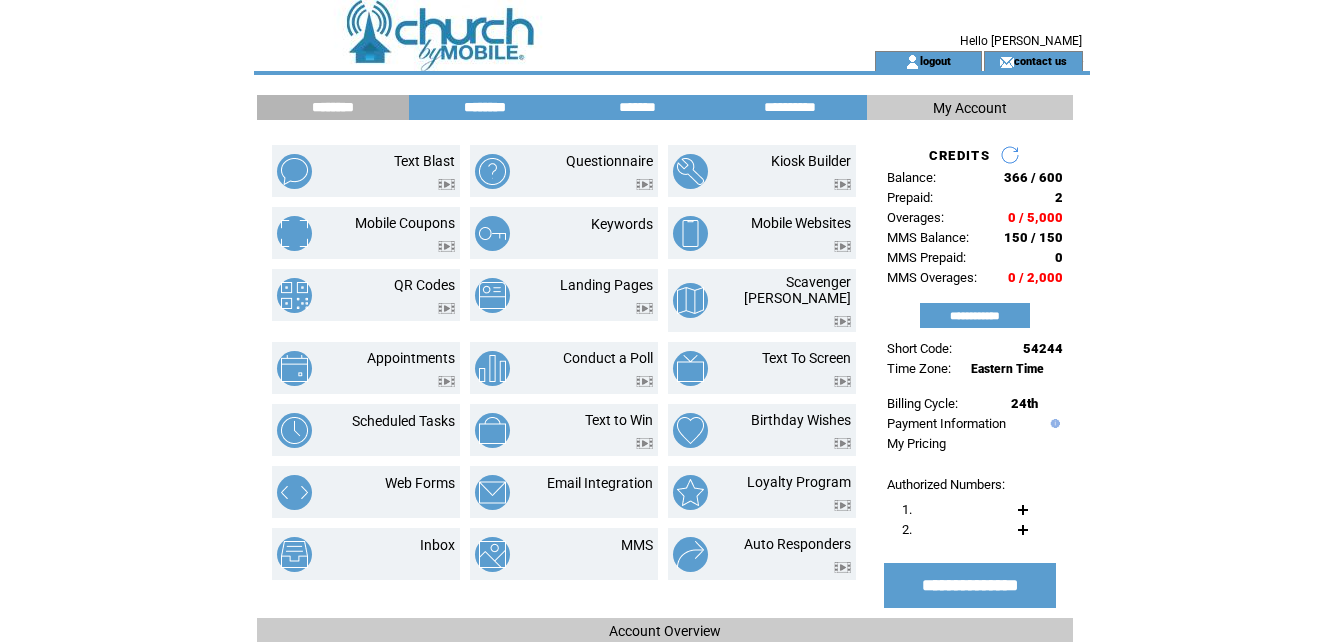click on "********" at bounding box center [485, 107] 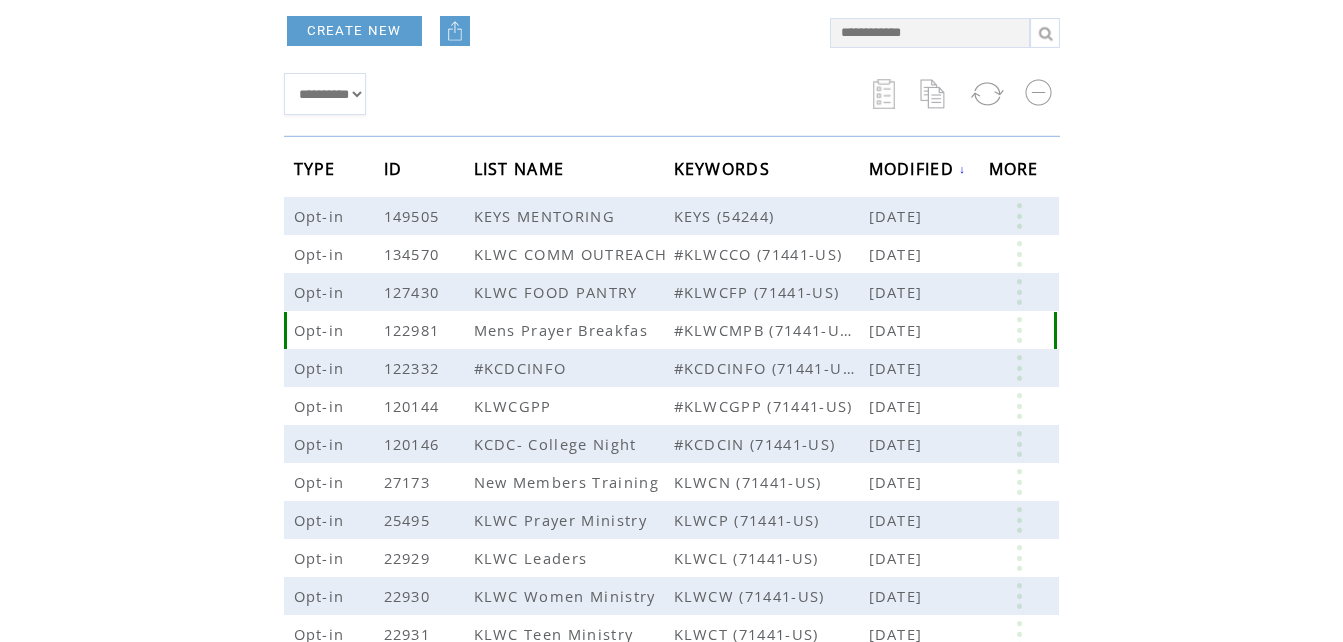 scroll, scrollTop: 300, scrollLeft: 0, axis: vertical 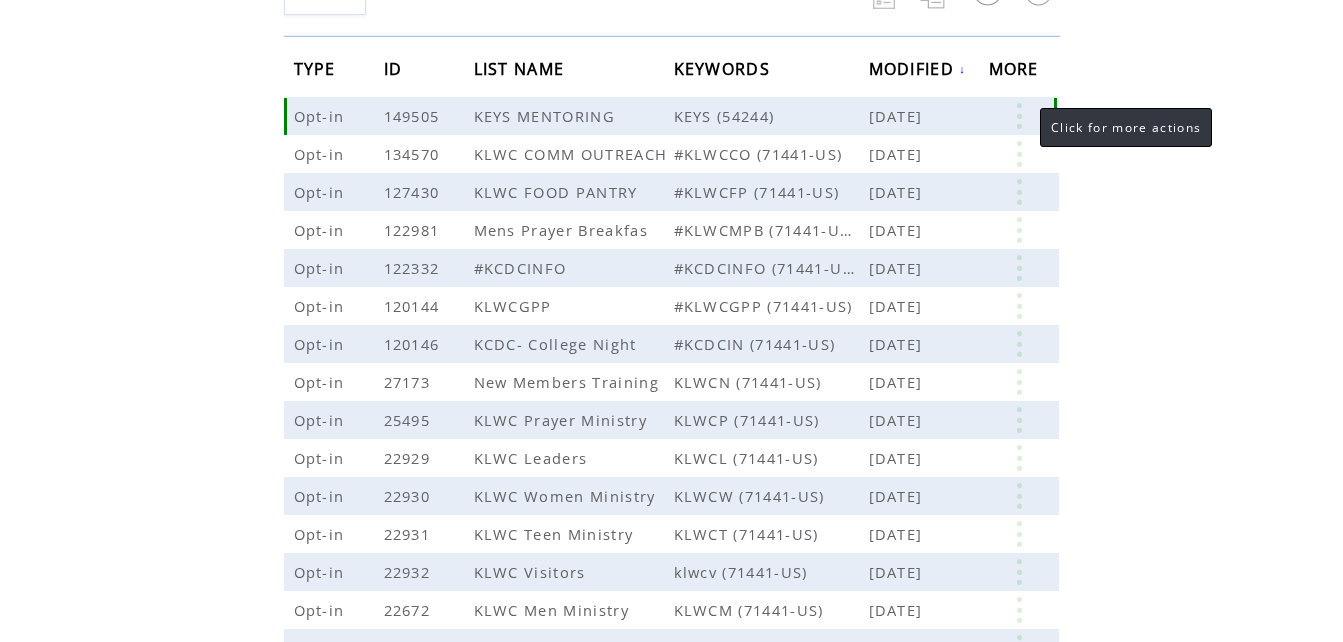 click at bounding box center [1019, 116] 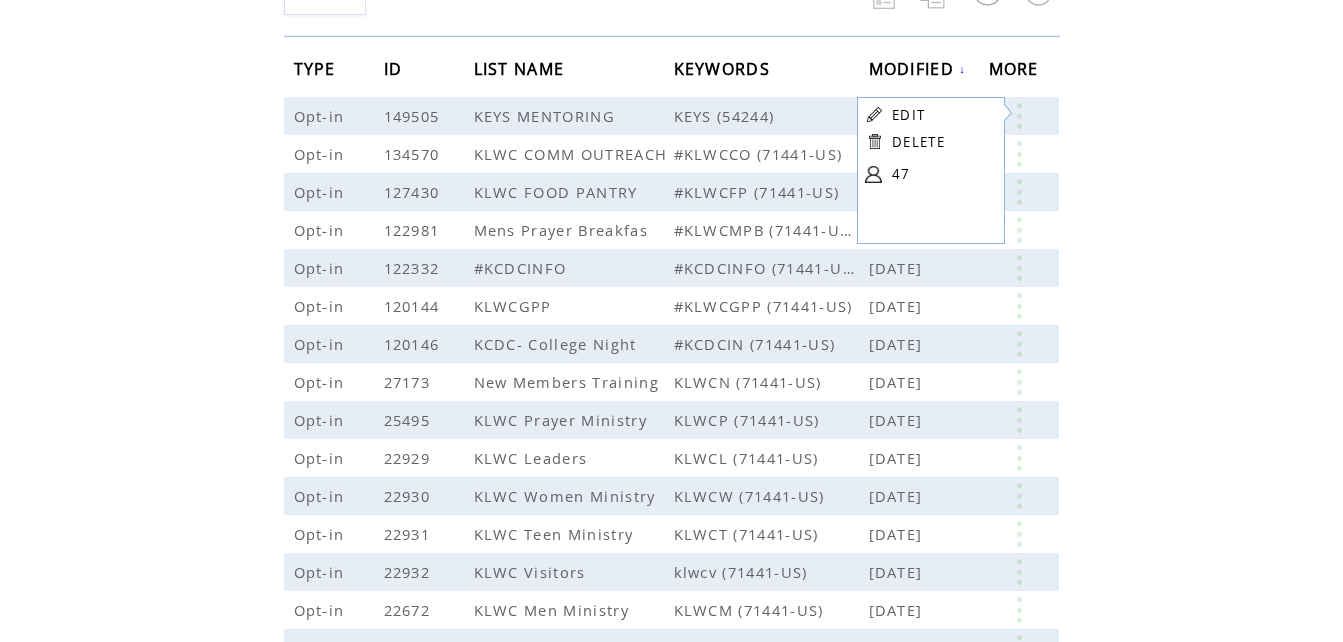 click on "47" at bounding box center (942, 174) 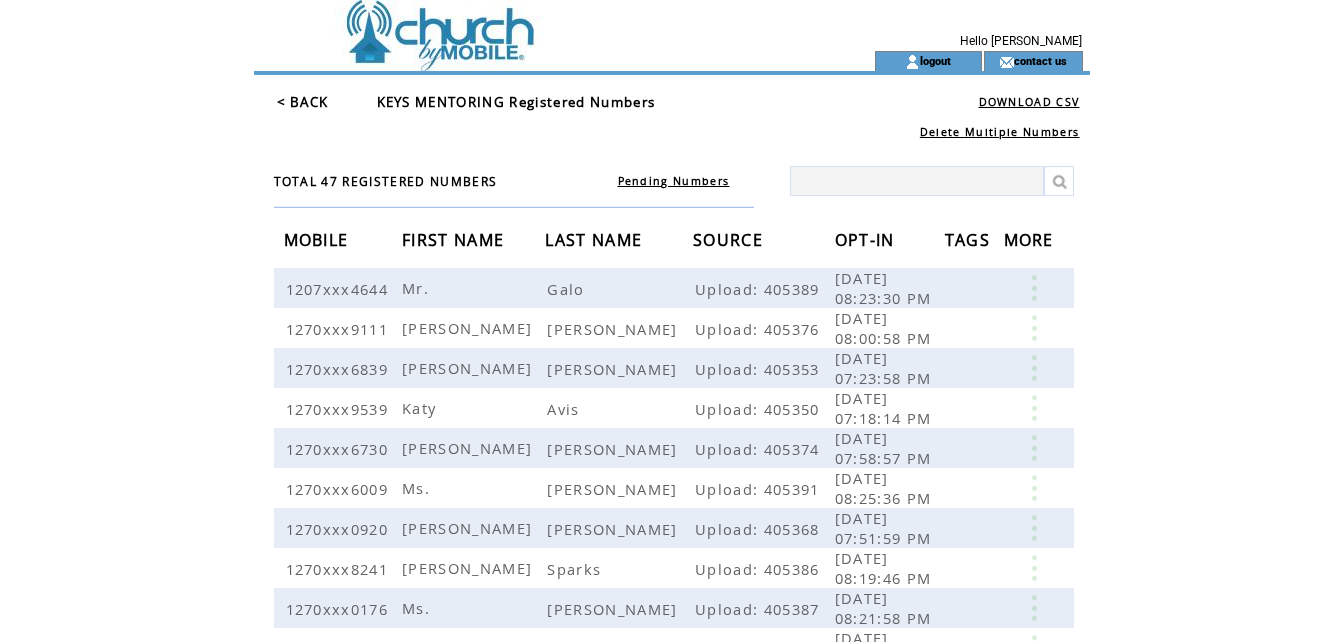 scroll, scrollTop: 0, scrollLeft: 0, axis: both 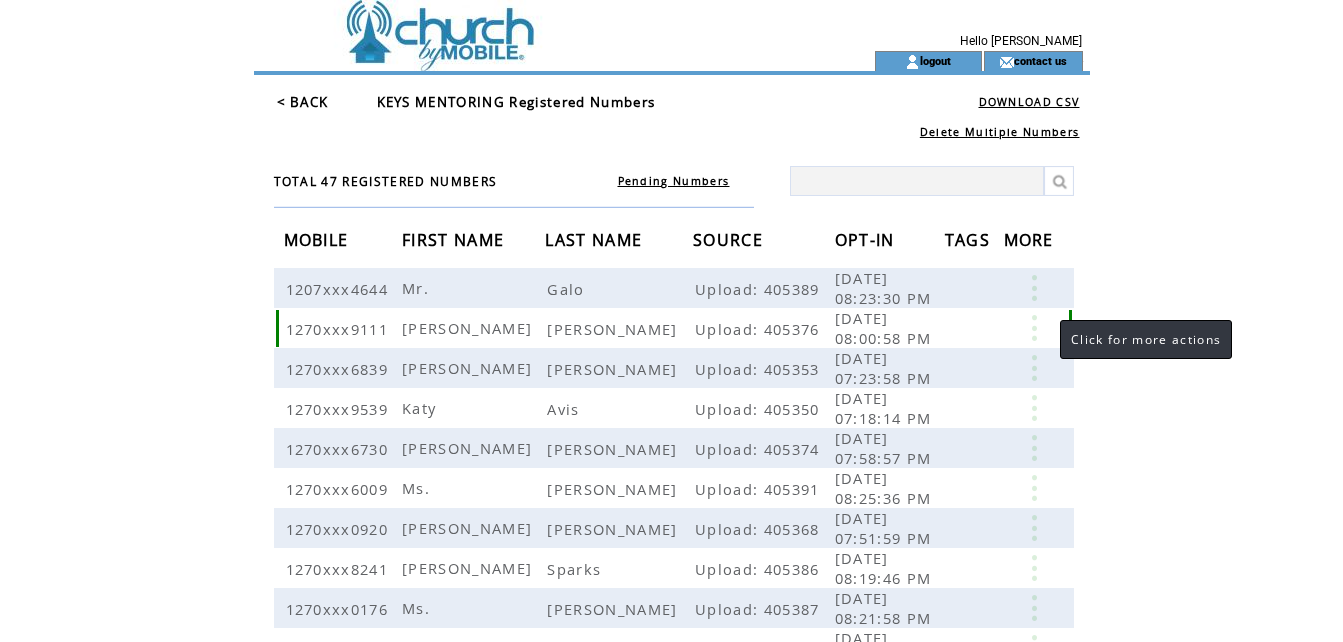 click at bounding box center [1034, 328] 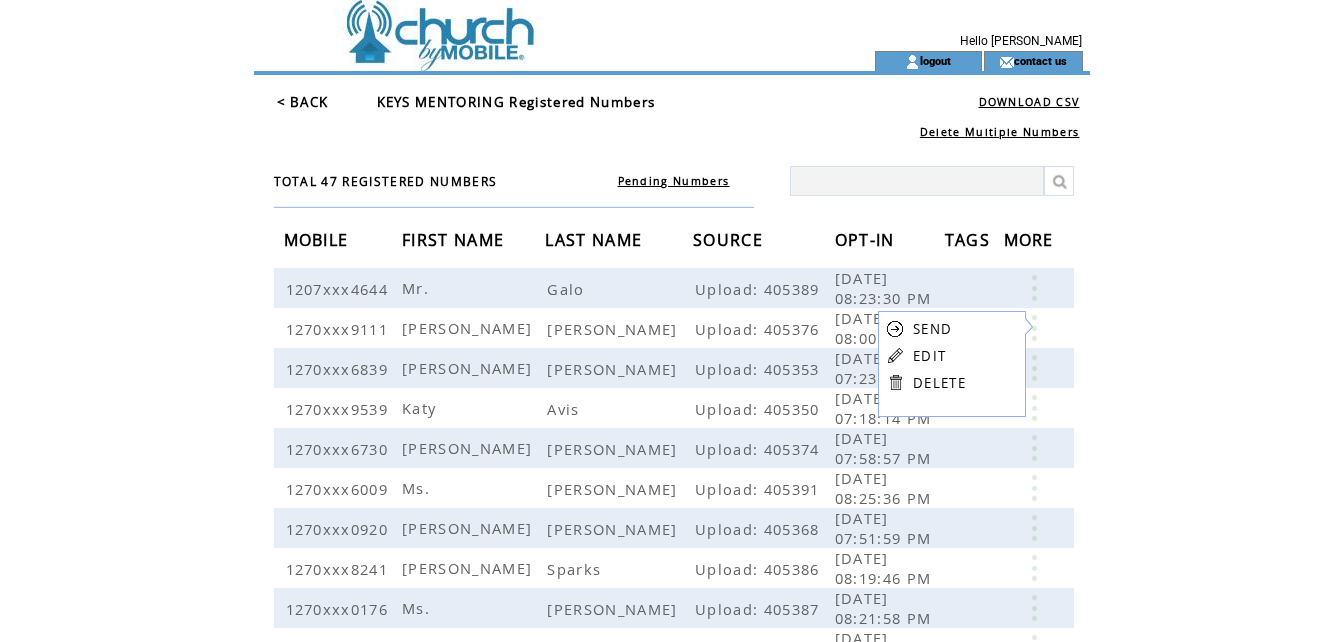 click on "**********" 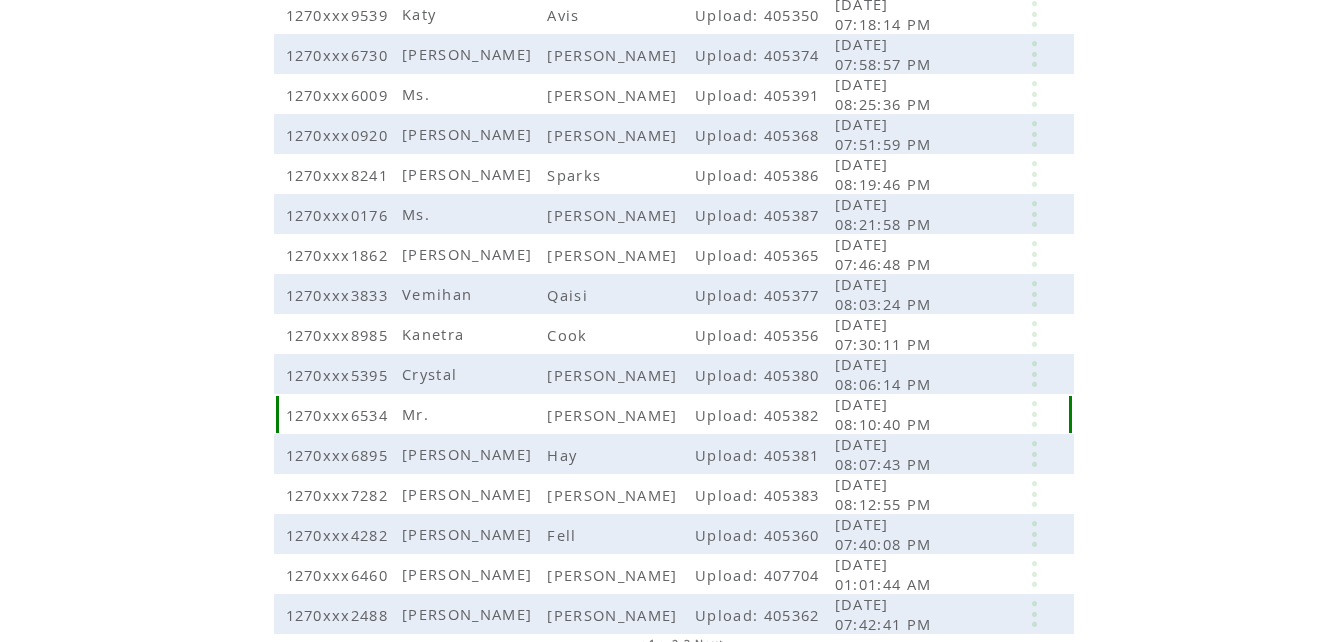 scroll, scrollTop: 494, scrollLeft: 0, axis: vertical 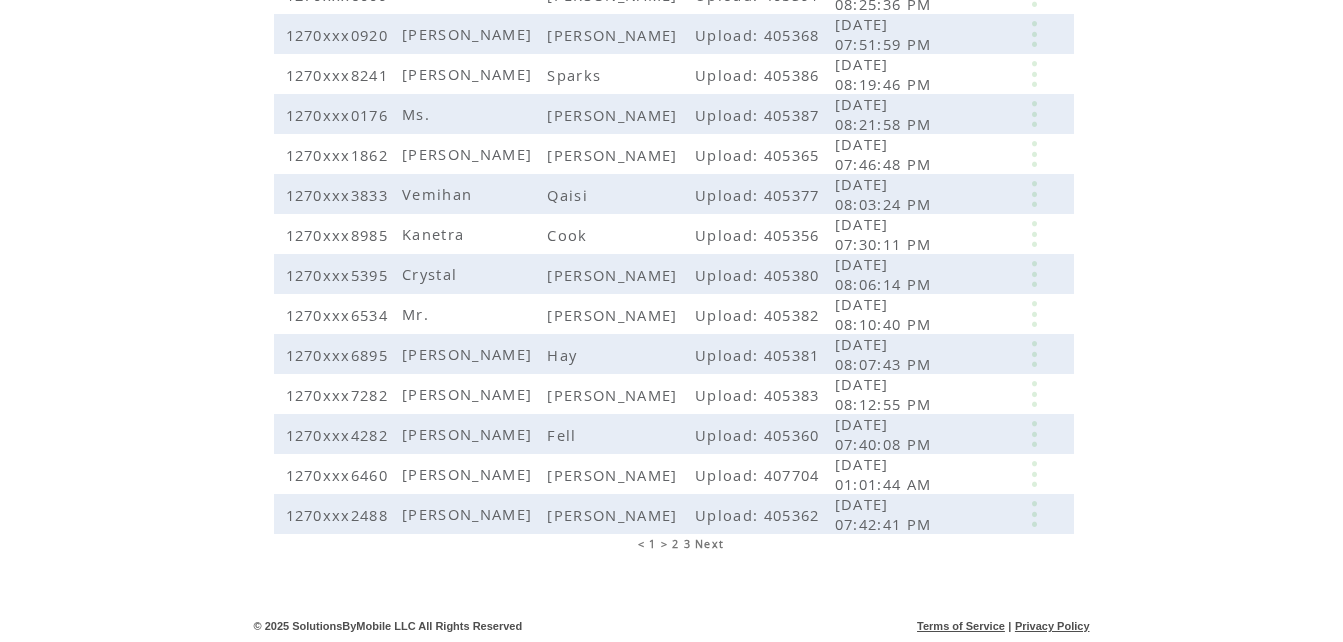 click on "2" at bounding box center (675, 544) 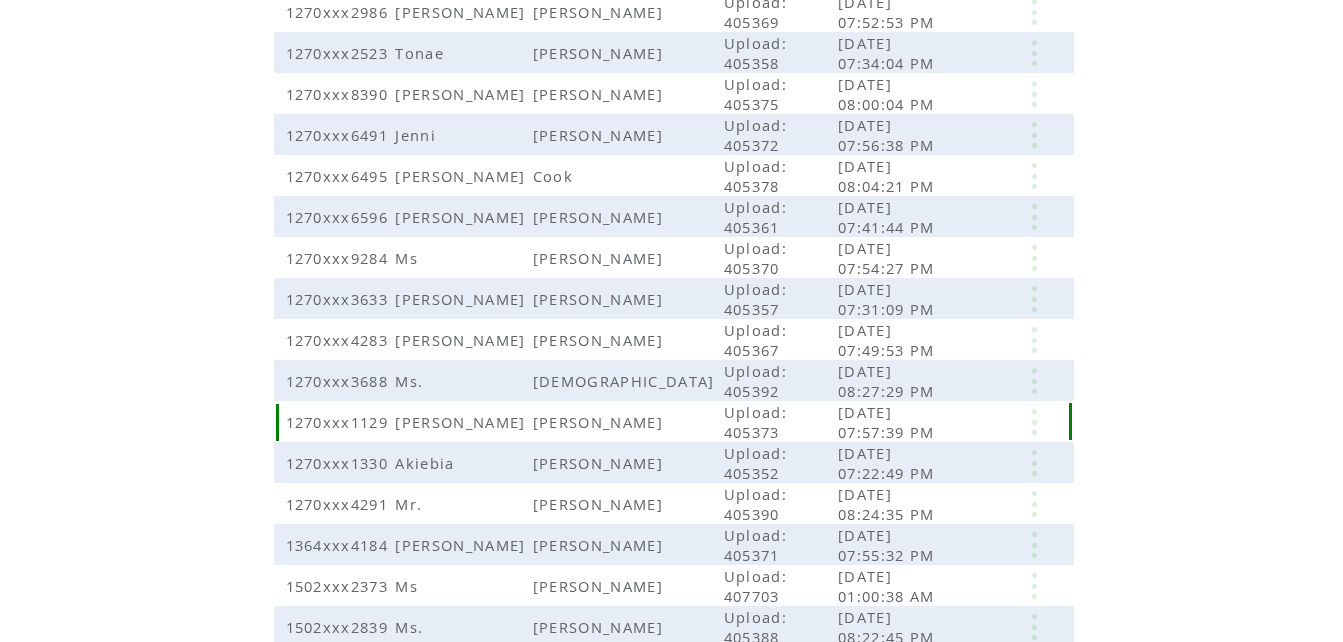 scroll, scrollTop: 494, scrollLeft: 0, axis: vertical 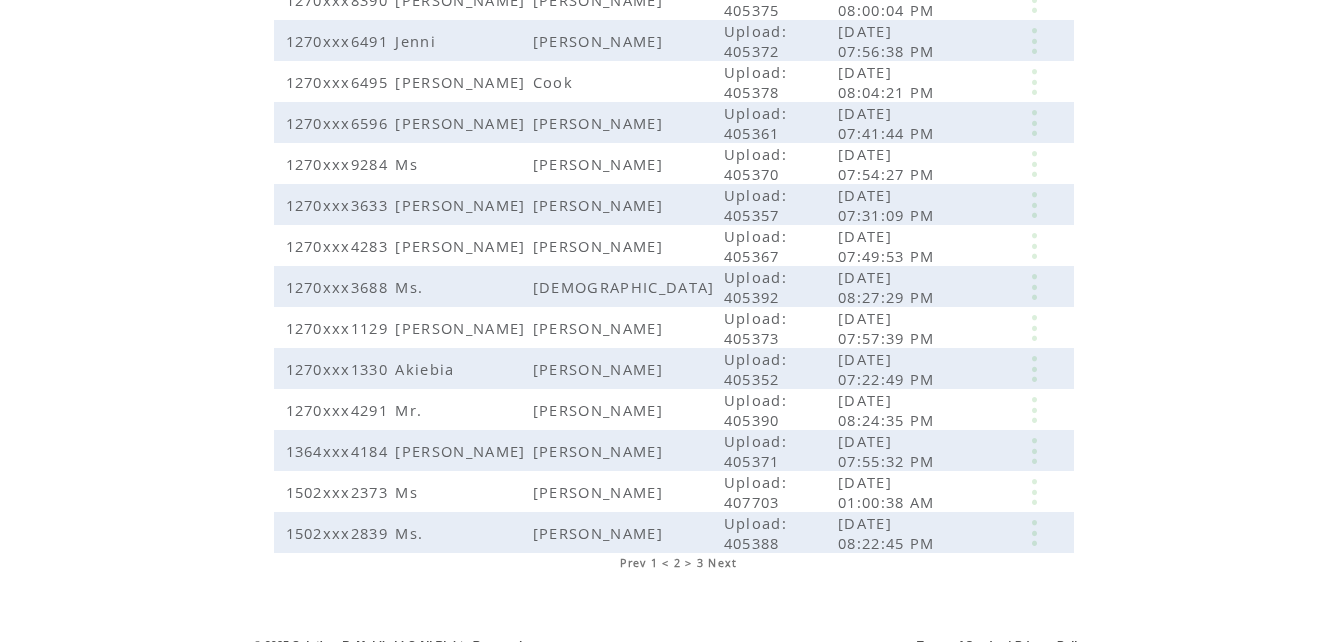 click on "3" at bounding box center (700, 563) 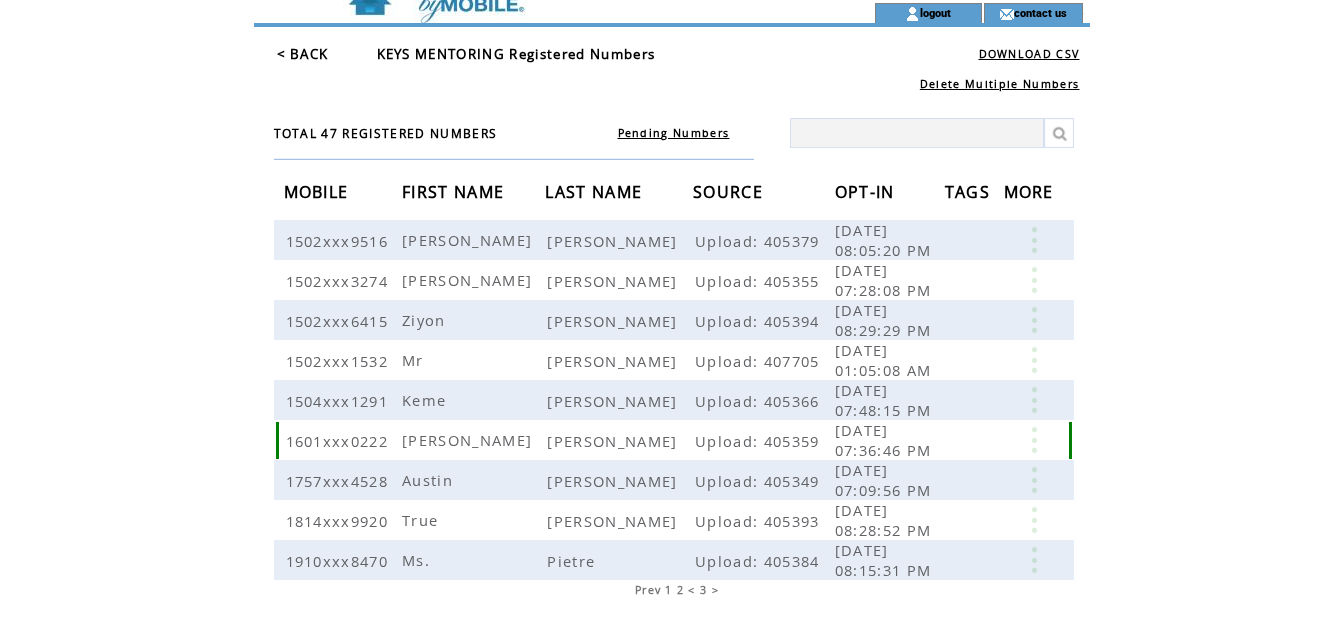scroll, scrollTop: 94, scrollLeft: 0, axis: vertical 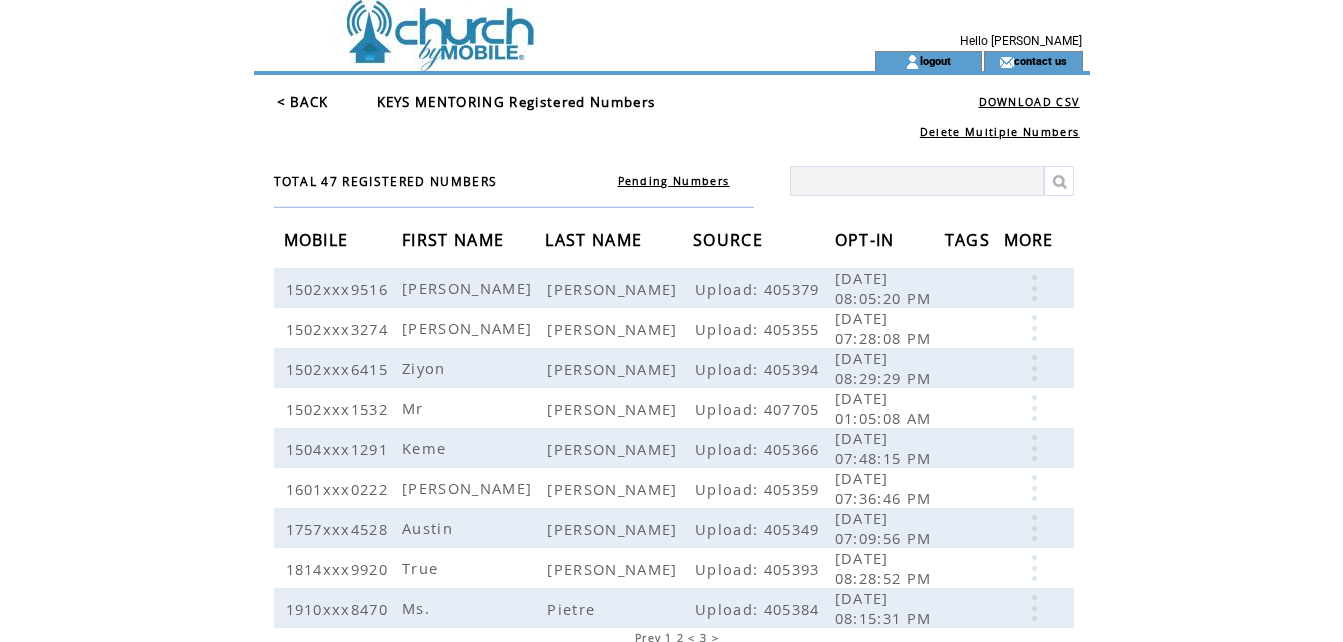 click at bounding box center [528, 25] 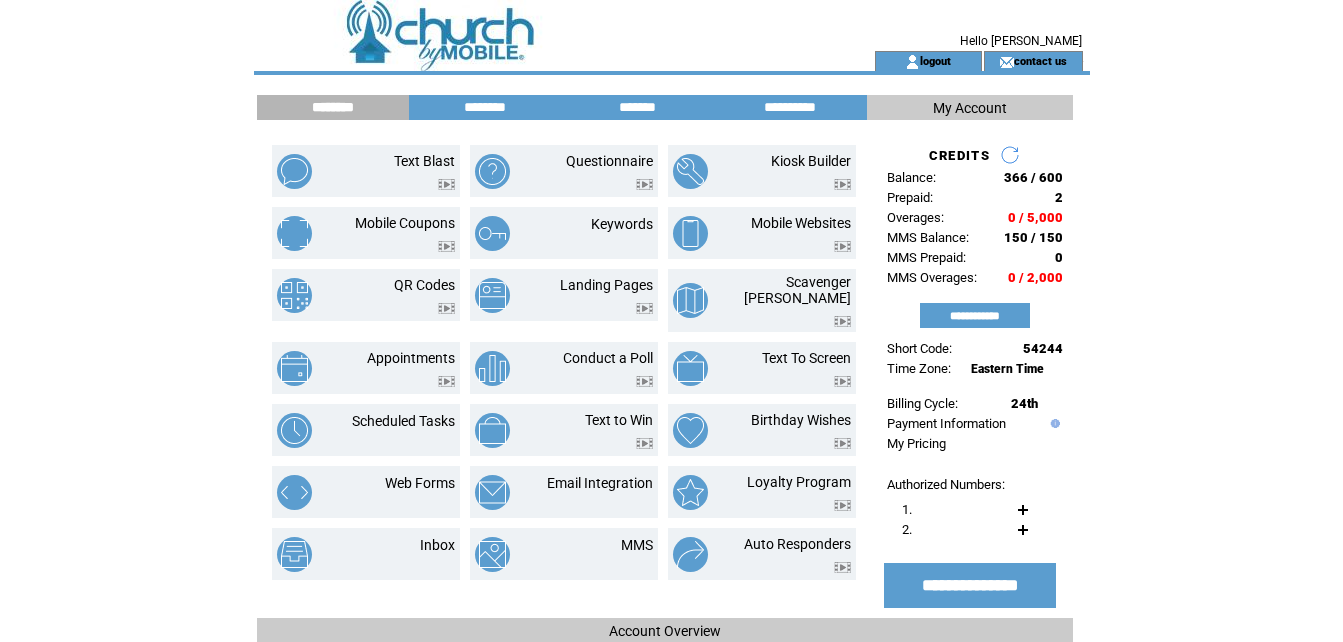 scroll, scrollTop: 0, scrollLeft: 0, axis: both 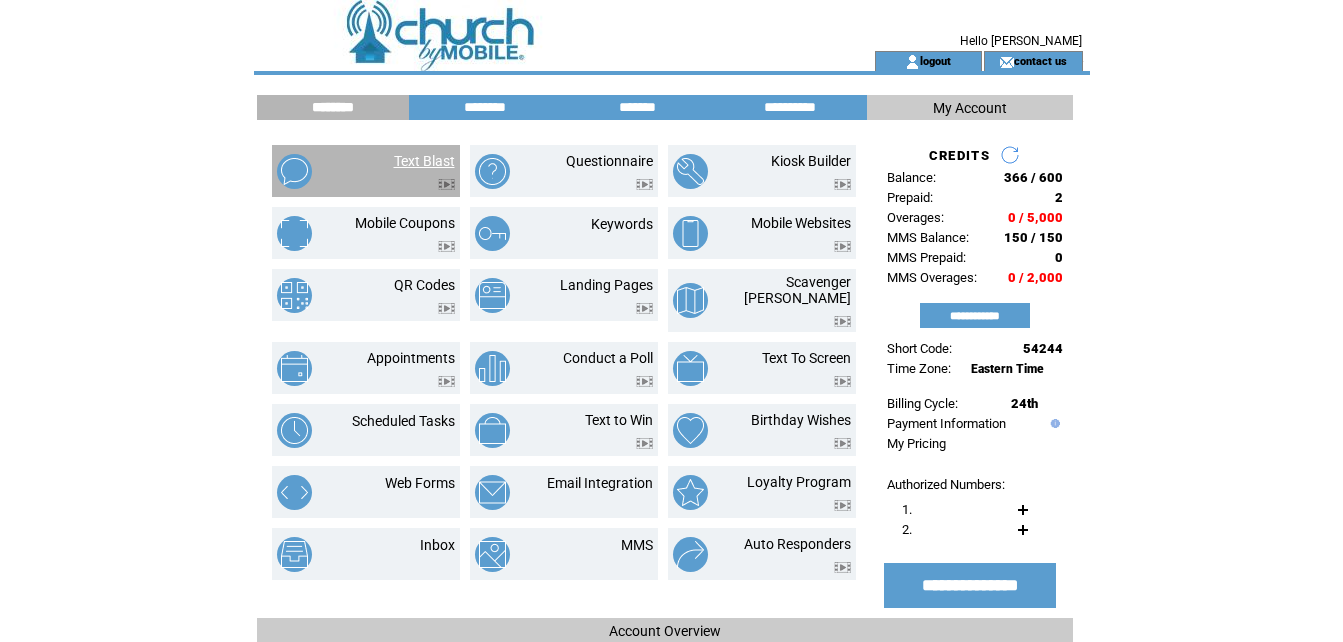 click on "Text Blast" at bounding box center (424, 161) 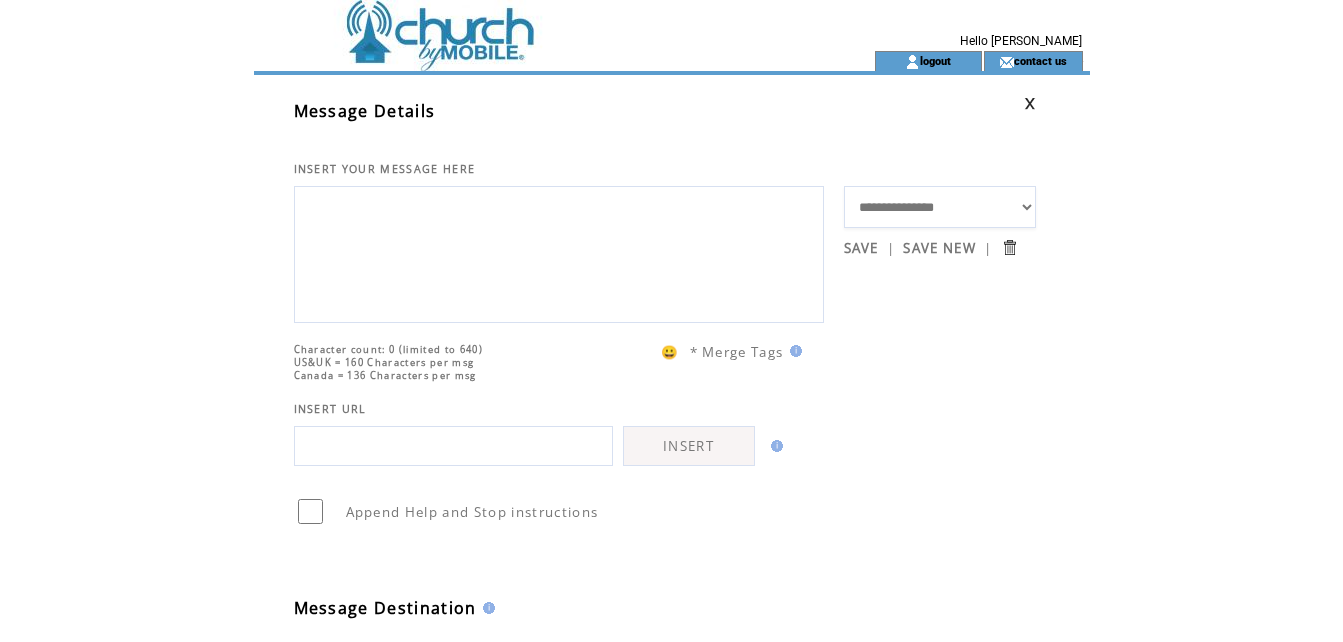 scroll, scrollTop: 0, scrollLeft: 0, axis: both 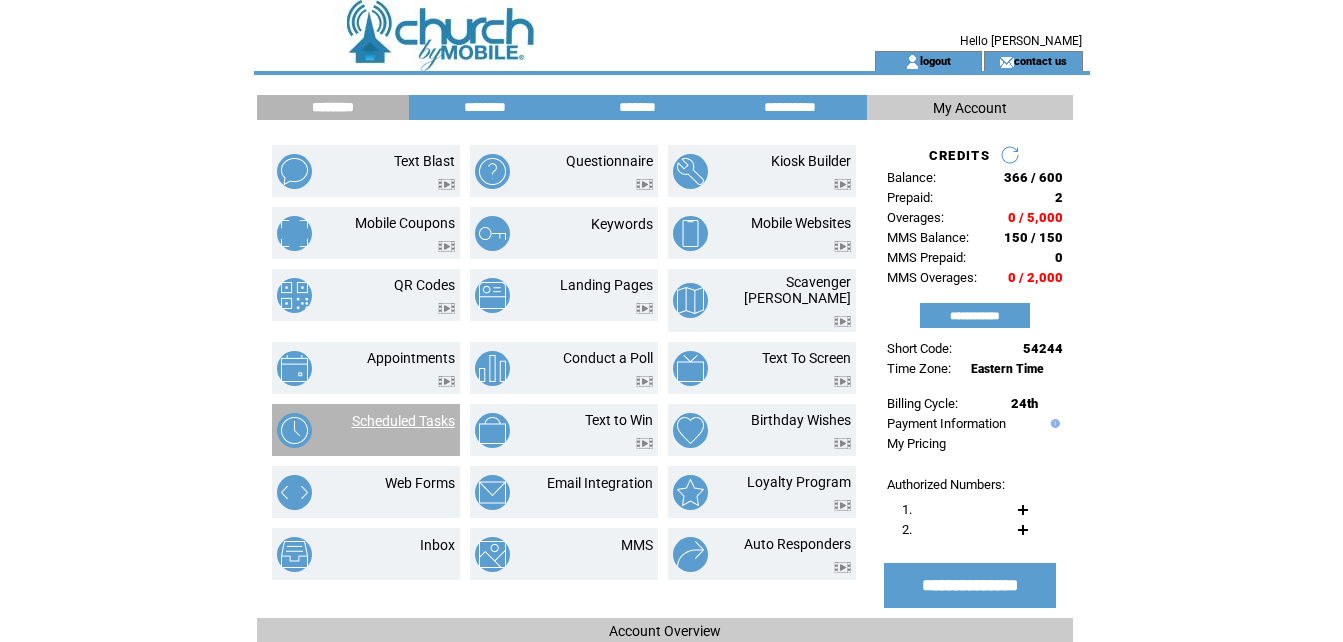 click on "Scheduled Tasks" at bounding box center (403, 421) 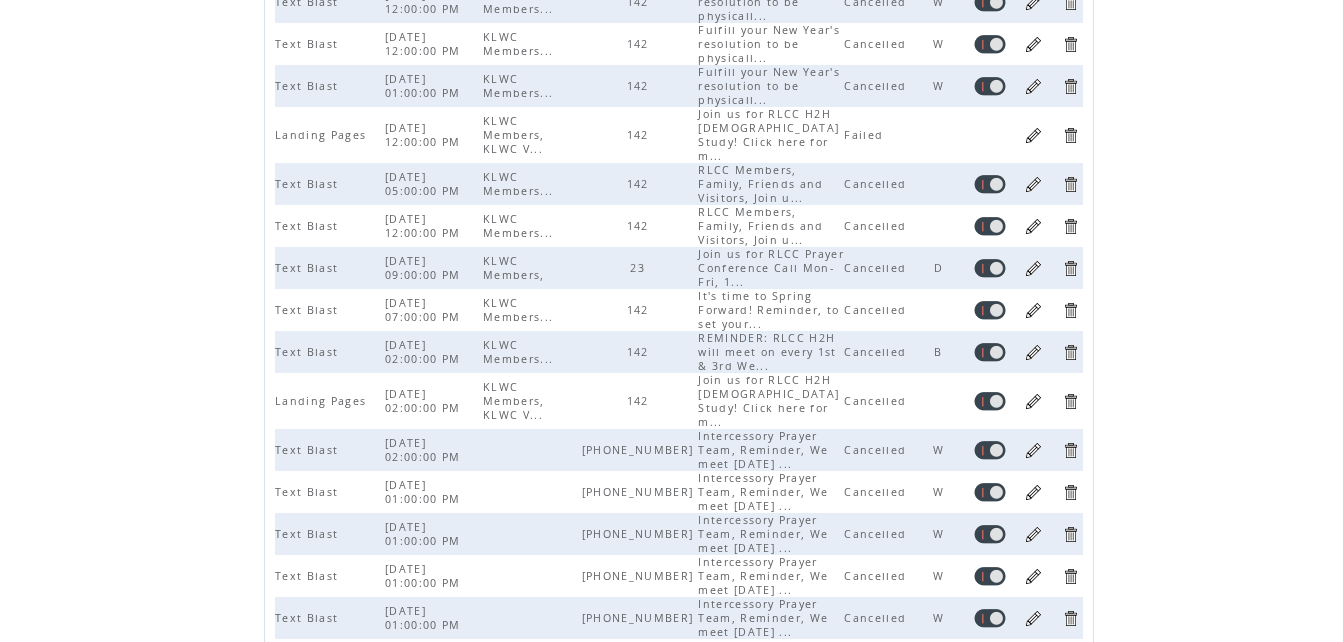 scroll, scrollTop: 529, scrollLeft: 0, axis: vertical 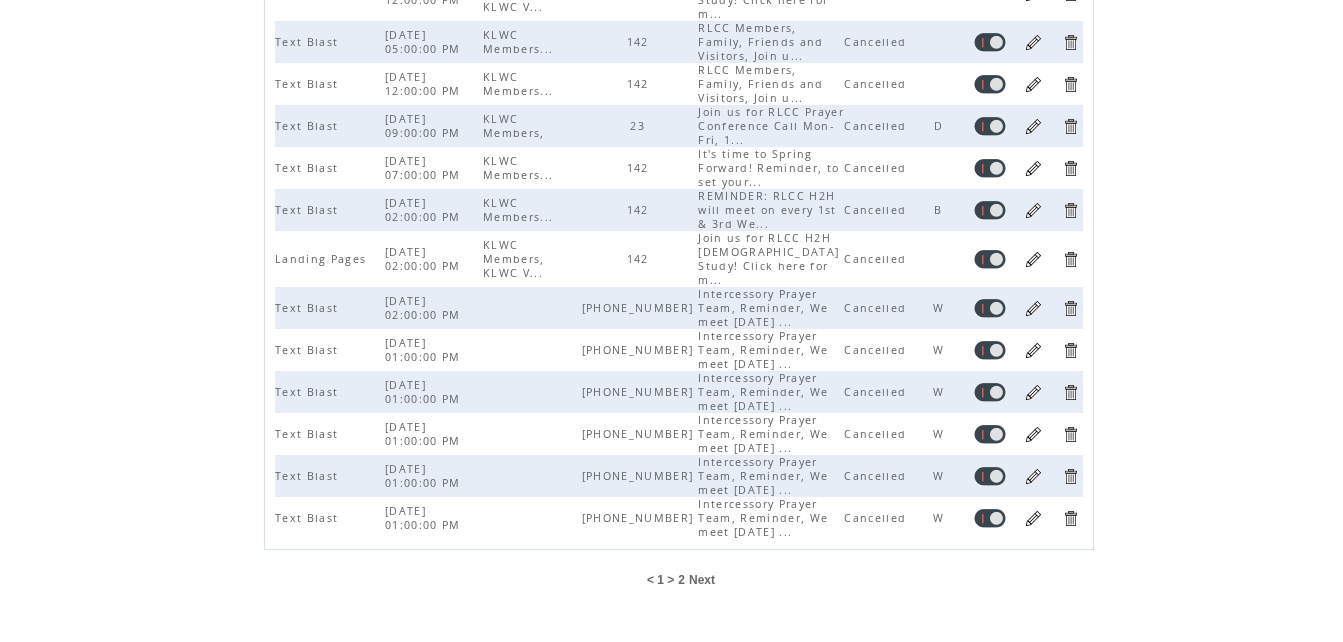 click on "2" at bounding box center (681, 580) 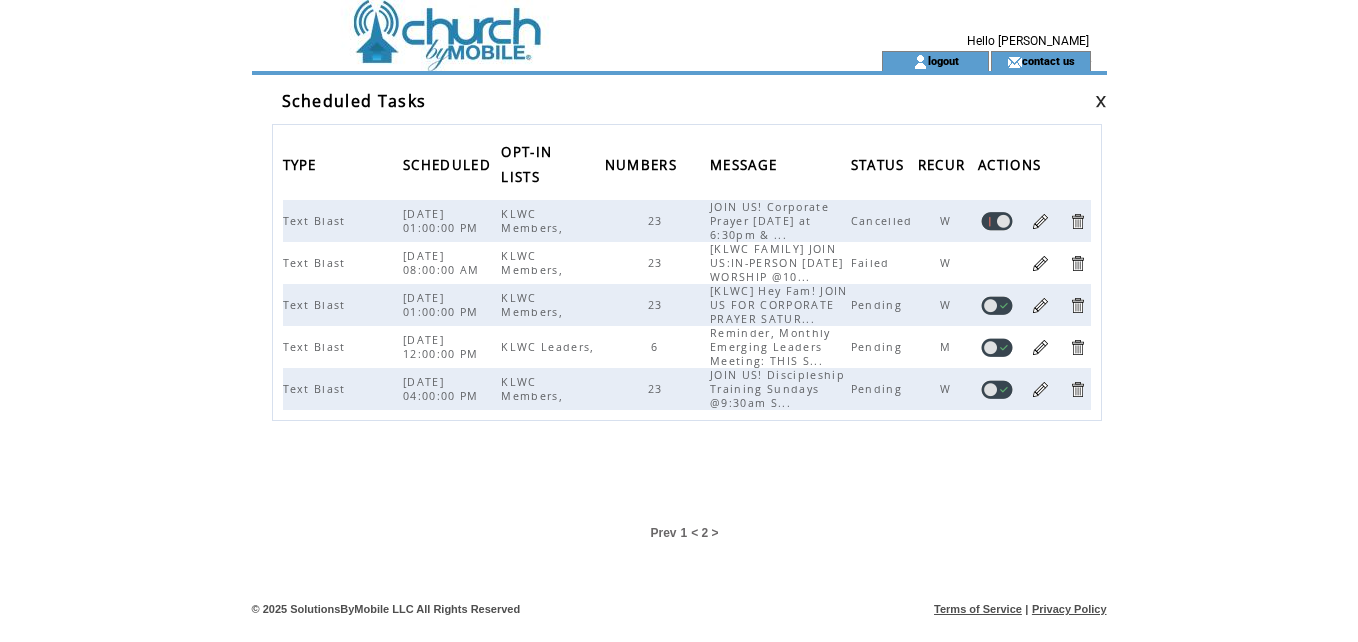 scroll, scrollTop: 0, scrollLeft: 0, axis: both 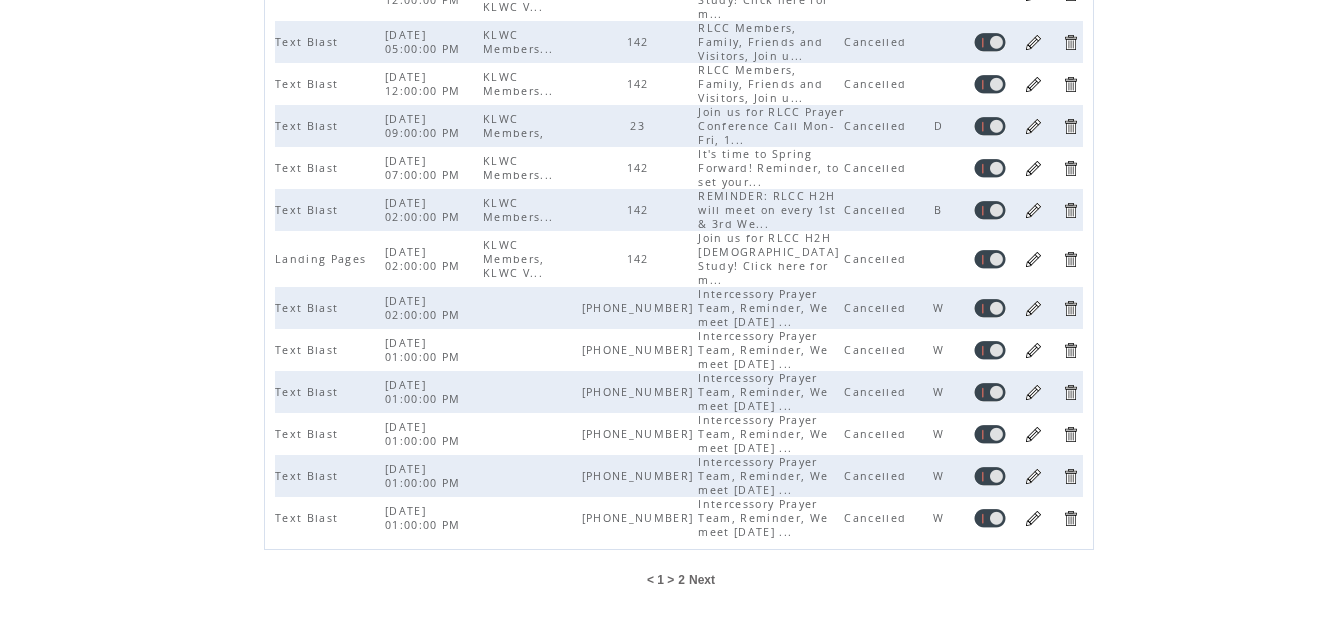 click on "2" at bounding box center (681, 580) 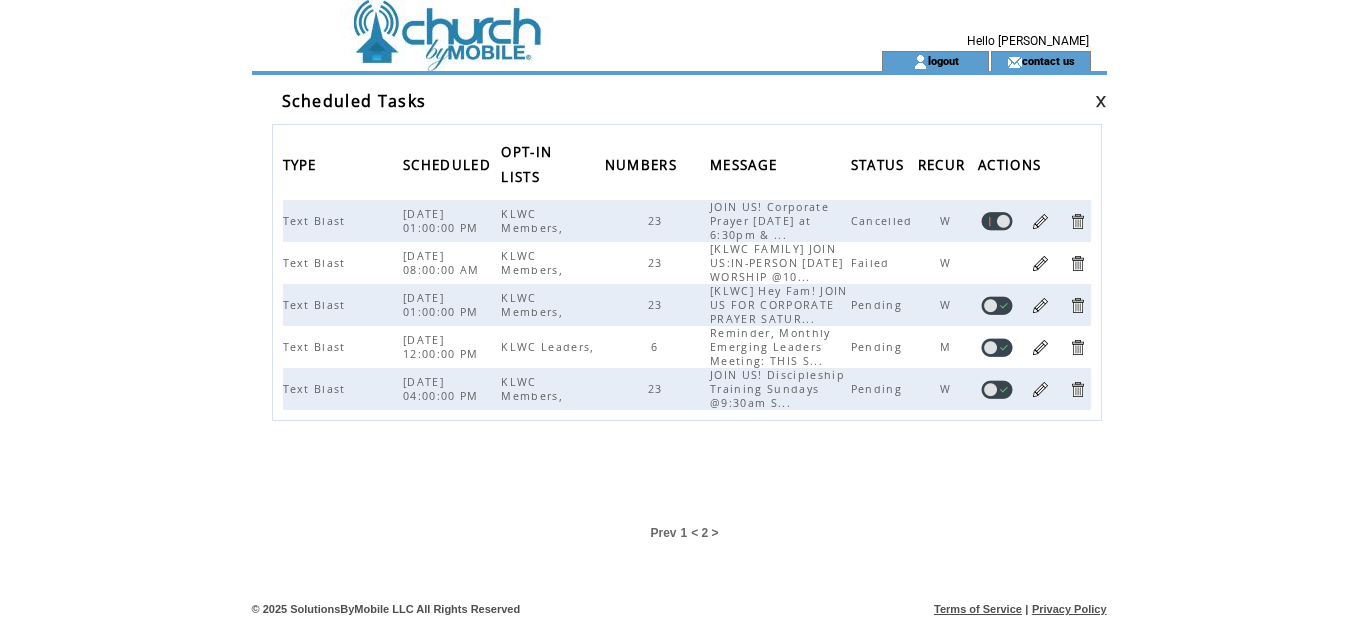 scroll, scrollTop: 0, scrollLeft: 0, axis: both 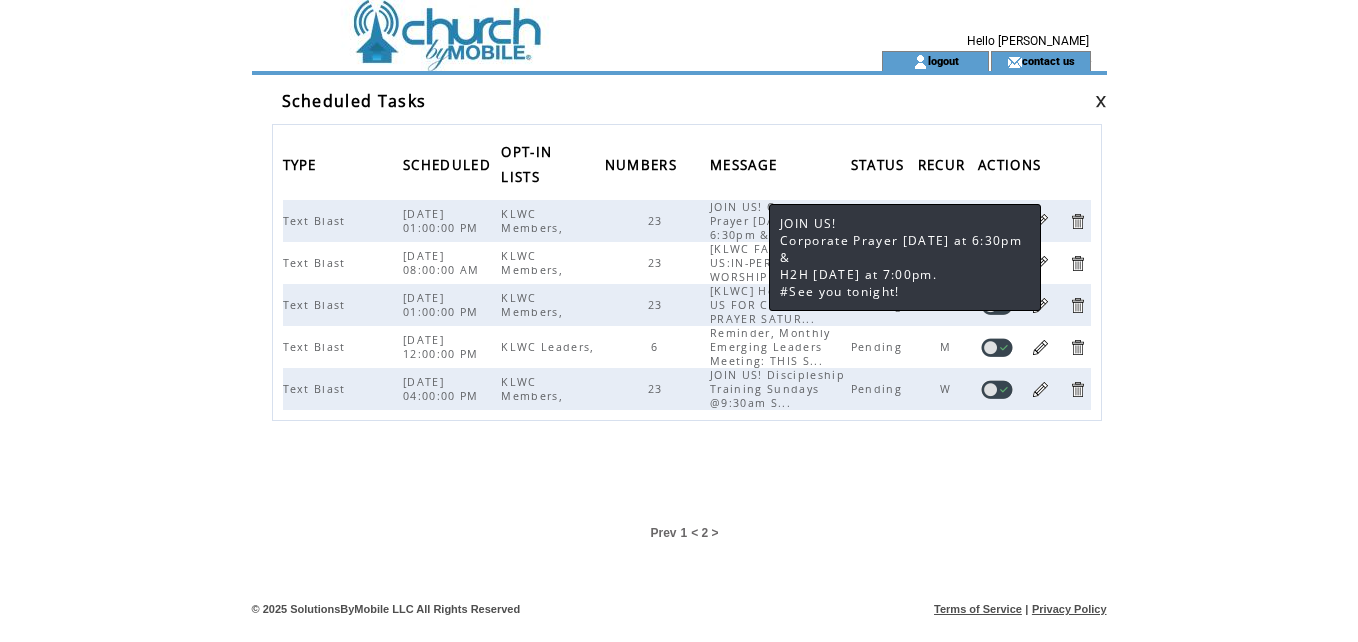 click on "JOIN US!
Corporate Prayer Wednesday's at 6:30pm &
..." at bounding box center [769, 221] 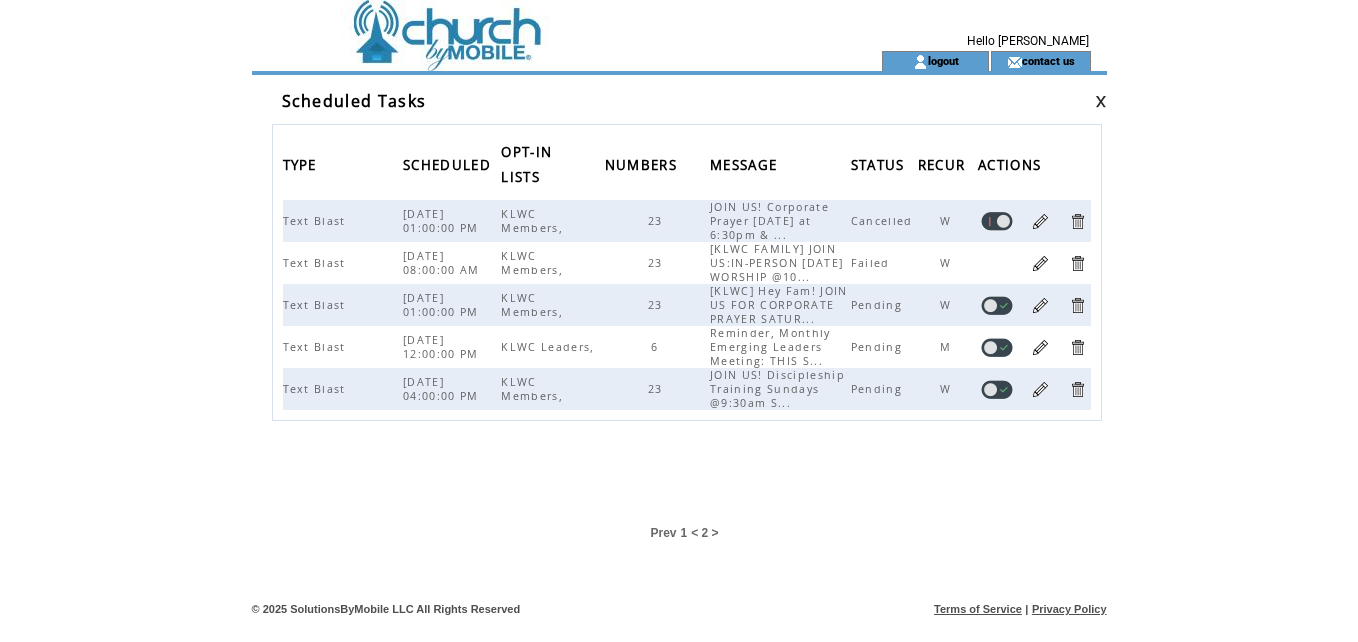 click at bounding box center (1040, 221) 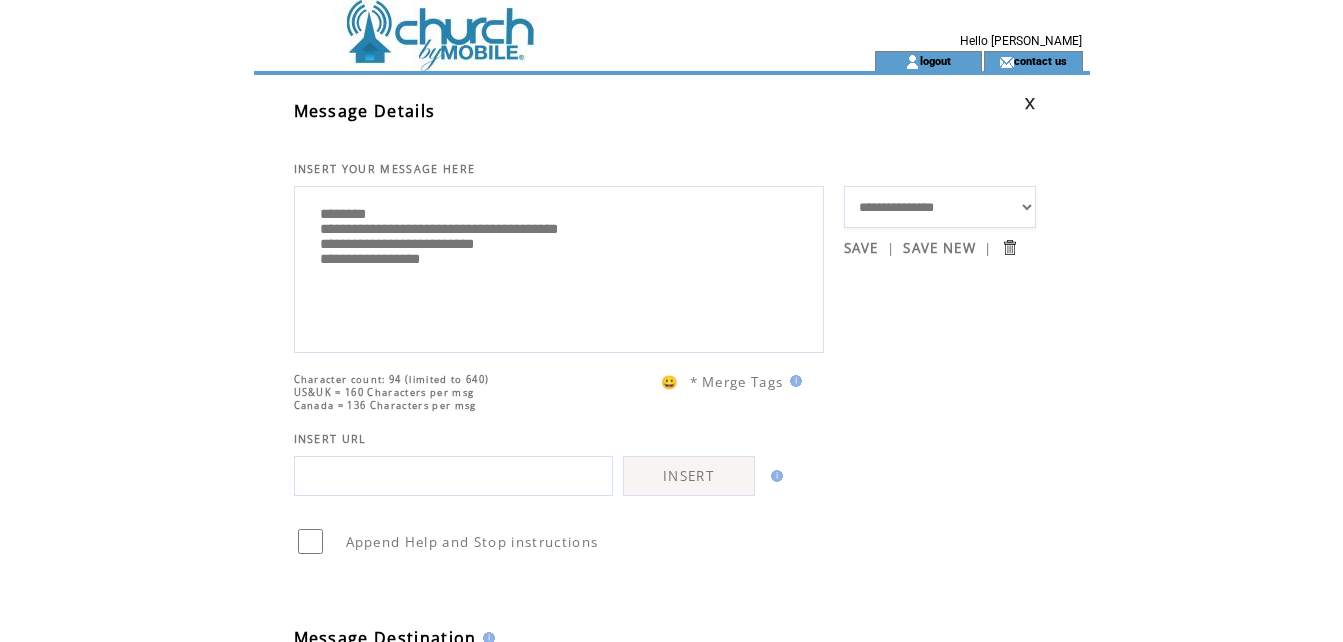scroll, scrollTop: 0, scrollLeft: 0, axis: both 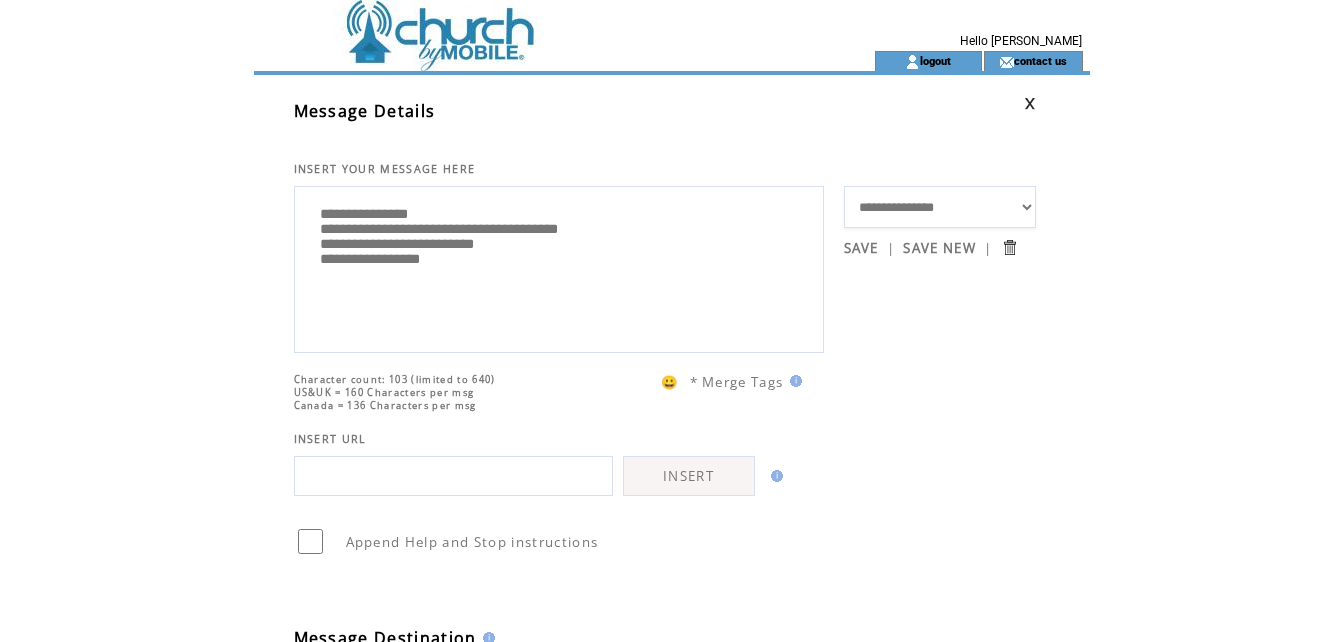 drag, startPoint x: 323, startPoint y: 241, endPoint x: 660, endPoint y: 247, distance: 337.0534 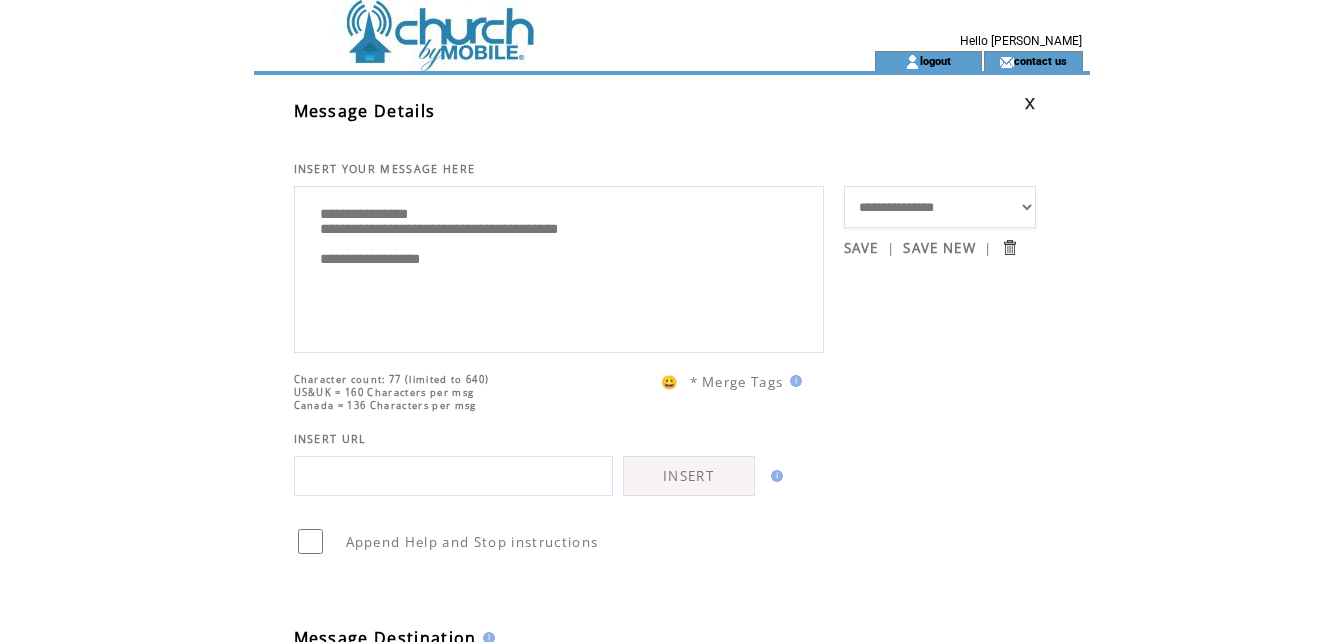 click on "**********" at bounding box center [559, 267] 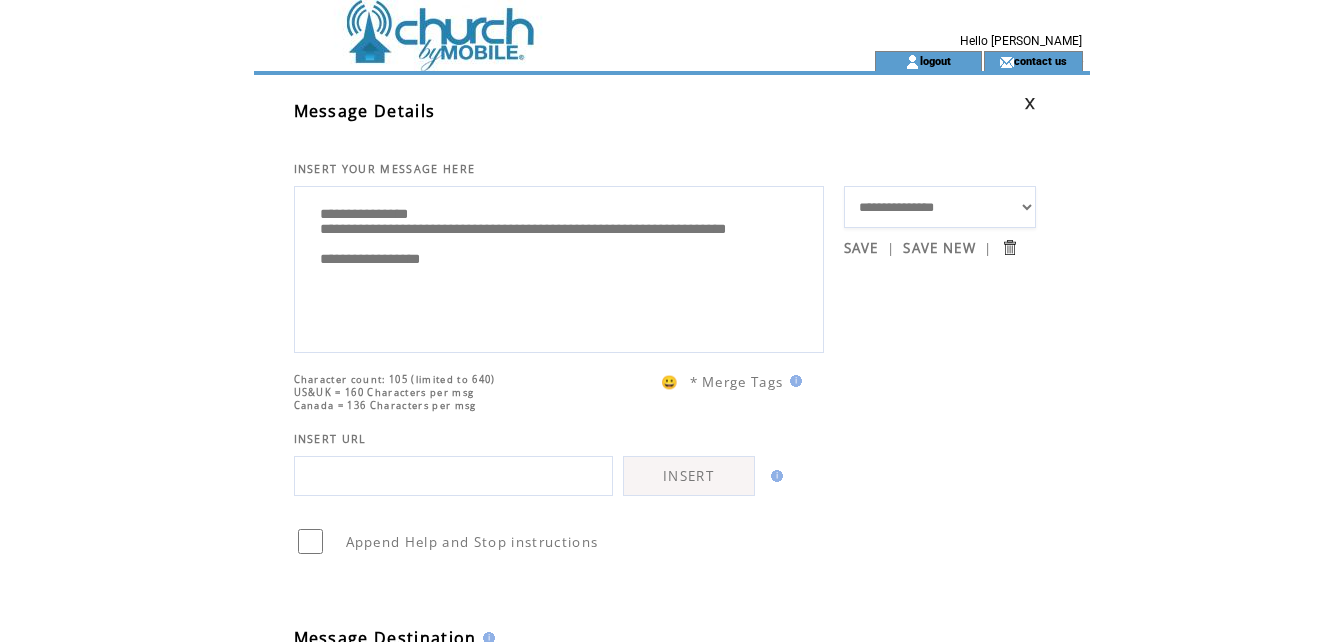 drag, startPoint x: 519, startPoint y: 236, endPoint x: 529, endPoint y: 229, distance: 12.206555 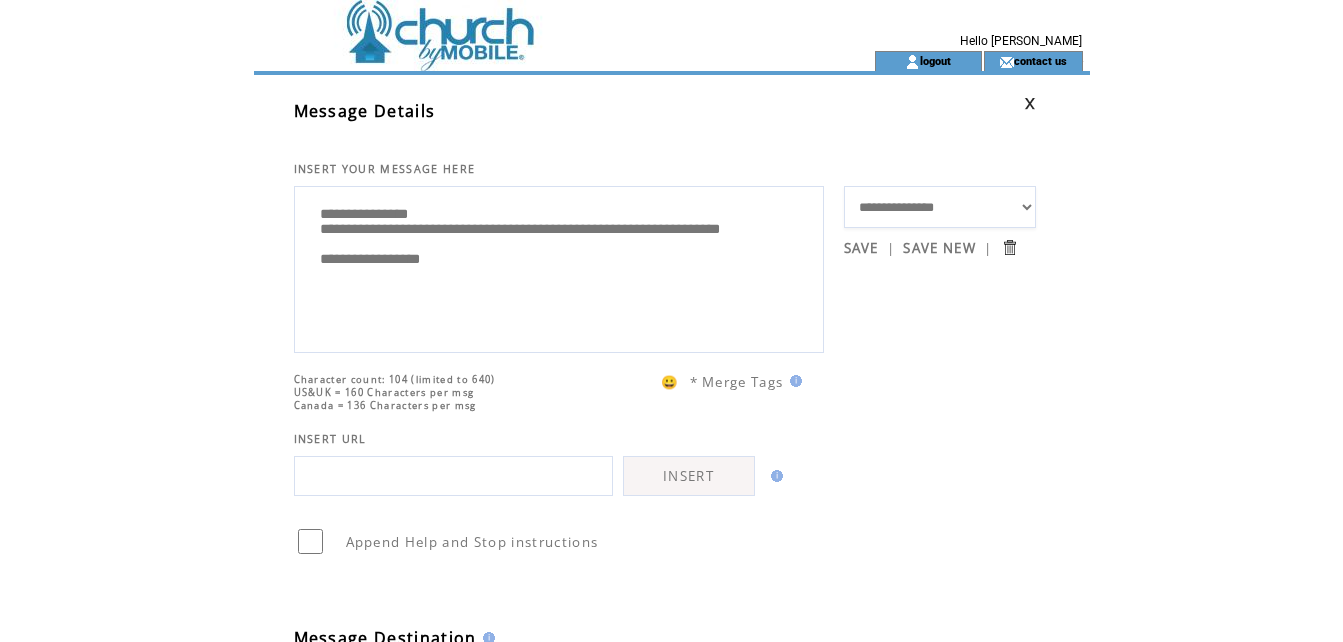 drag, startPoint x: 320, startPoint y: 297, endPoint x: 492, endPoint y: 297, distance: 172 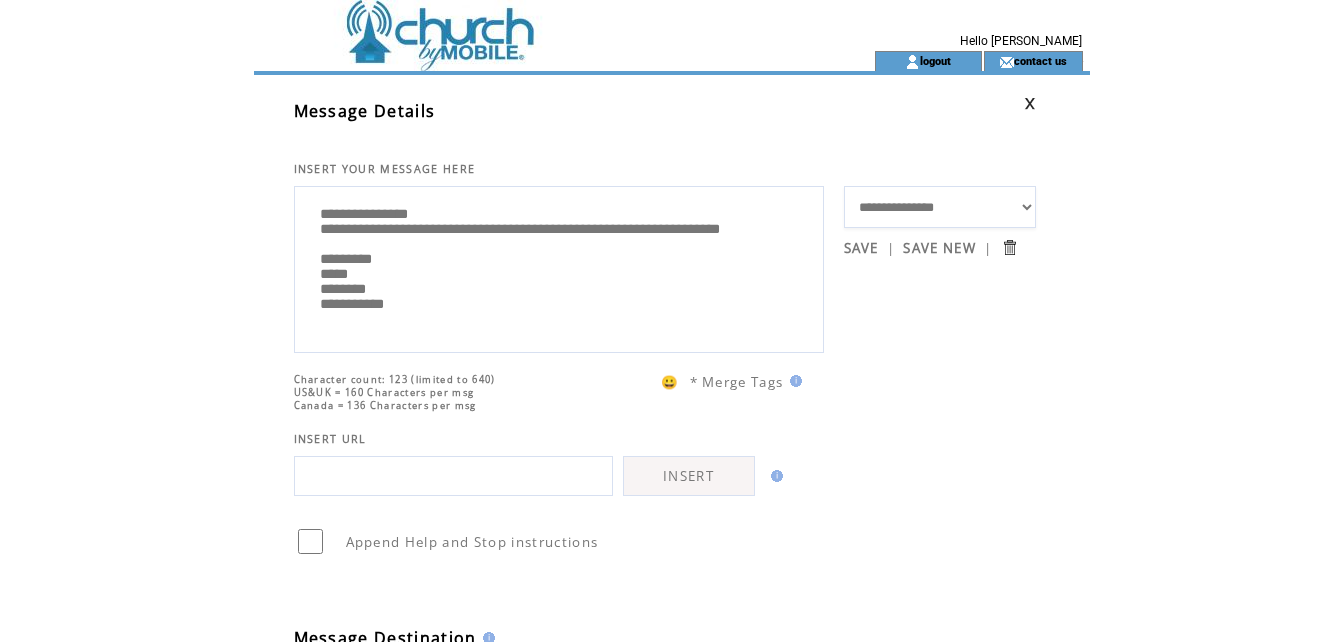 scroll, scrollTop: 0, scrollLeft: 0, axis: both 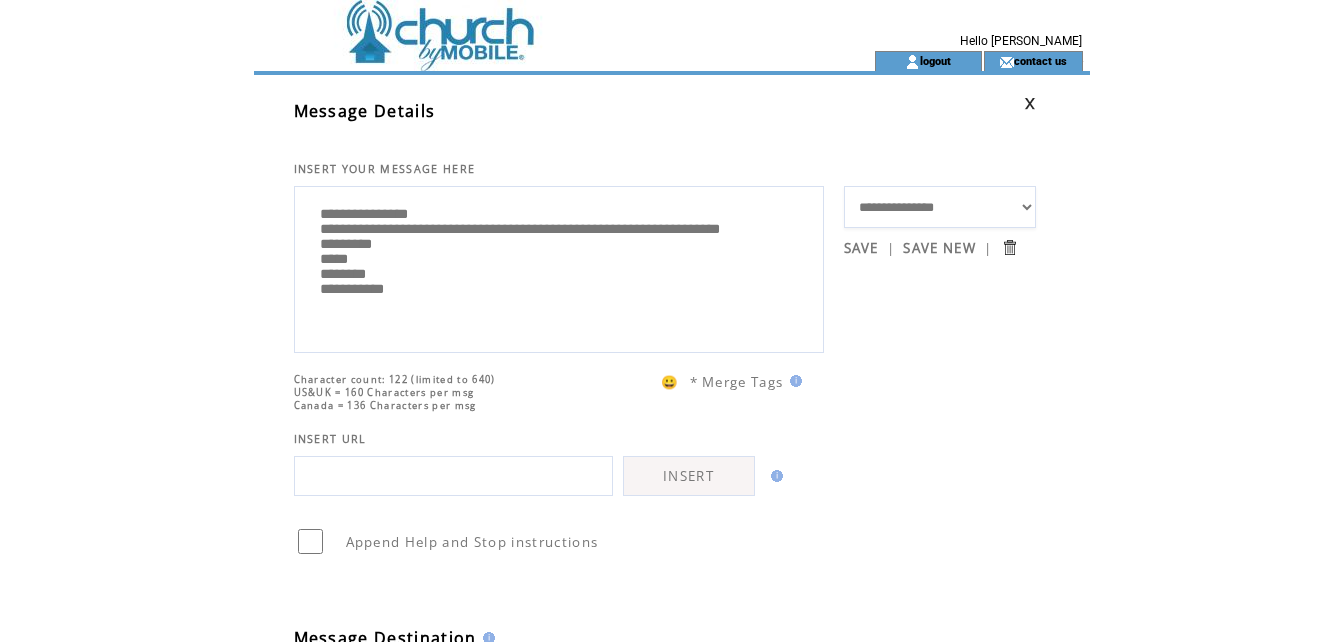 click on "**********" at bounding box center [559, 267] 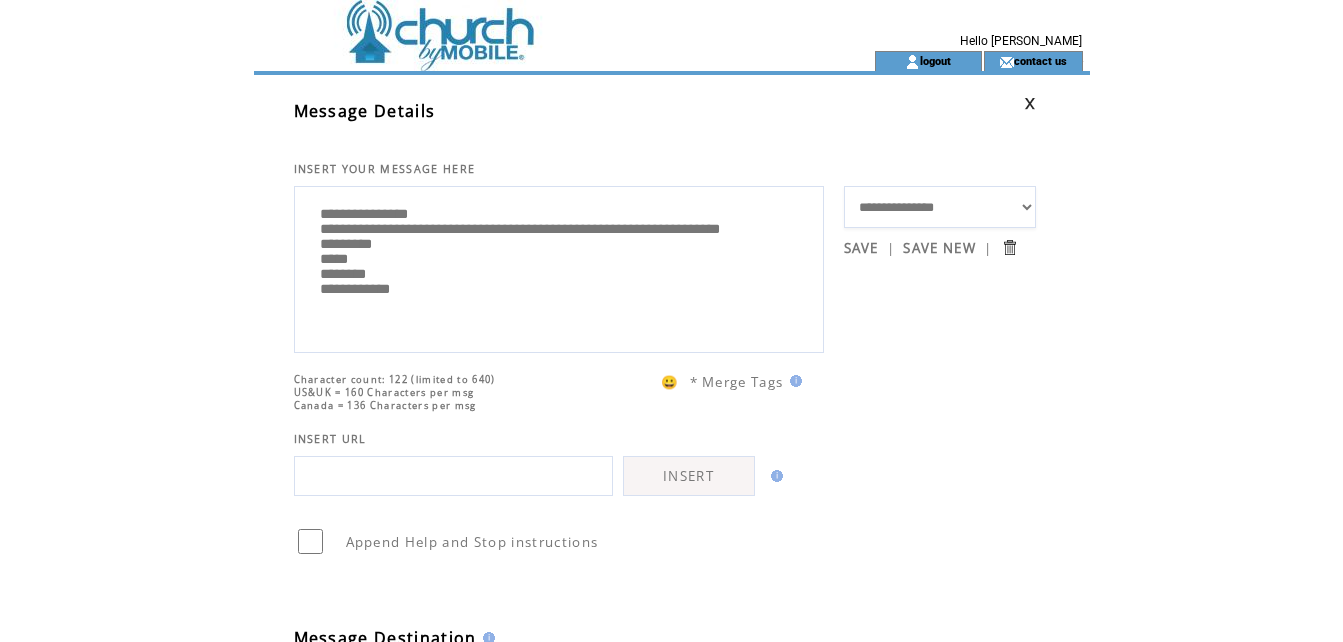 scroll, scrollTop: 25, scrollLeft: 0, axis: vertical 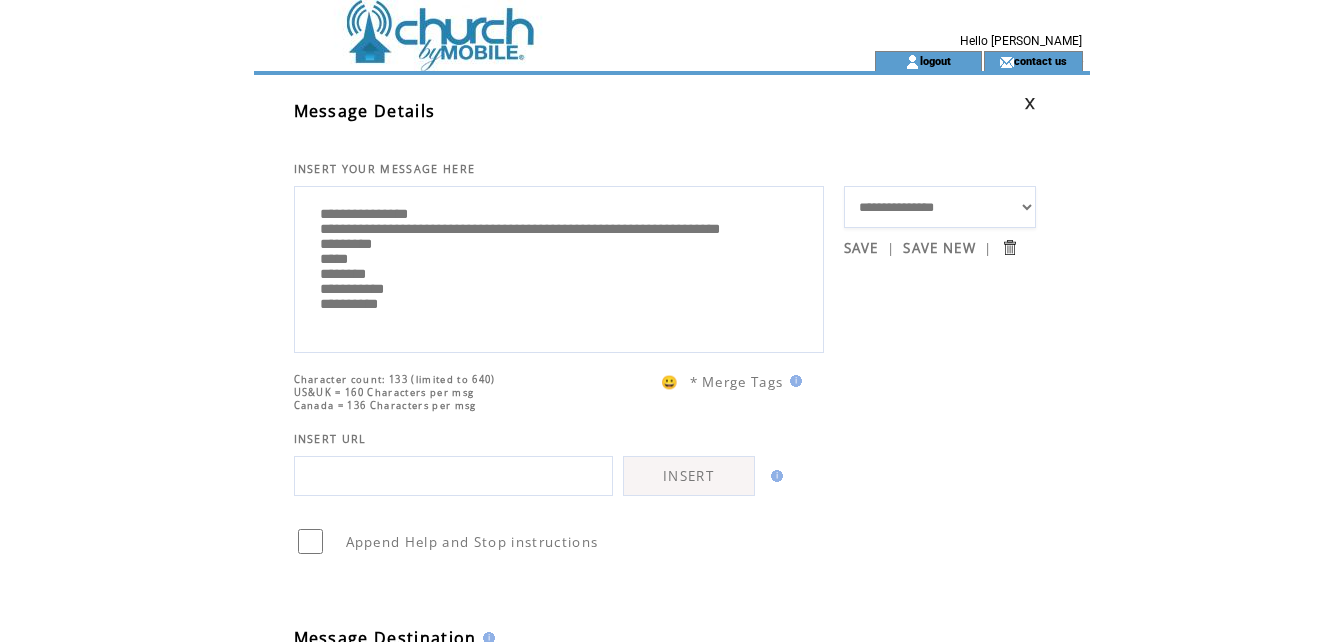 type on "**********" 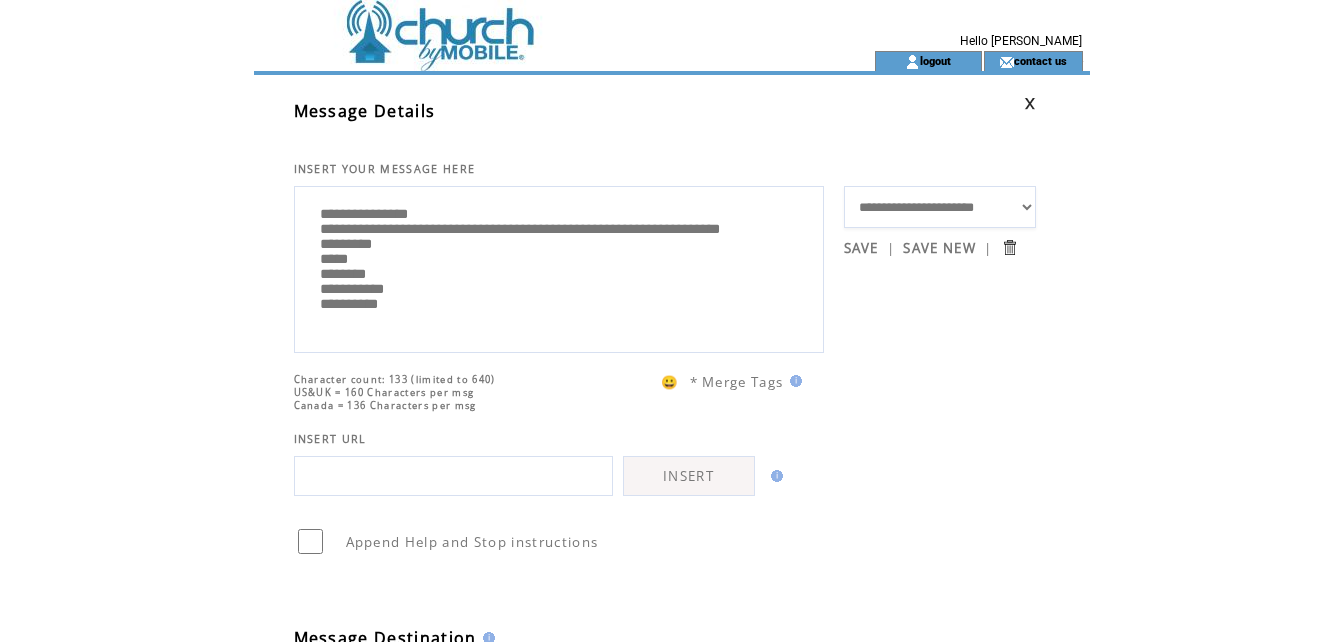 click on "**********" 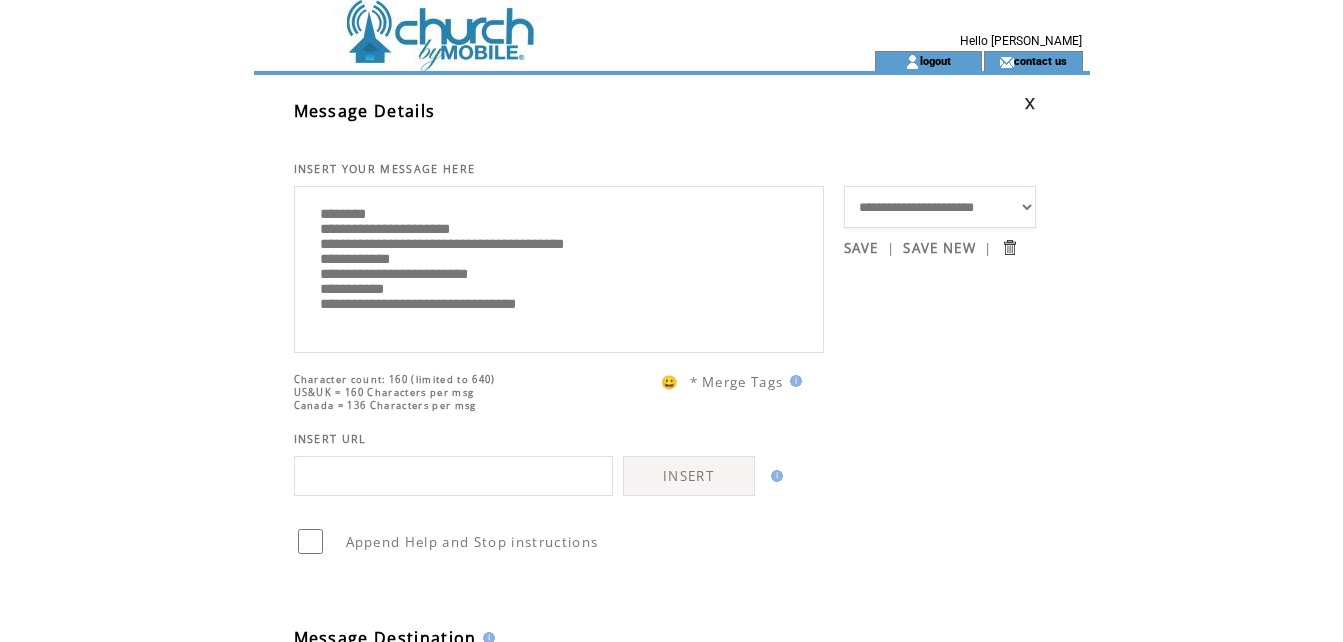 click on "**********" at bounding box center [940, 207] 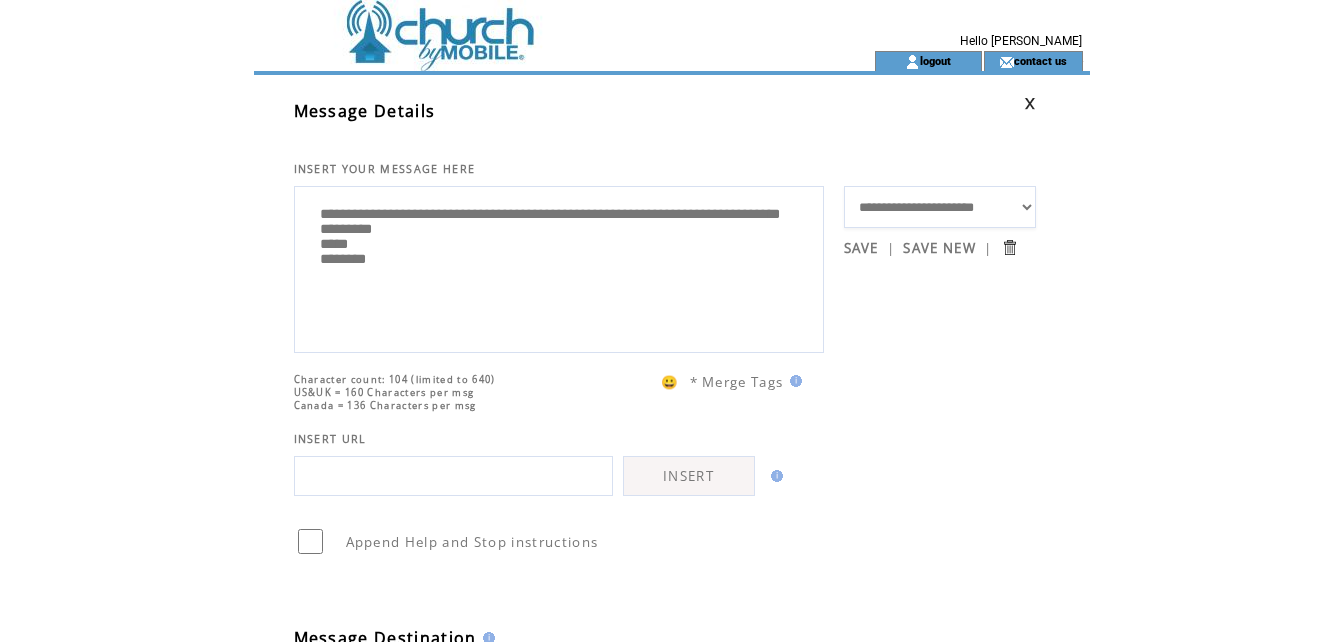 click on "**********" at bounding box center [559, 267] 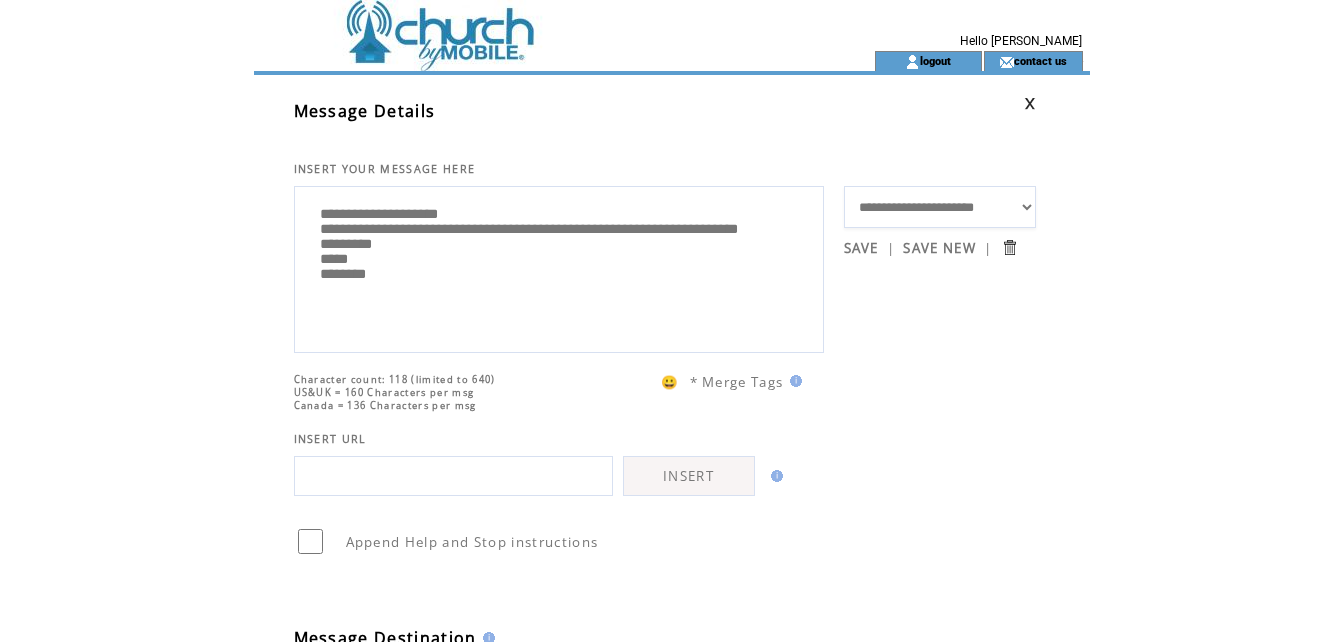 drag, startPoint x: 522, startPoint y: 237, endPoint x: 536, endPoint y: 234, distance: 14.3178215 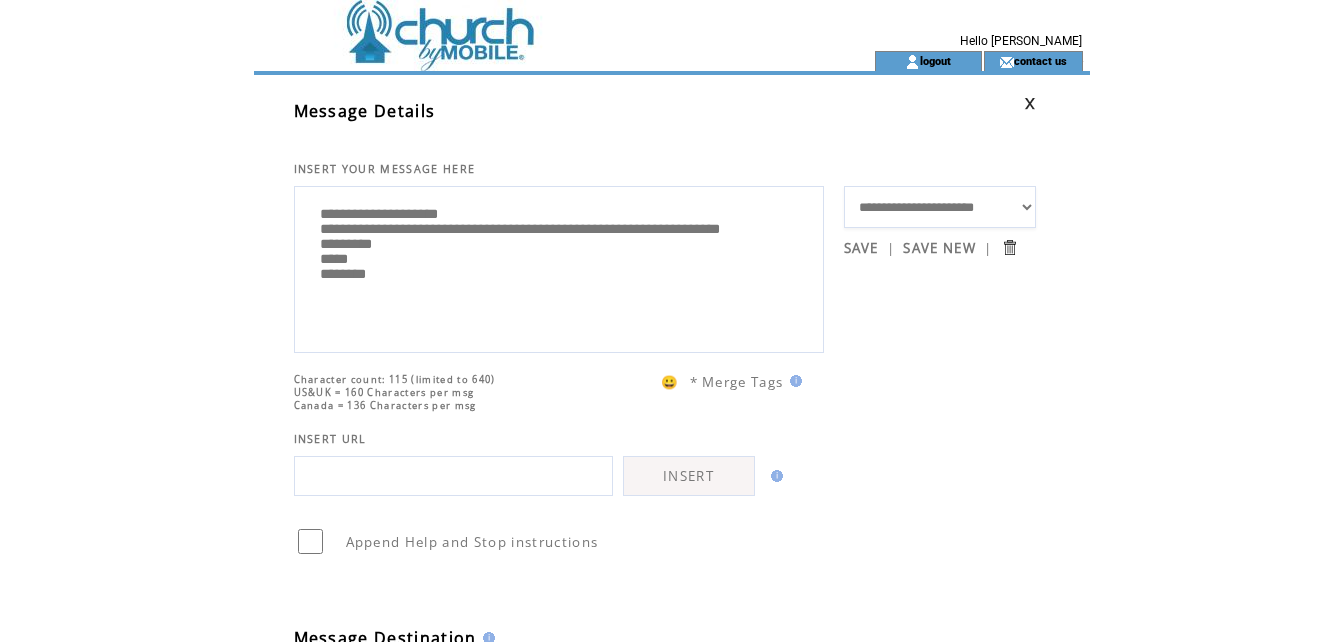 drag, startPoint x: 603, startPoint y: 236, endPoint x: 623, endPoint y: 229, distance: 21.189621 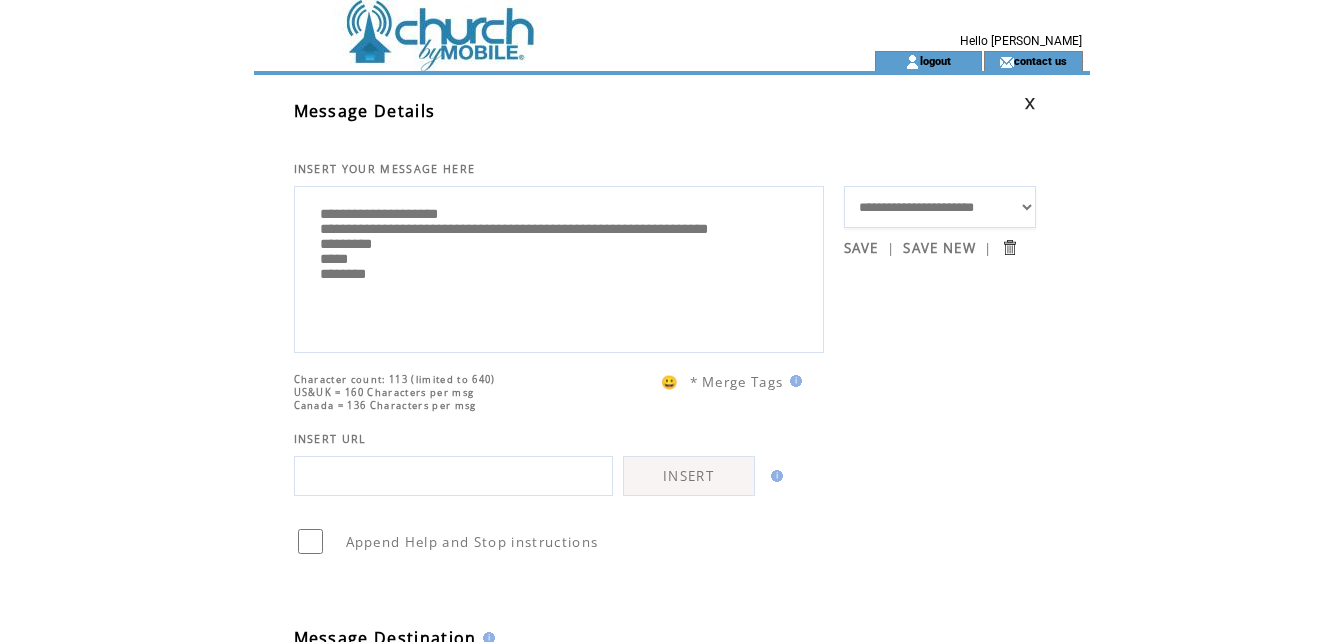 click on "**********" at bounding box center [559, 267] 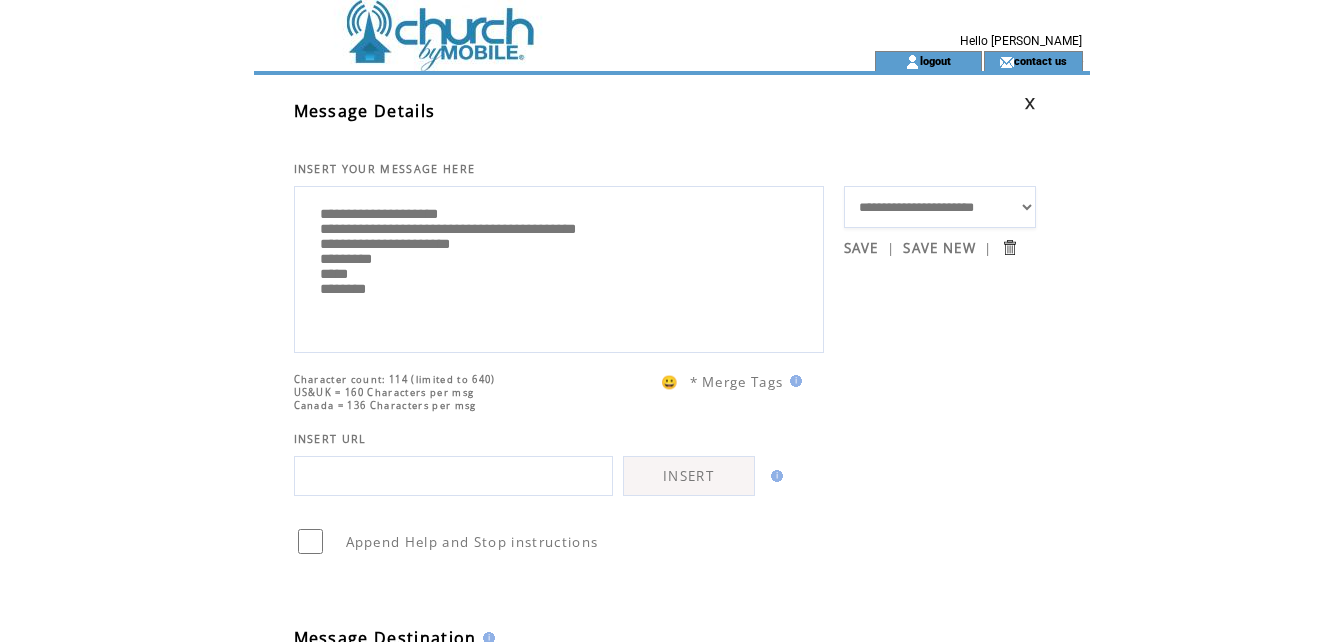 click on "**********" at bounding box center [559, 267] 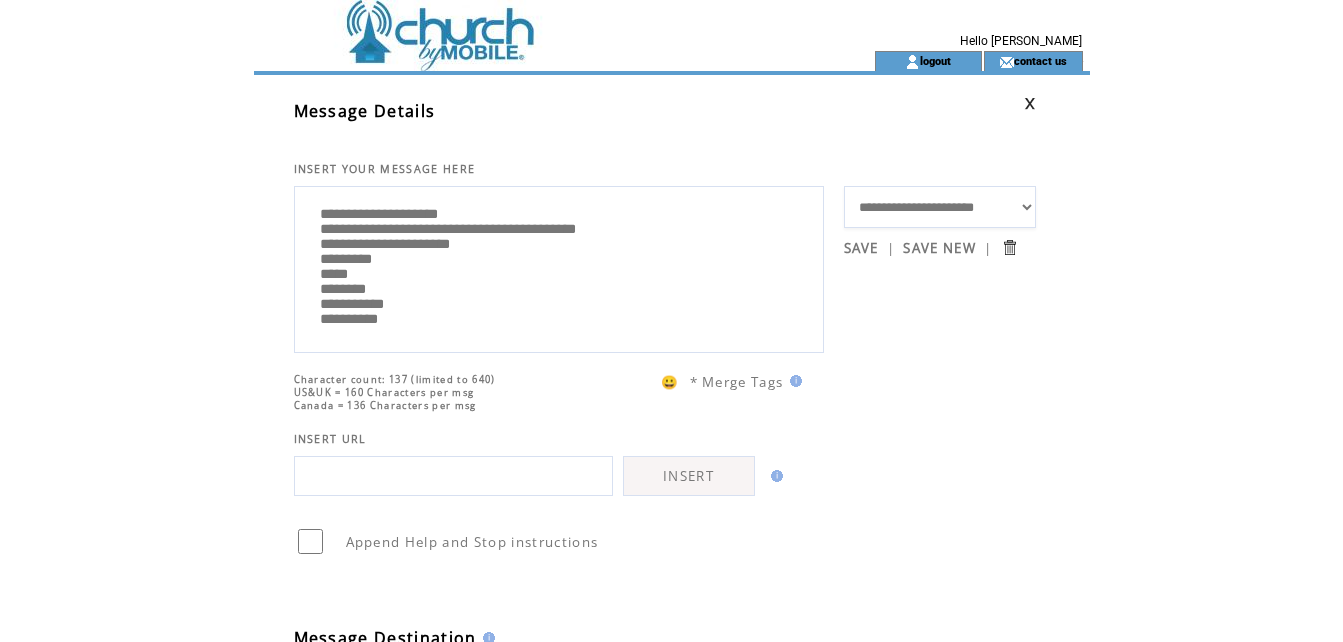 scroll, scrollTop: 0, scrollLeft: 0, axis: both 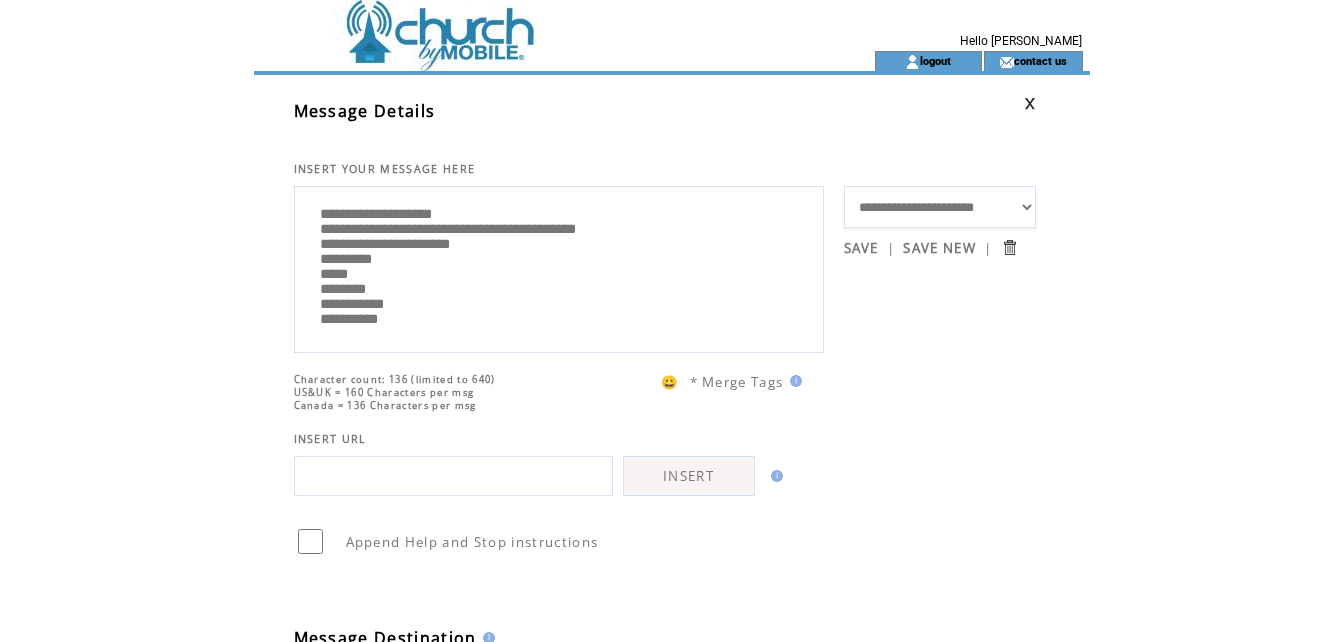 click on "**********" at bounding box center [559, 267] 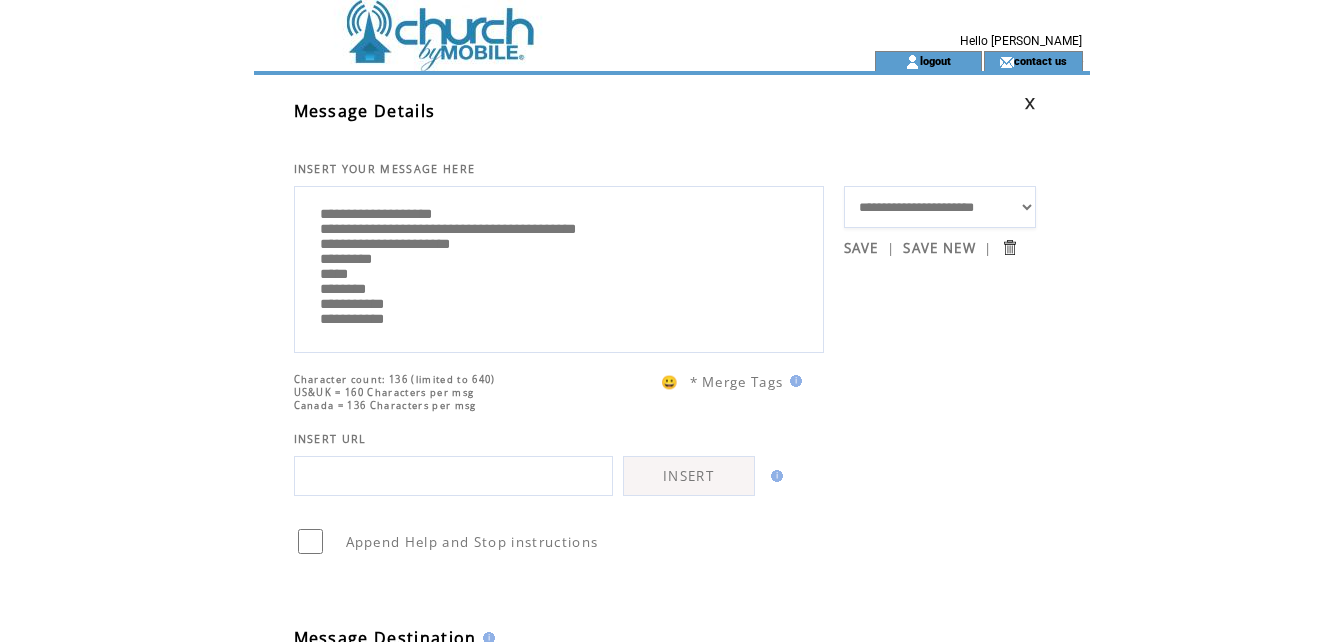 scroll, scrollTop: 45, scrollLeft: 0, axis: vertical 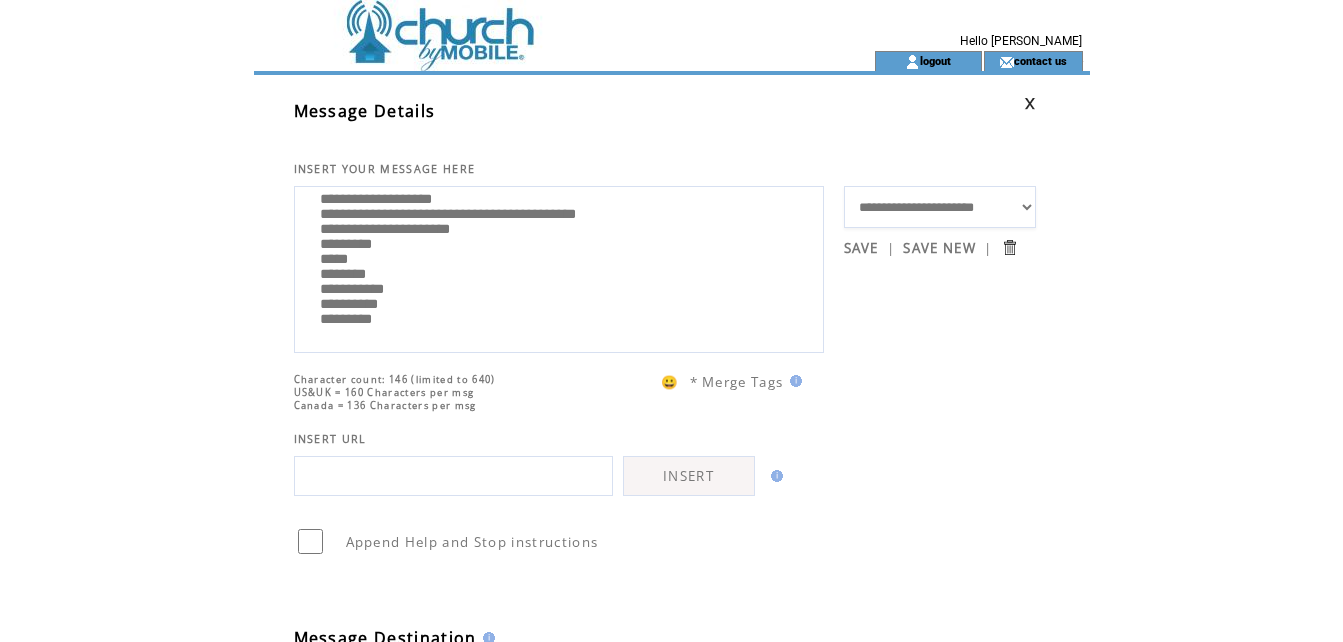 type on "**********" 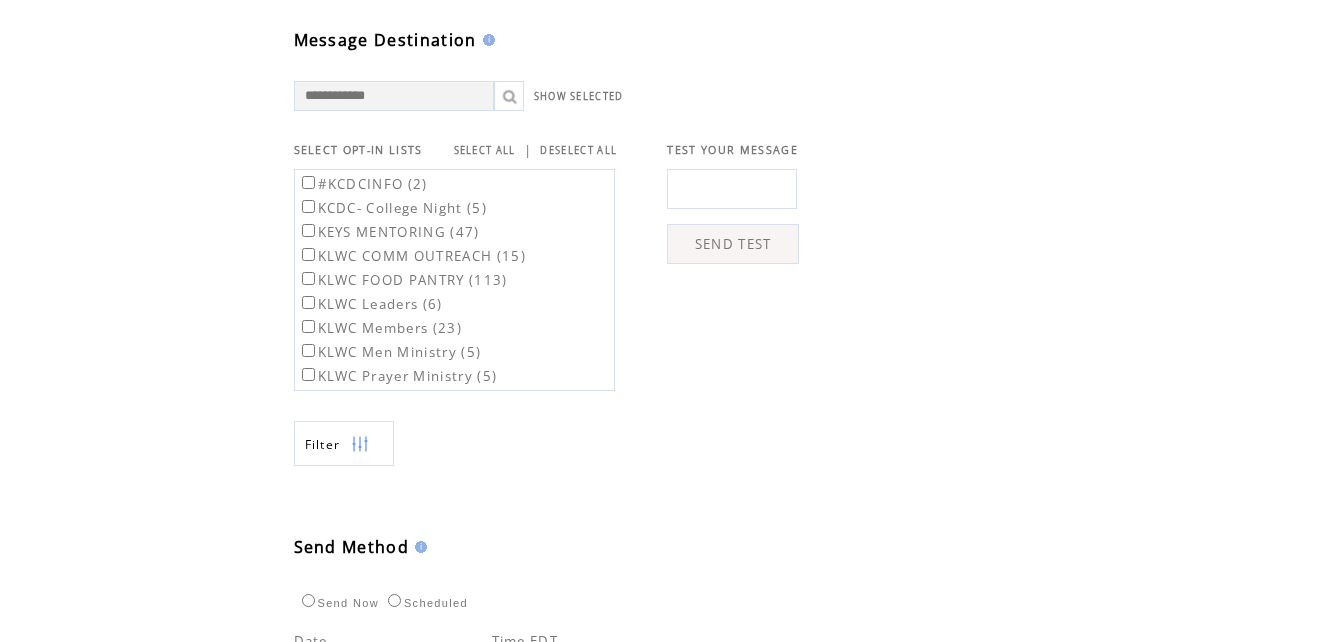scroll, scrollTop: 600, scrollLeft: 0, axis: vertical 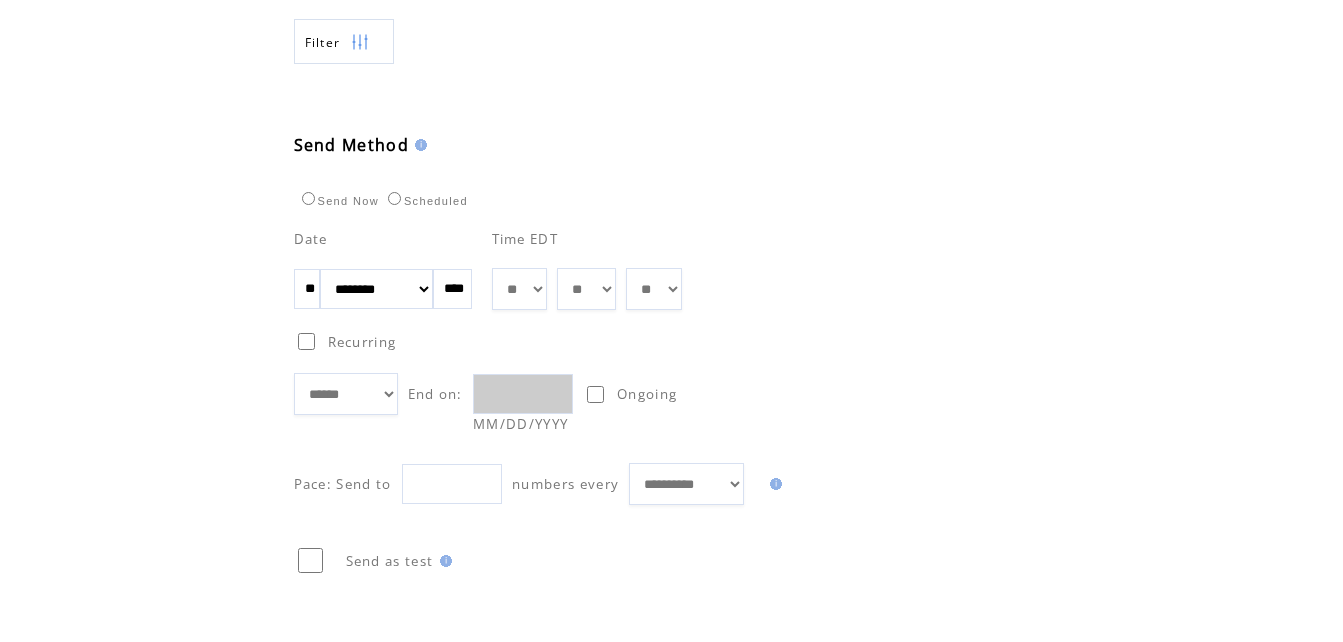 click on "******* 		 ******** 		 ***** 		 ***** 		 *** 		 **** 		 **** 		 ****** 		 ********* 		 ******* 		 ******** 		 ********" at bounding box center (376, 289) 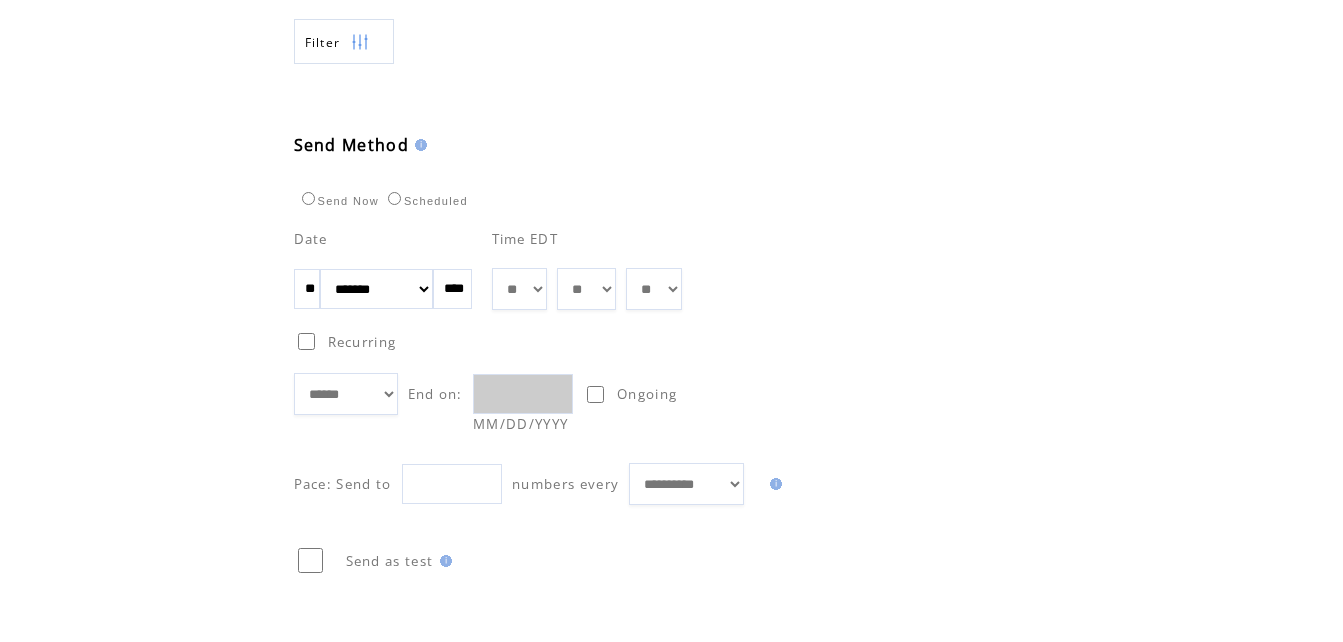 click on "******* 		 ******** 		 ***** 		 ***** 		 *** 		 **** 		 **** 		 ****** 		 ********* 		 ******* 		 ******** 		 ********" at bounding box center [376, 289] 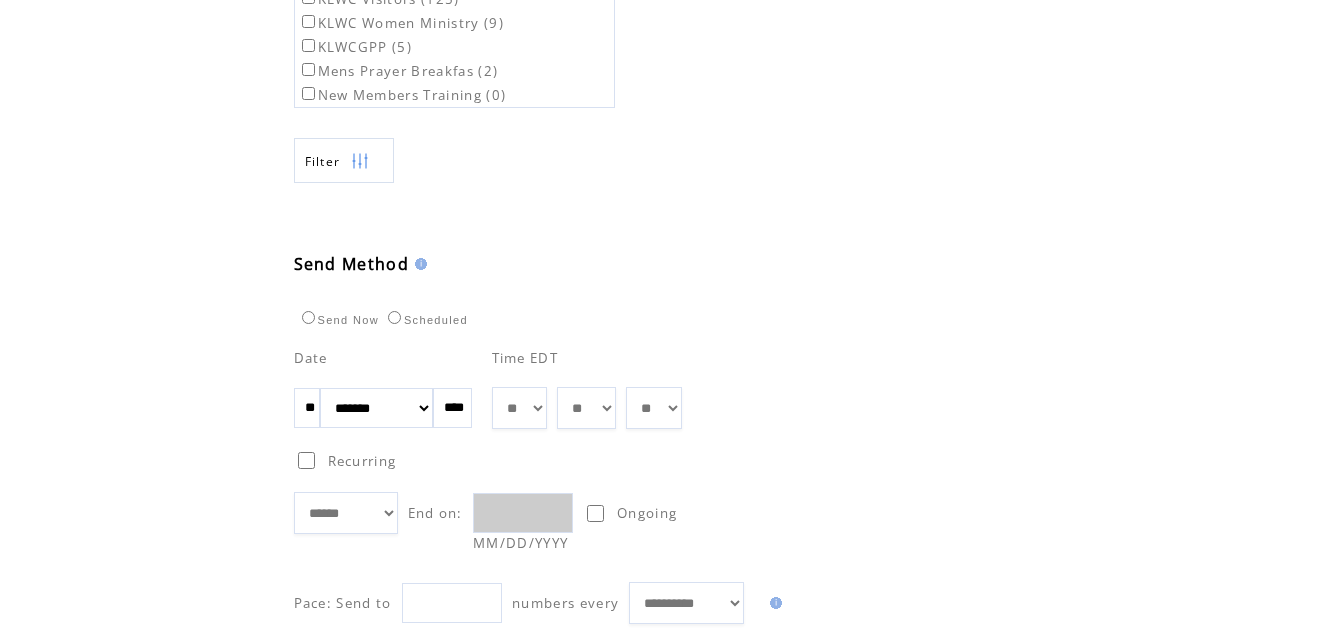 scroll, scrollTop: 900, scrollLeft: 0, axis: vertical 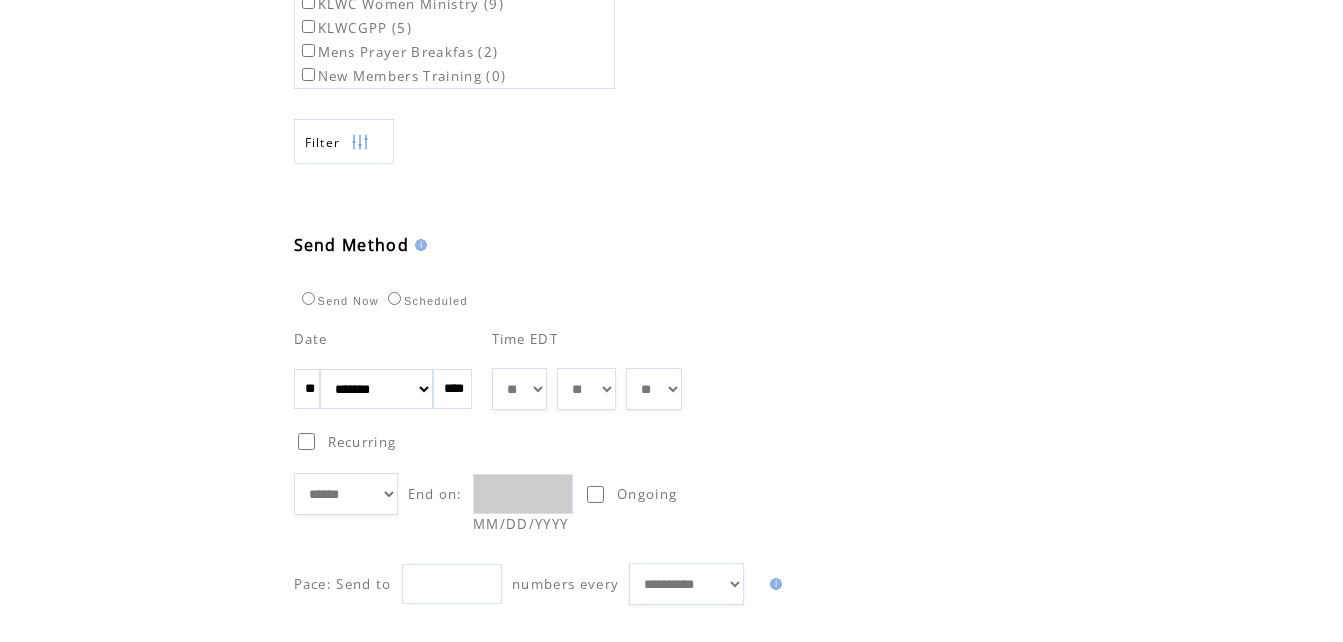 click on "** 	 ** 	 ** 	 ** 	 ** 	 ** 	 ** 	 ** 	 ** 	 ** 	 ** 	 ** 	 **" at bounding box center [519, 389] 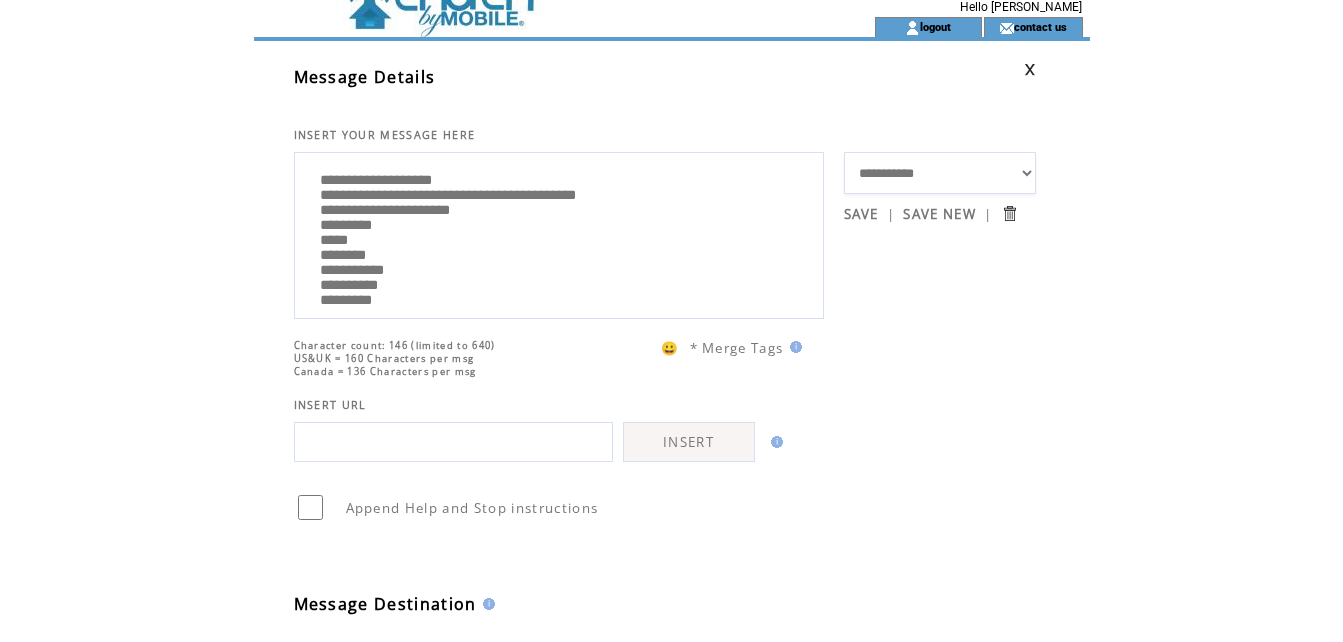 scroll, scrollTop: 0, scrollLeft: 0, axis: both 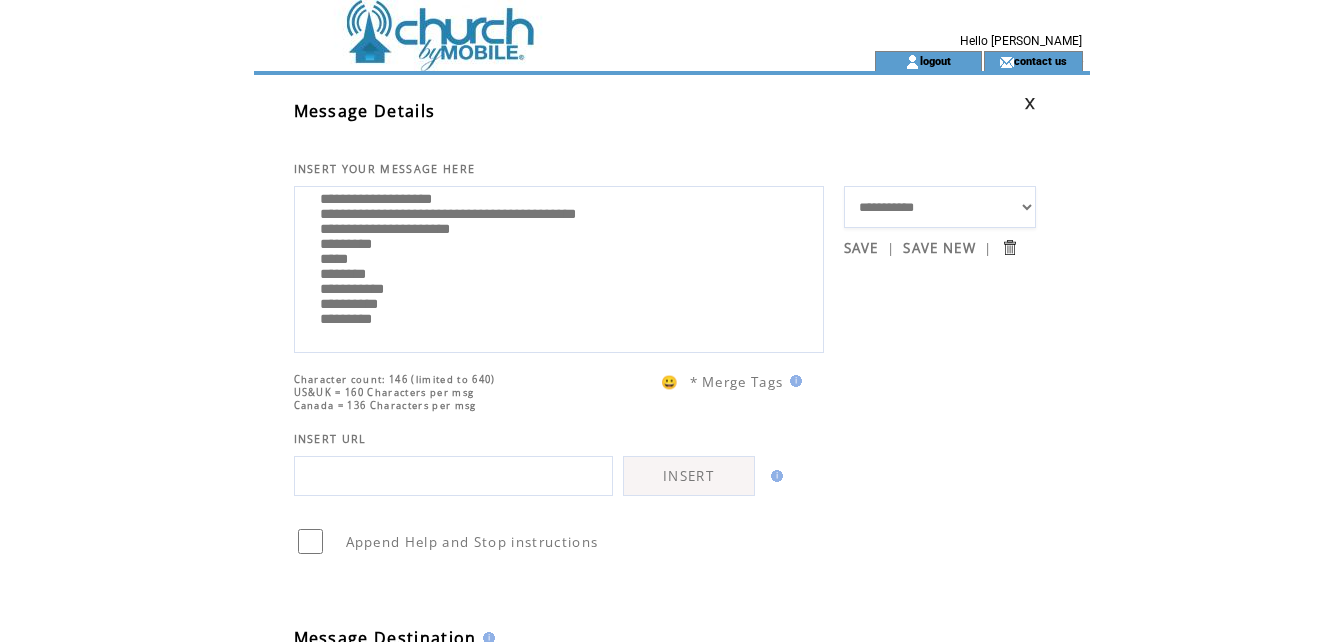 click on "**********" at bounding box center [559, 267] 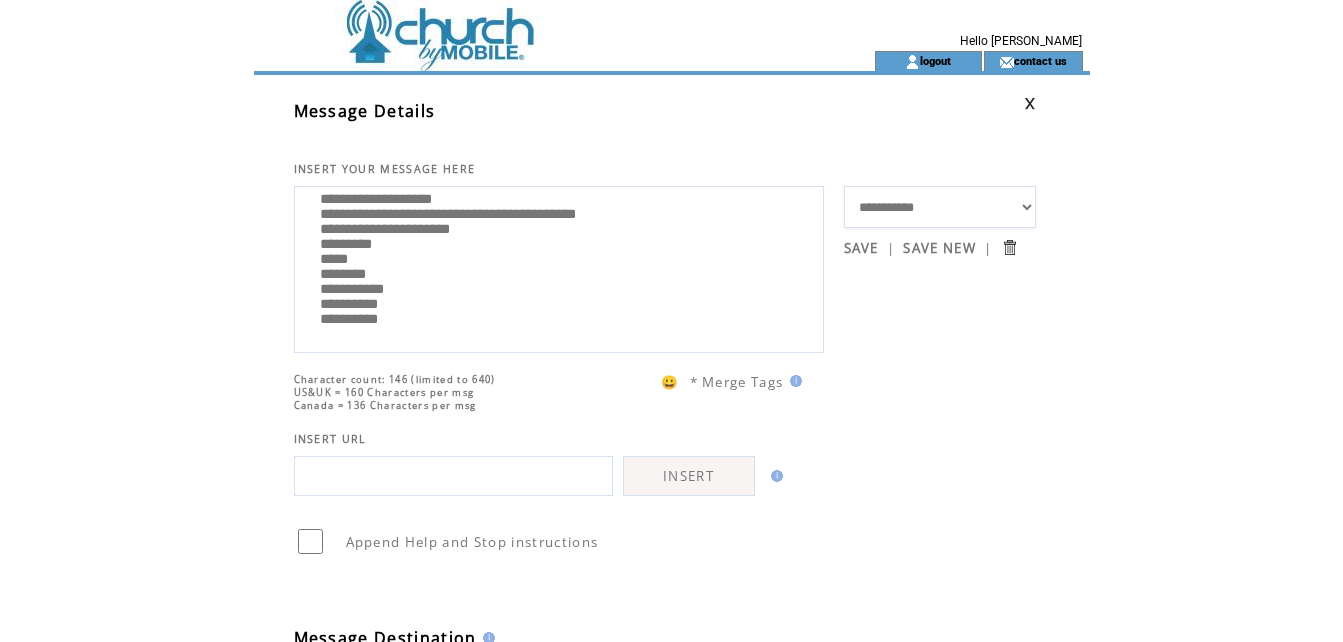 scroll, scrollTop: 65, scrollLeft: 0, axis: vertical 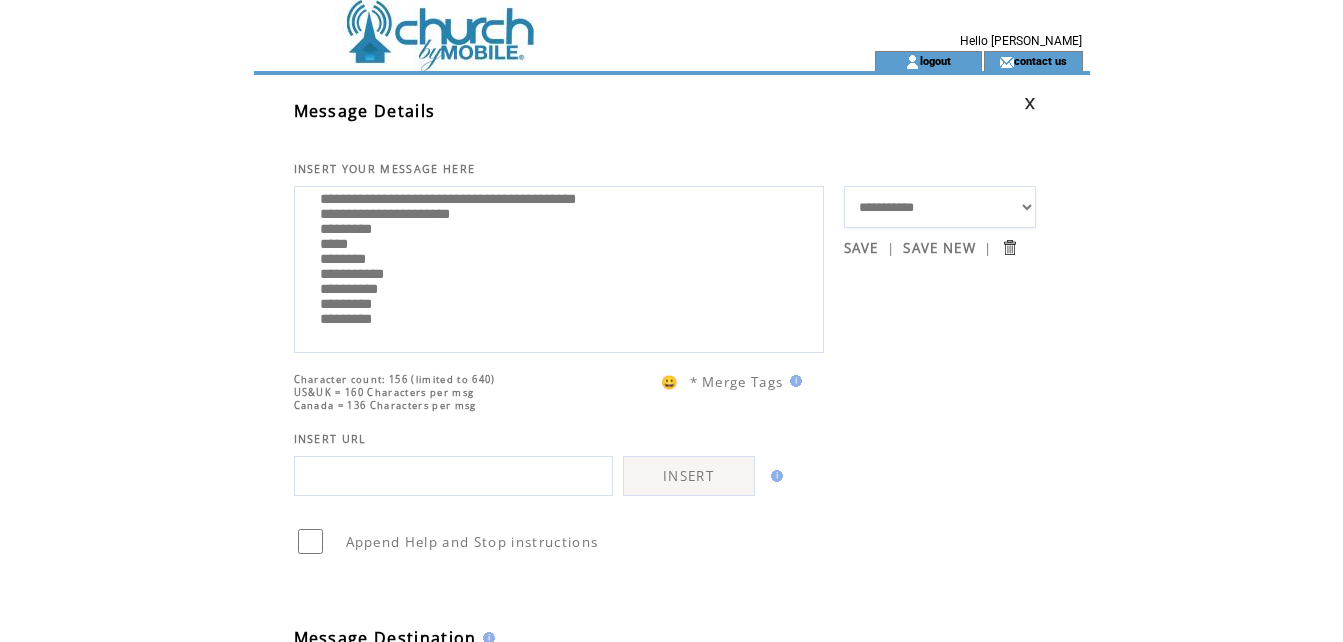 type on "**********" 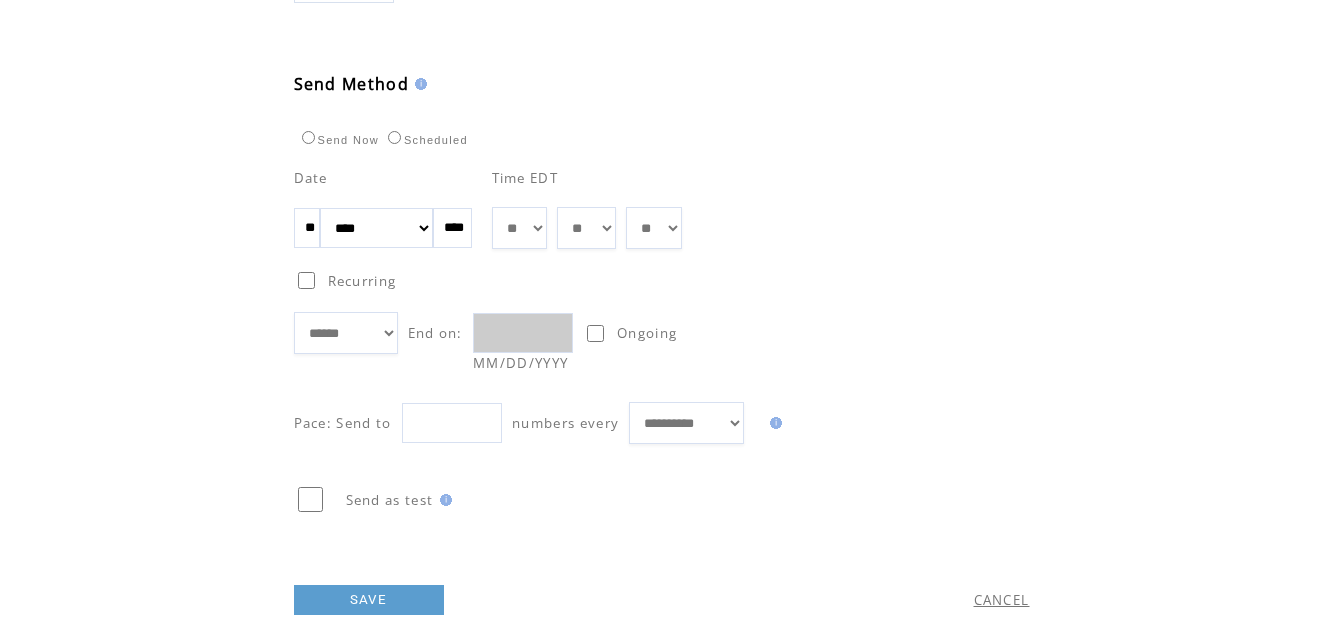 scroll, scrollTop: 1094, scrollLeft: 0, axis: vertical 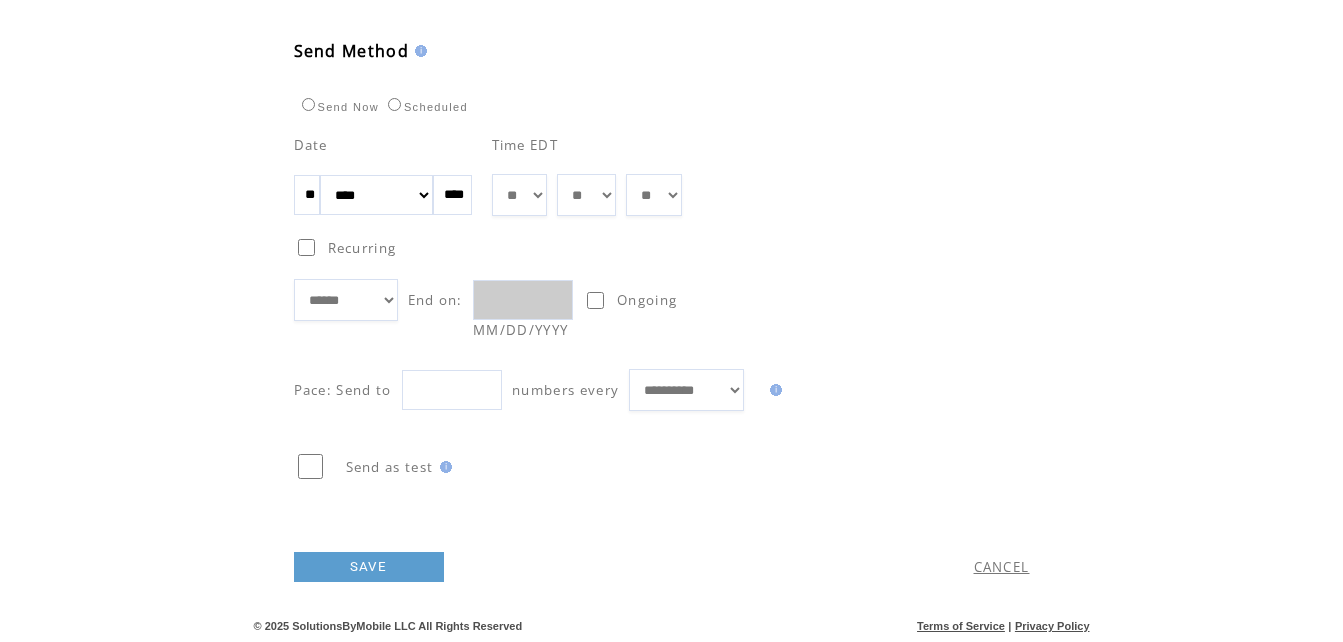 click on "SAVE" at bounding box center (369, 567) 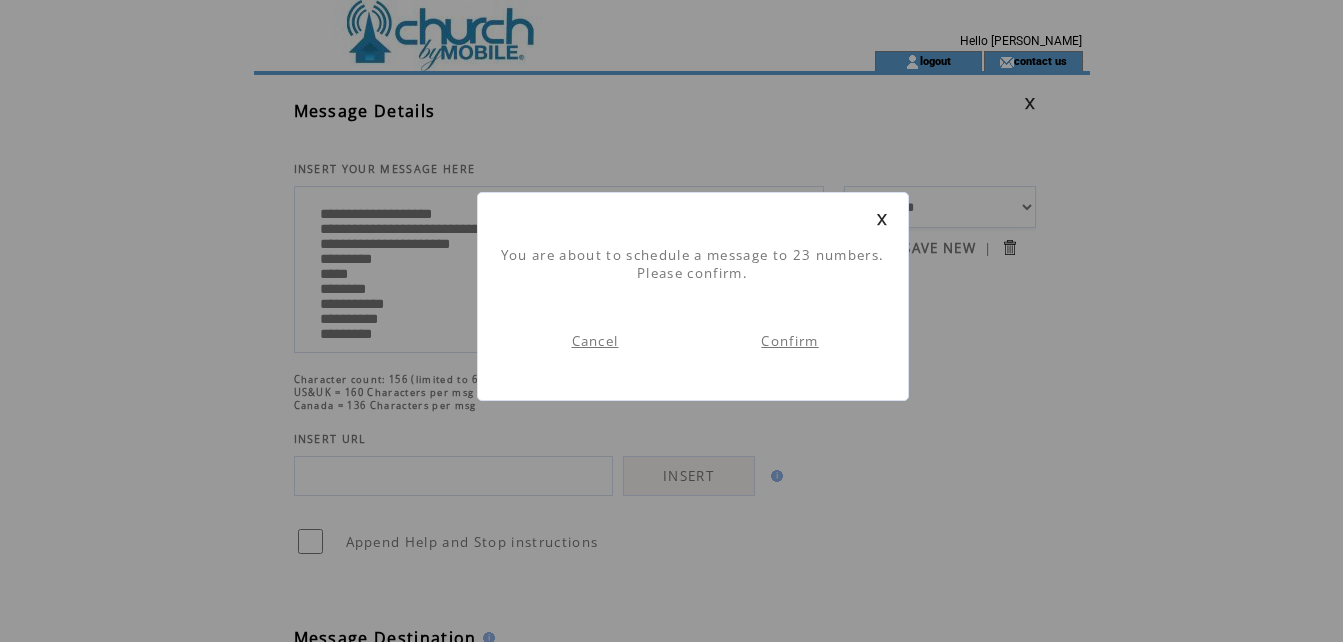 scroll, scrollTop: 1, scrollLeft: 0, axis: vertical 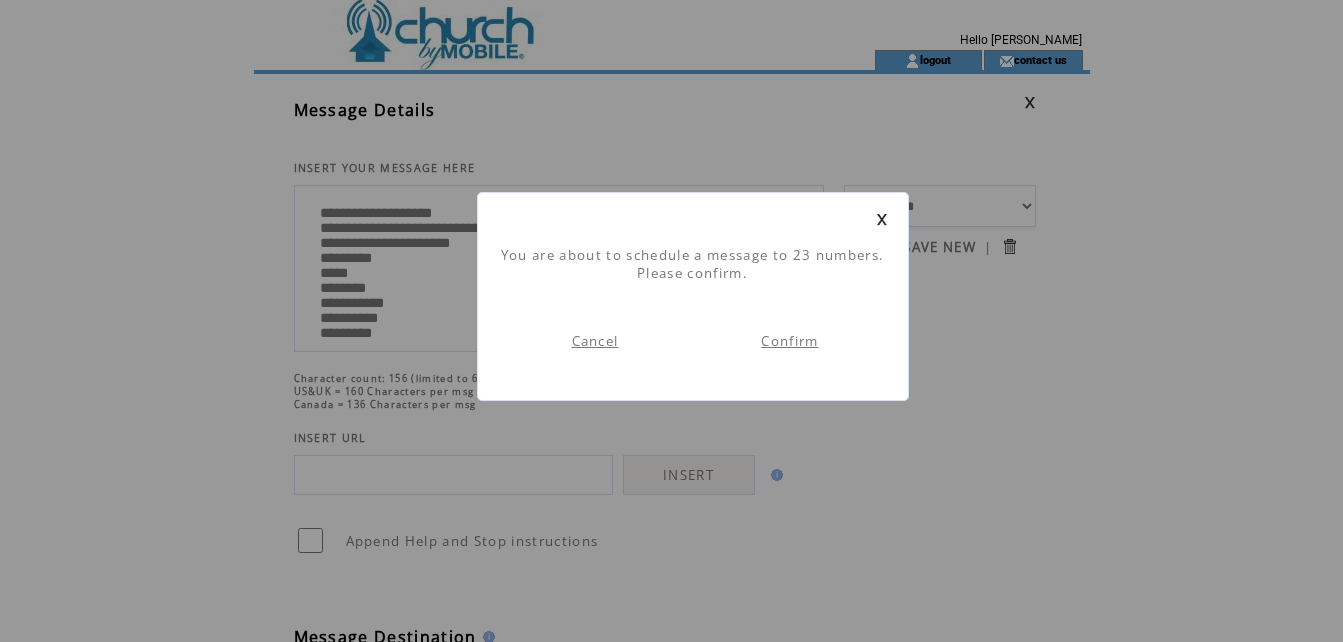 click on "Confirm" at bounding box center (790, 341) 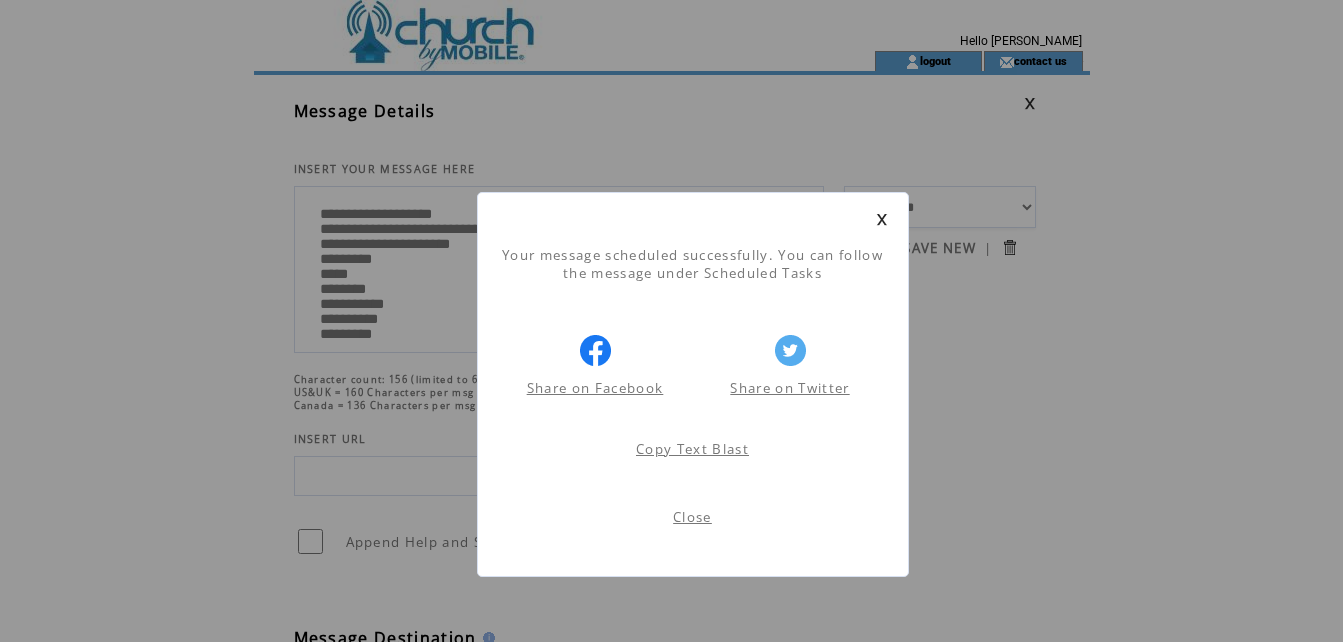 scroll, scrollTop: 1, scrollLeft: 0, axis: vertical 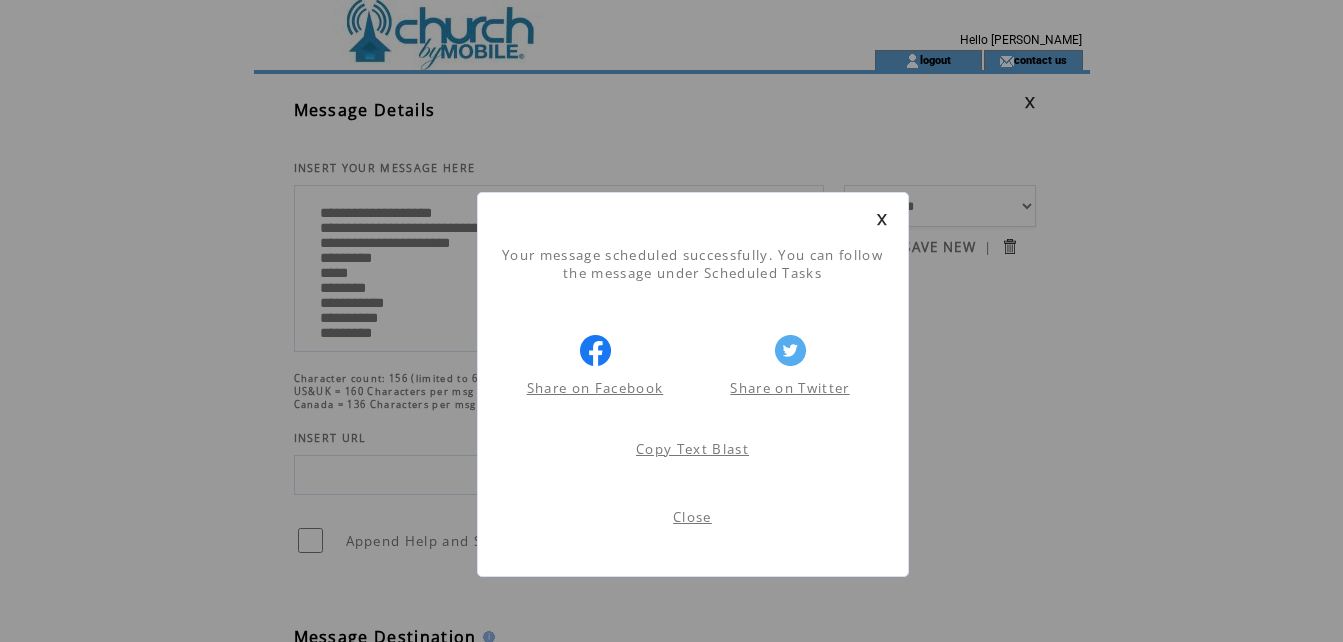 click on "Close" at bounding box center [692, 517] 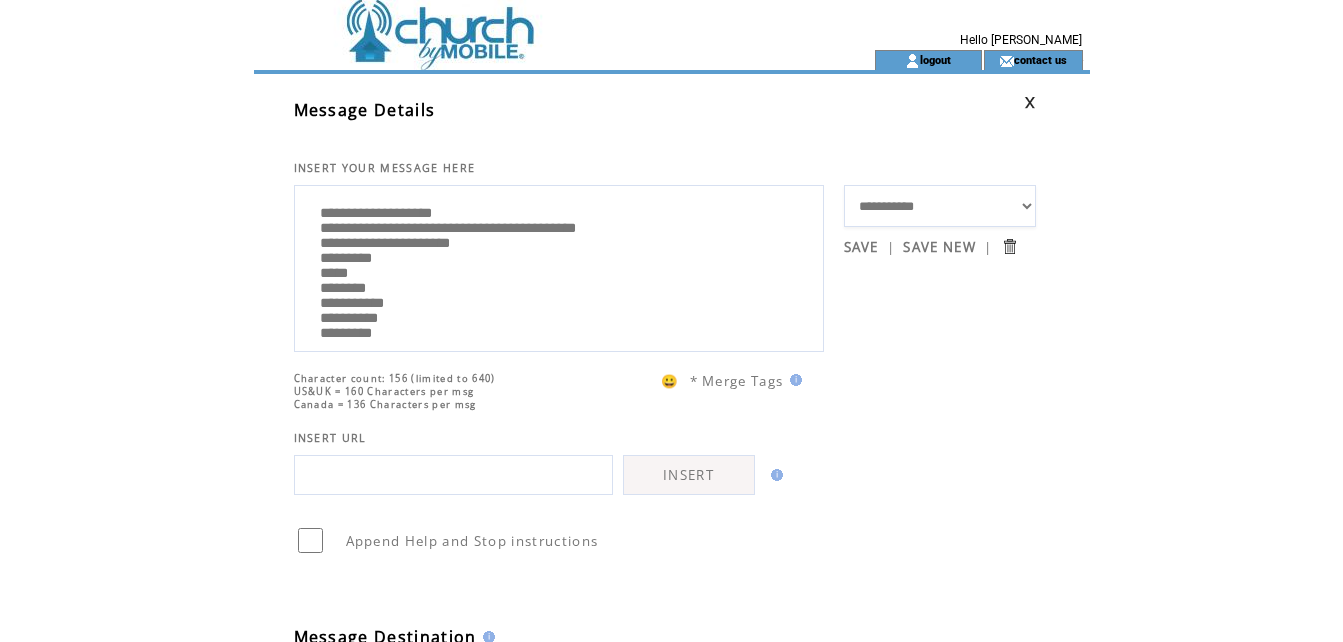 click on "**********" at bounding box center (940, 206) 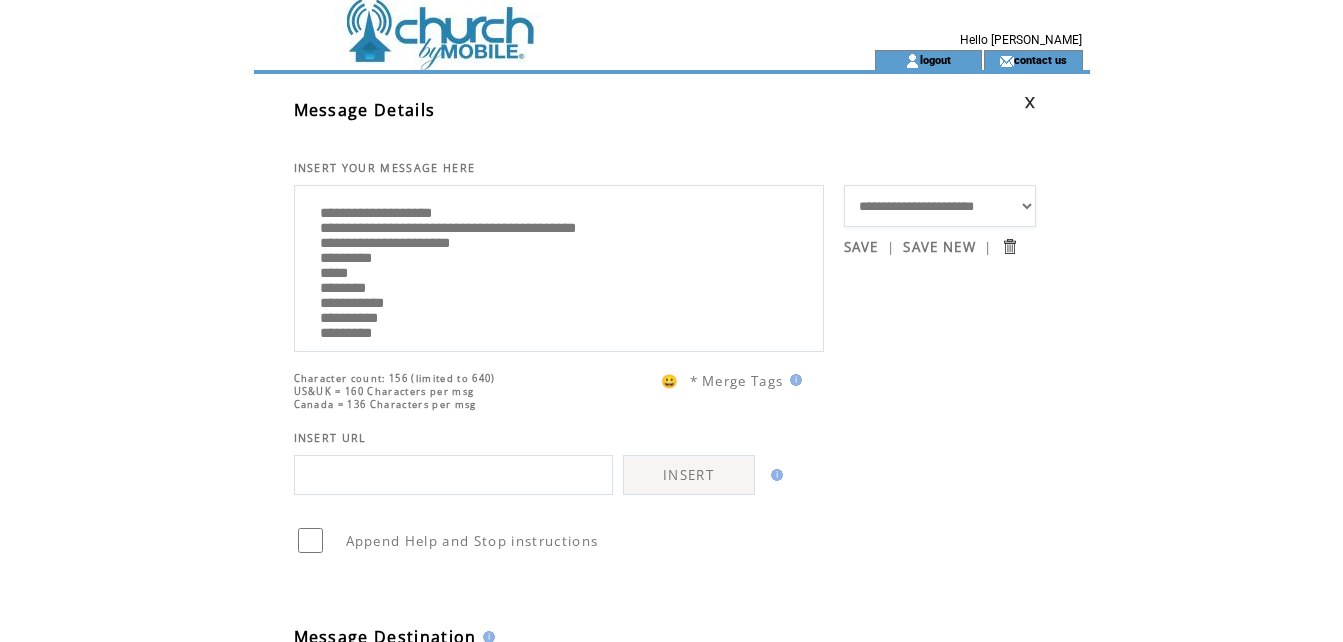 click on "**********" at bounding box center (940, 206) 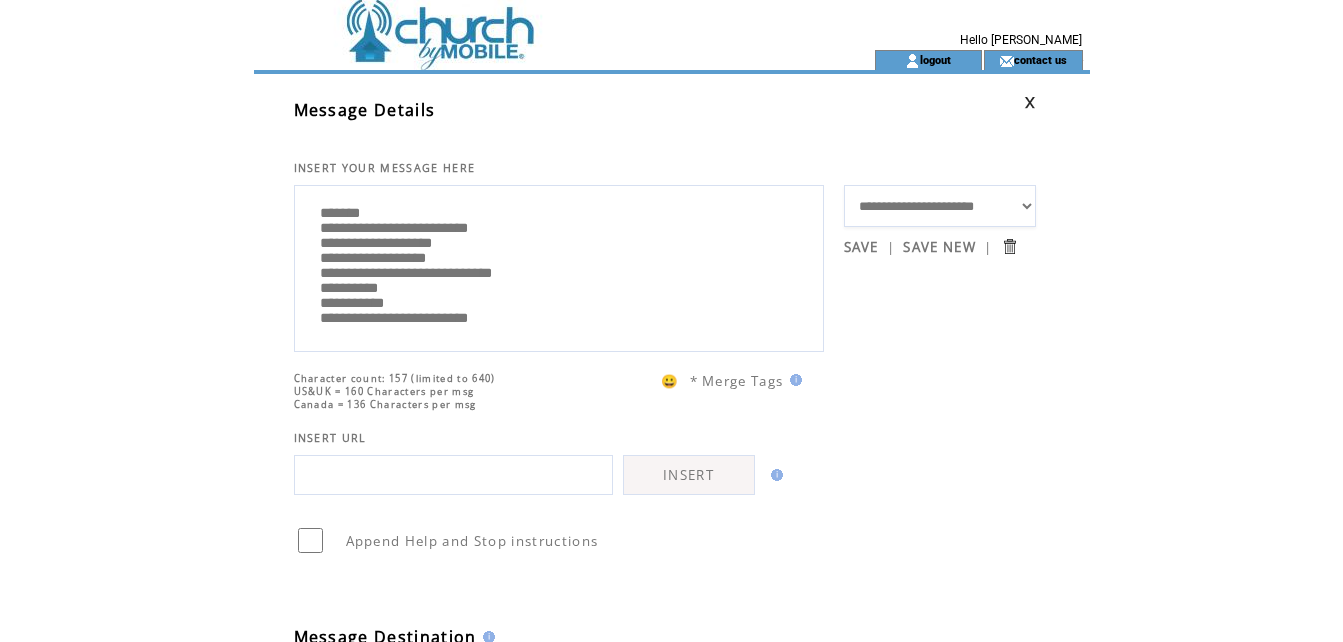 scroll, scrollTop: 40, scrollLeft: 0, axis: vertical 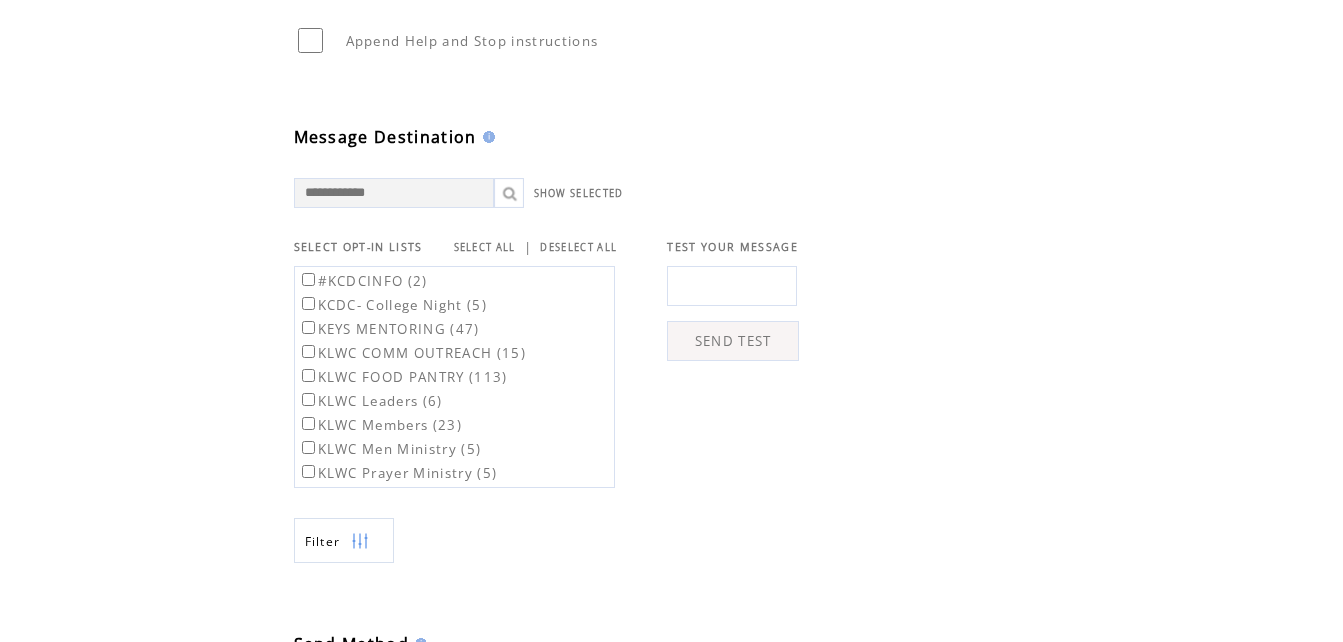 click on "KEYS MENTORING (47)" at bounding box center [389, 329] 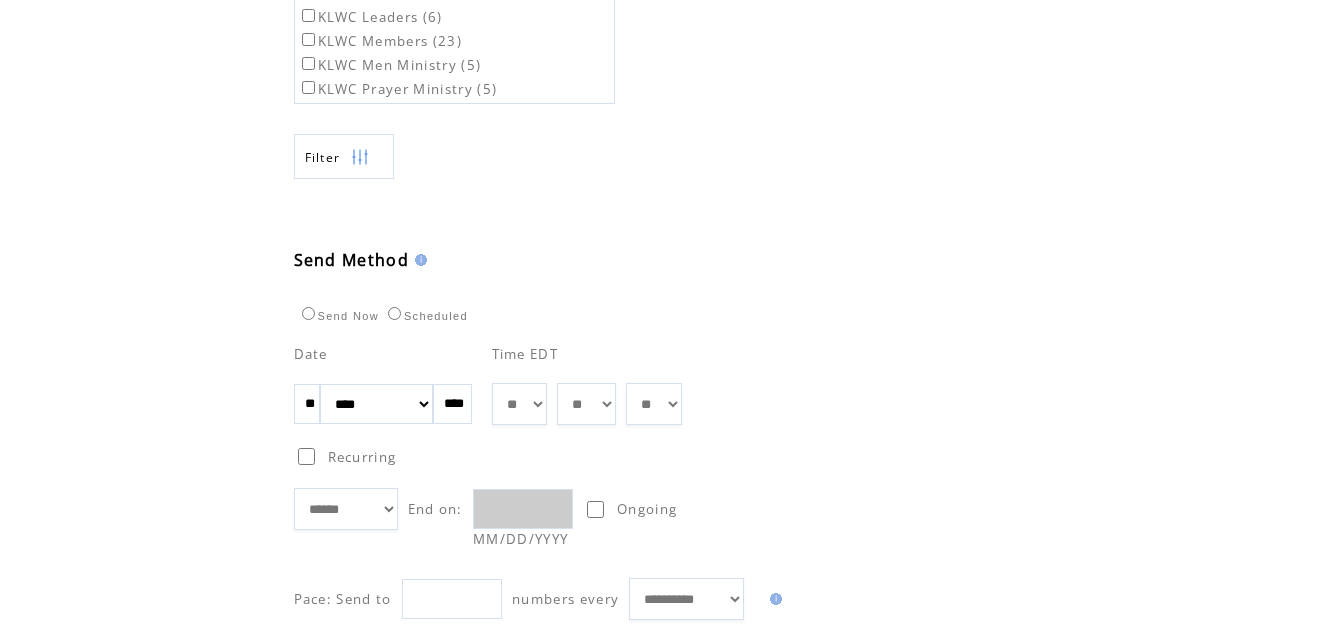 scroll, scrollTop: 901, scrollLeft: 0, axis: vertical 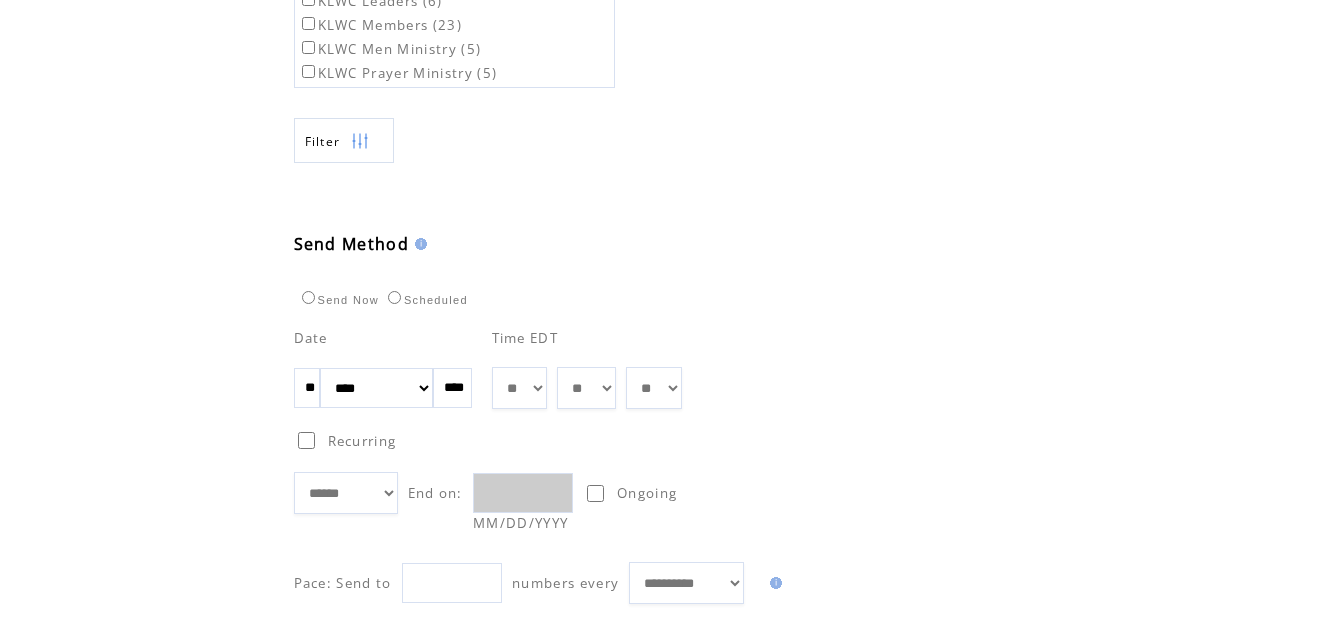 click on "** 	 ** 	 ** 	 ** 	 ** 	 ** 	 ** 	 ** 	 ** 	 ** 	 ** 	 ** 	 **" at bounding box center (519, 388) 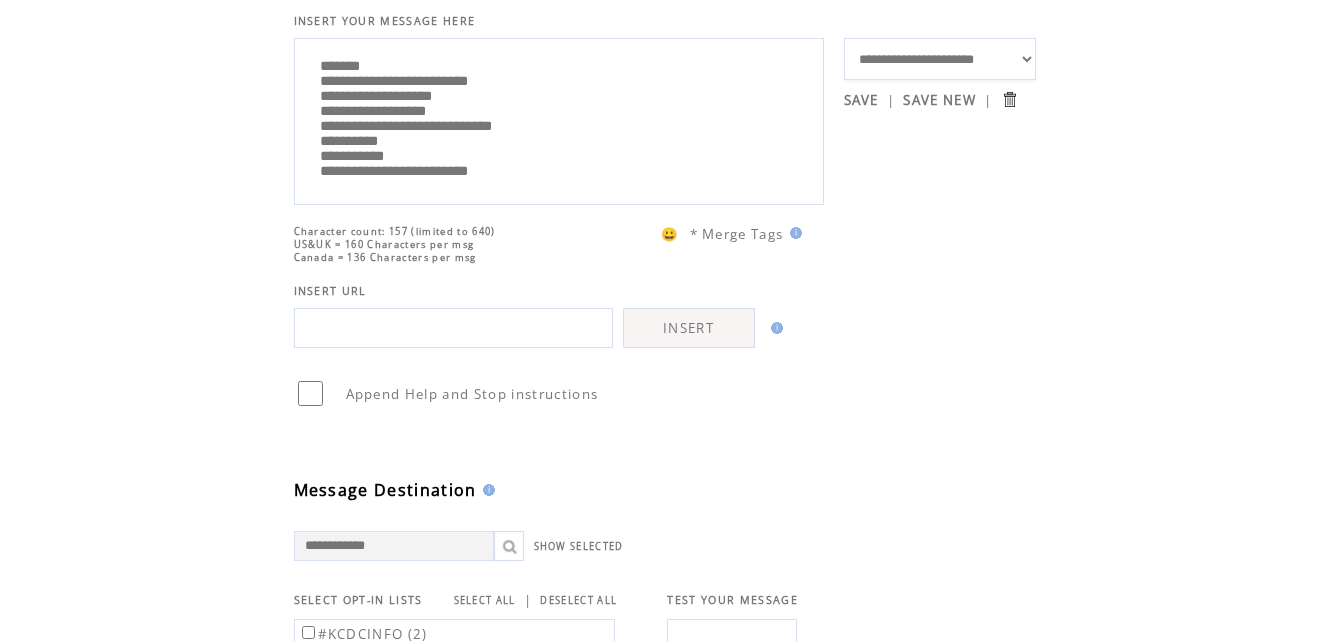 scroll, scrollTop: 101, scrollLeft: 0, axis: vertical 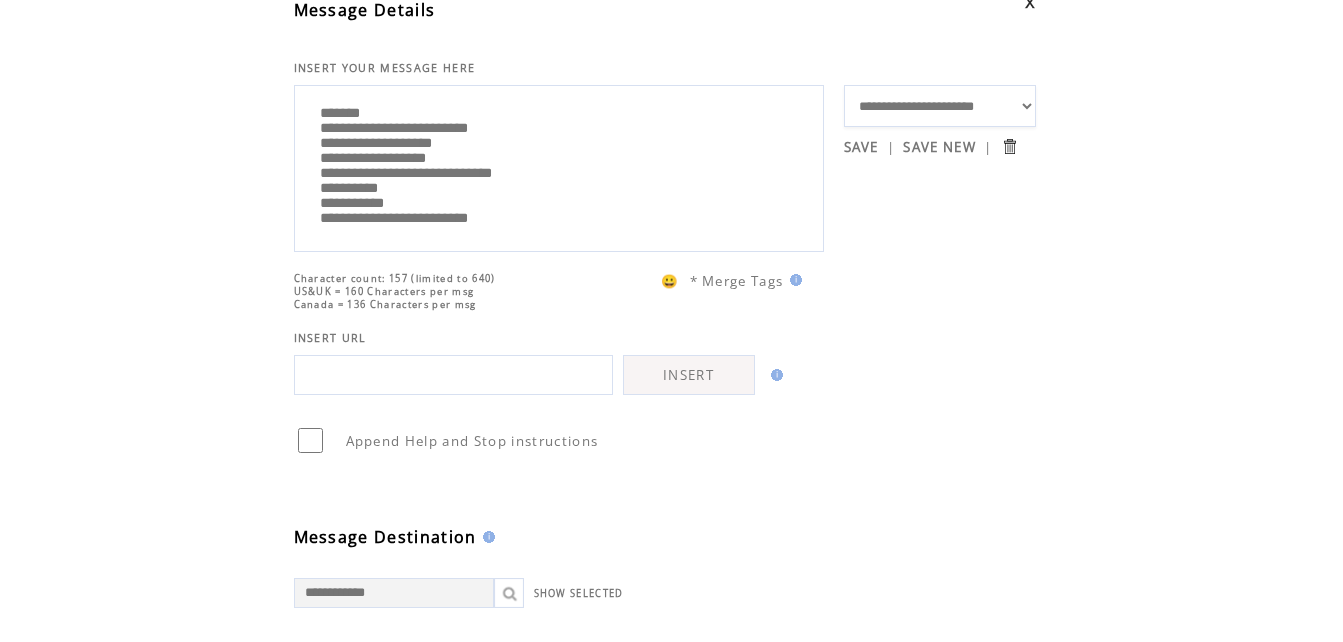 click on "**********" at bounding box center [559, 166] 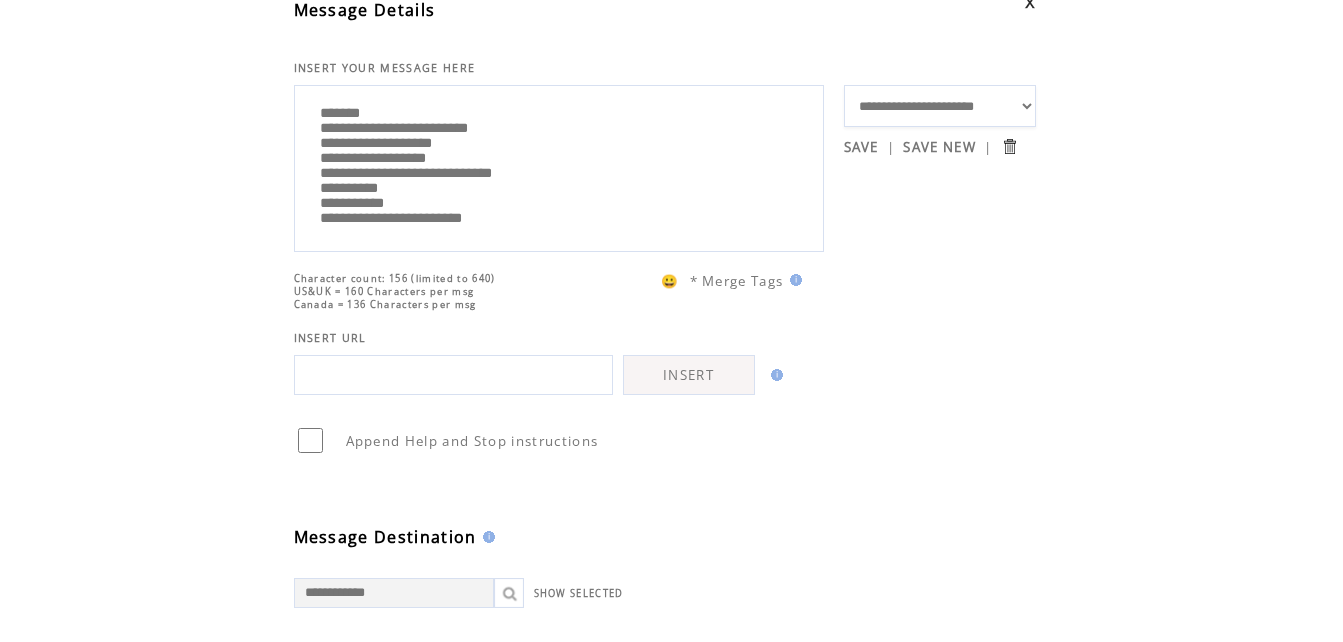 type on "**********" 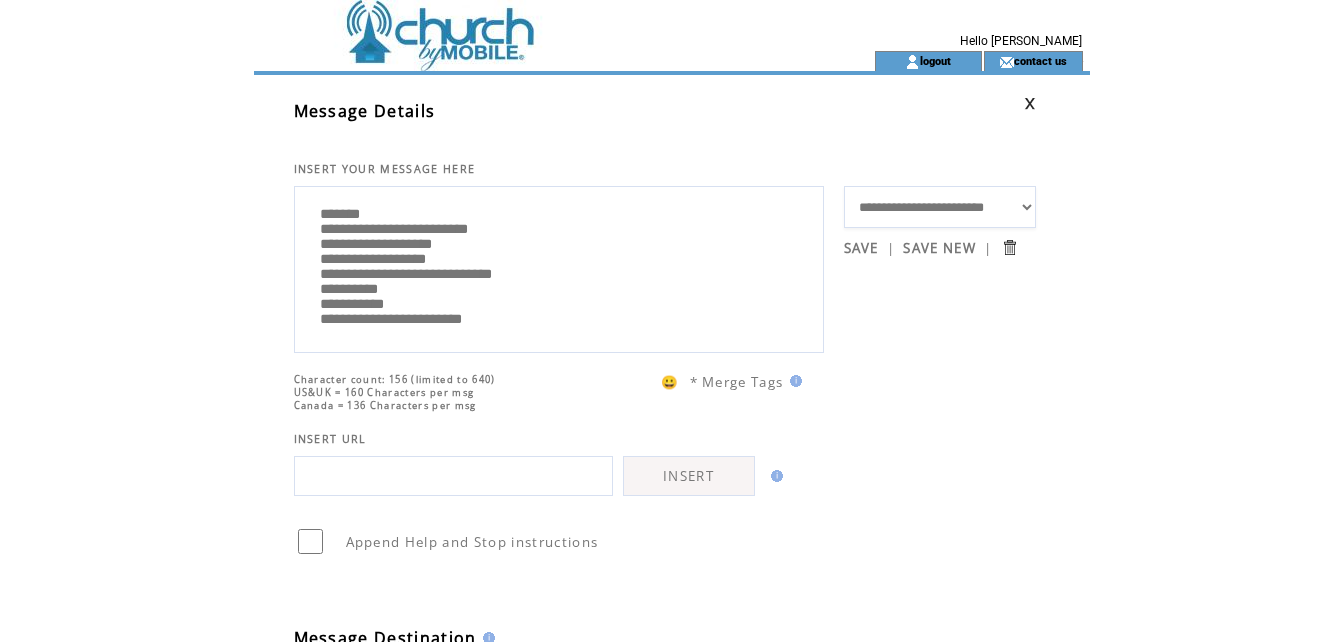 scroll, scrollTop: 0, scrollLeft: 0, axis: both 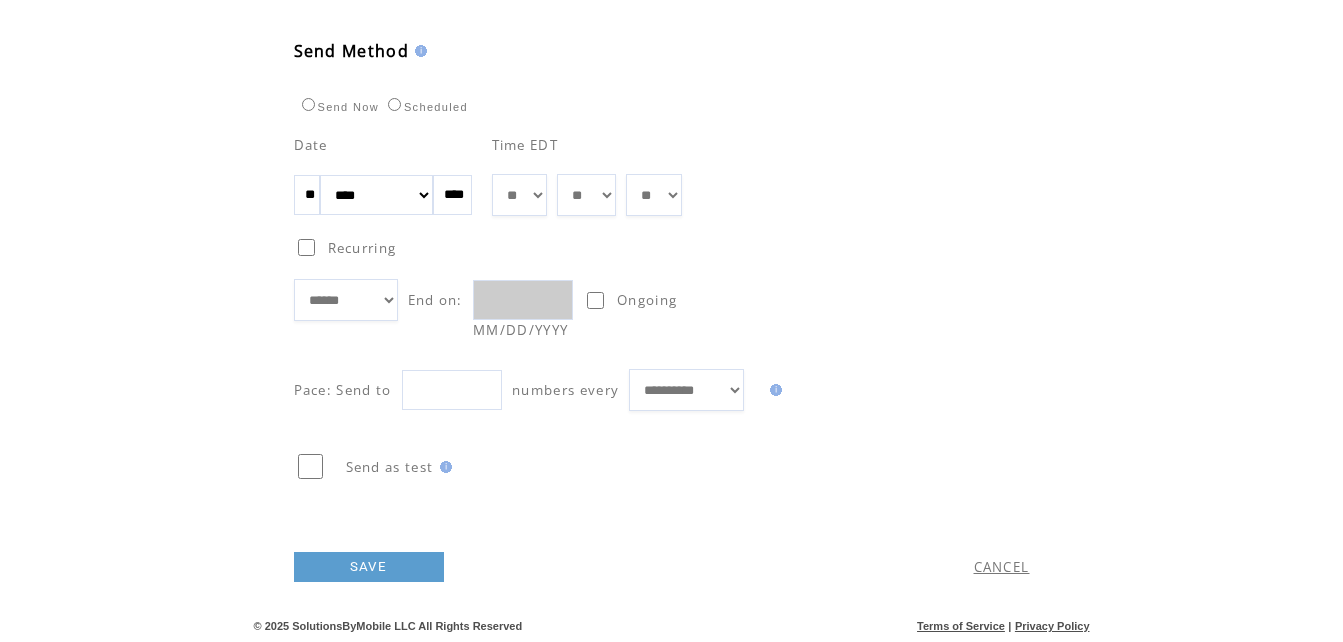 click on "SAVE" at bounding box center [369, 567] 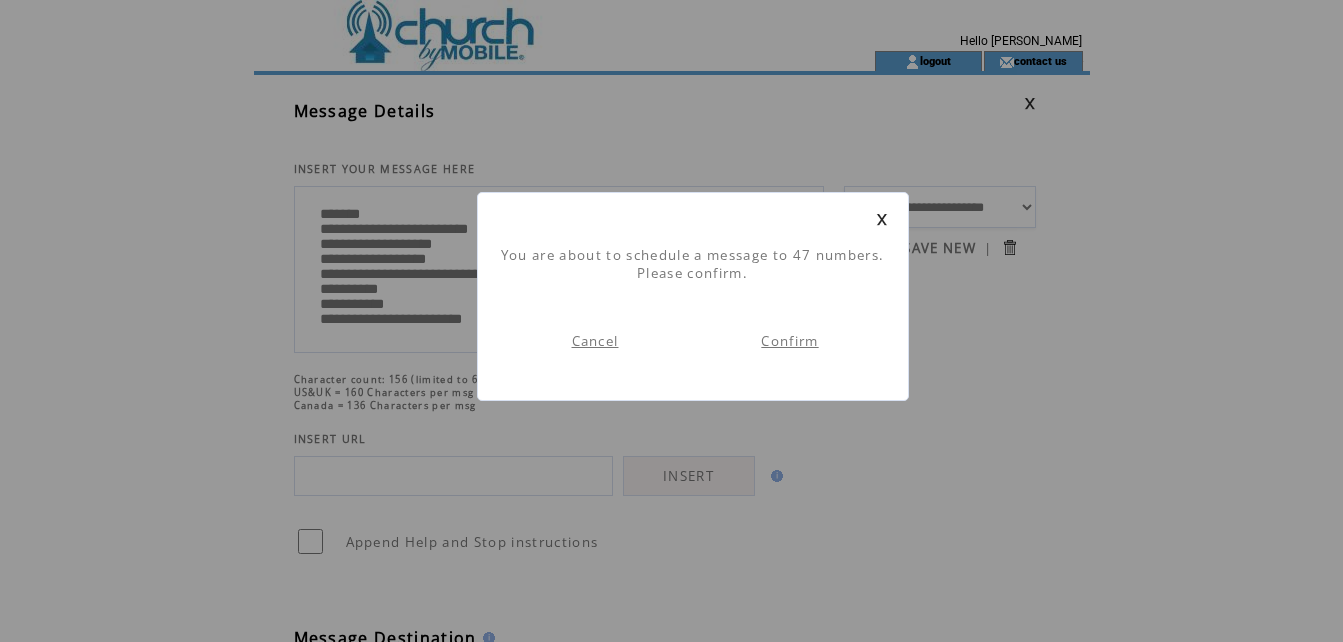 scroll, scrollTop: 1, scrollLeft: 0, axis: vertical 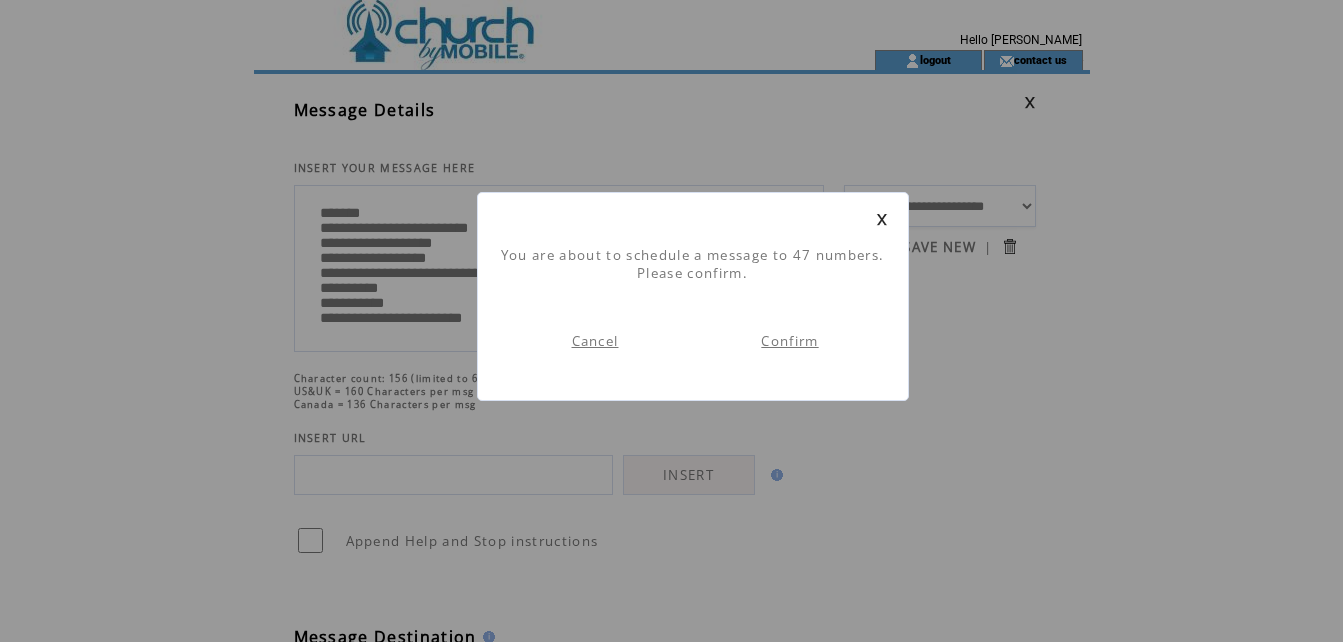 click on "Confirm" at bounding box center [789, 341] 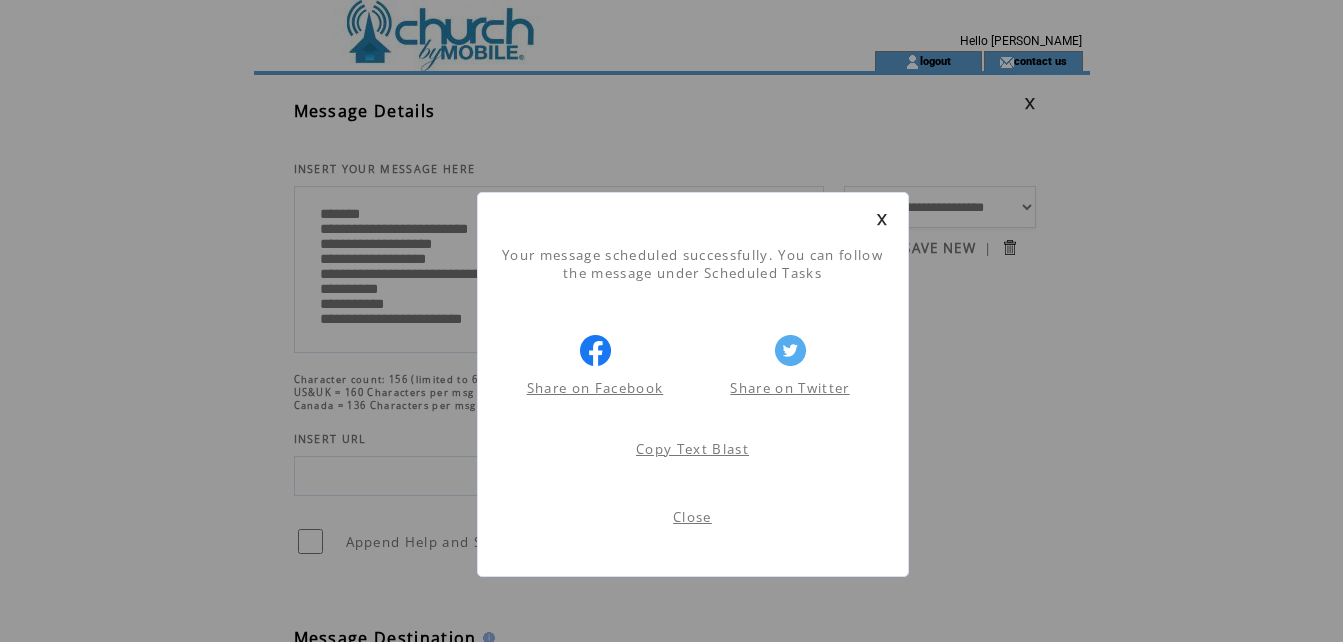 scroll, scrollTop: 1, scrollLeft: 0, axis: vertical 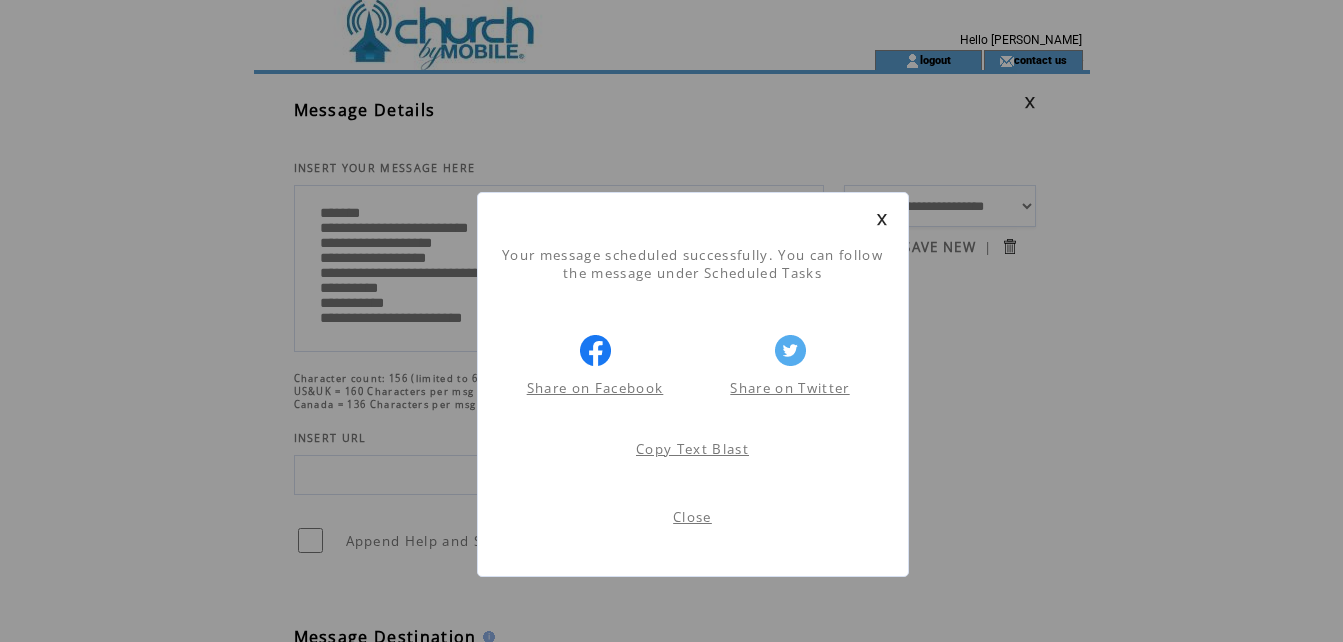 click on "Close" at bounding box center (692, 517) 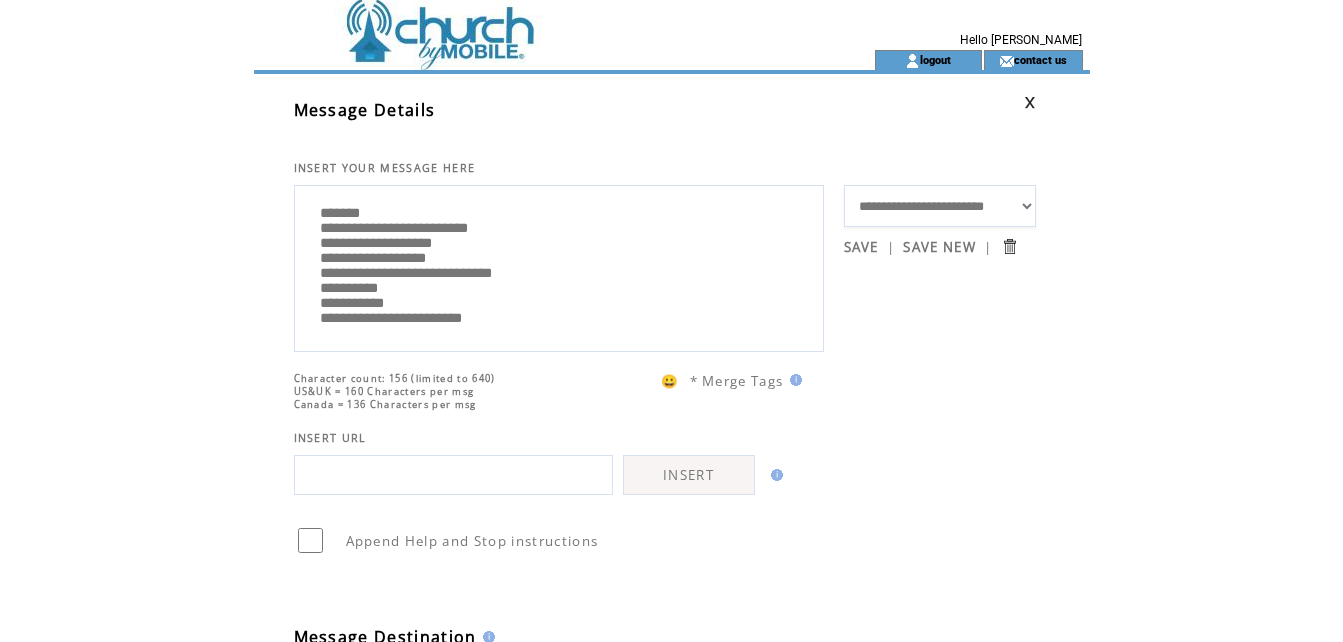 scroll, scrollTop: 0, scrollLeft: 0, axis: both 